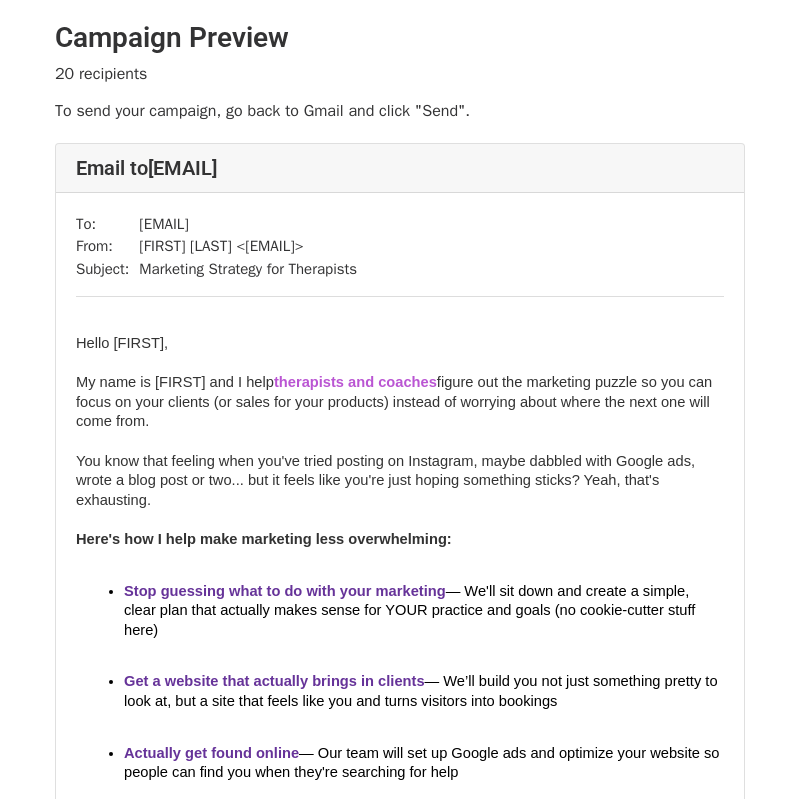 scroll, scrollTop: 0, scrollLeft: 0, axis: both 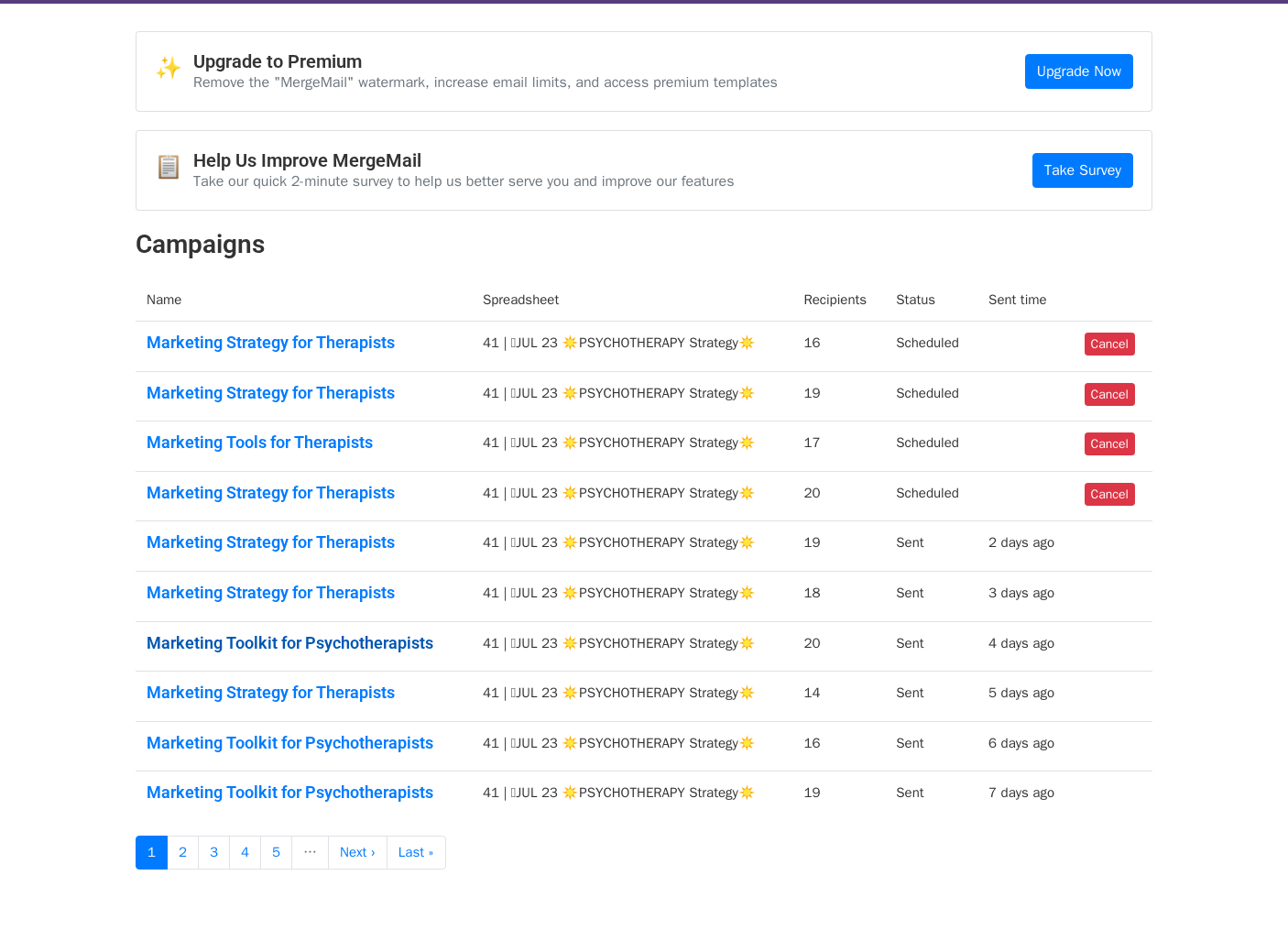 click on "Marketing Toolkit for Psychotherapists" at bounding box center (303, 643) 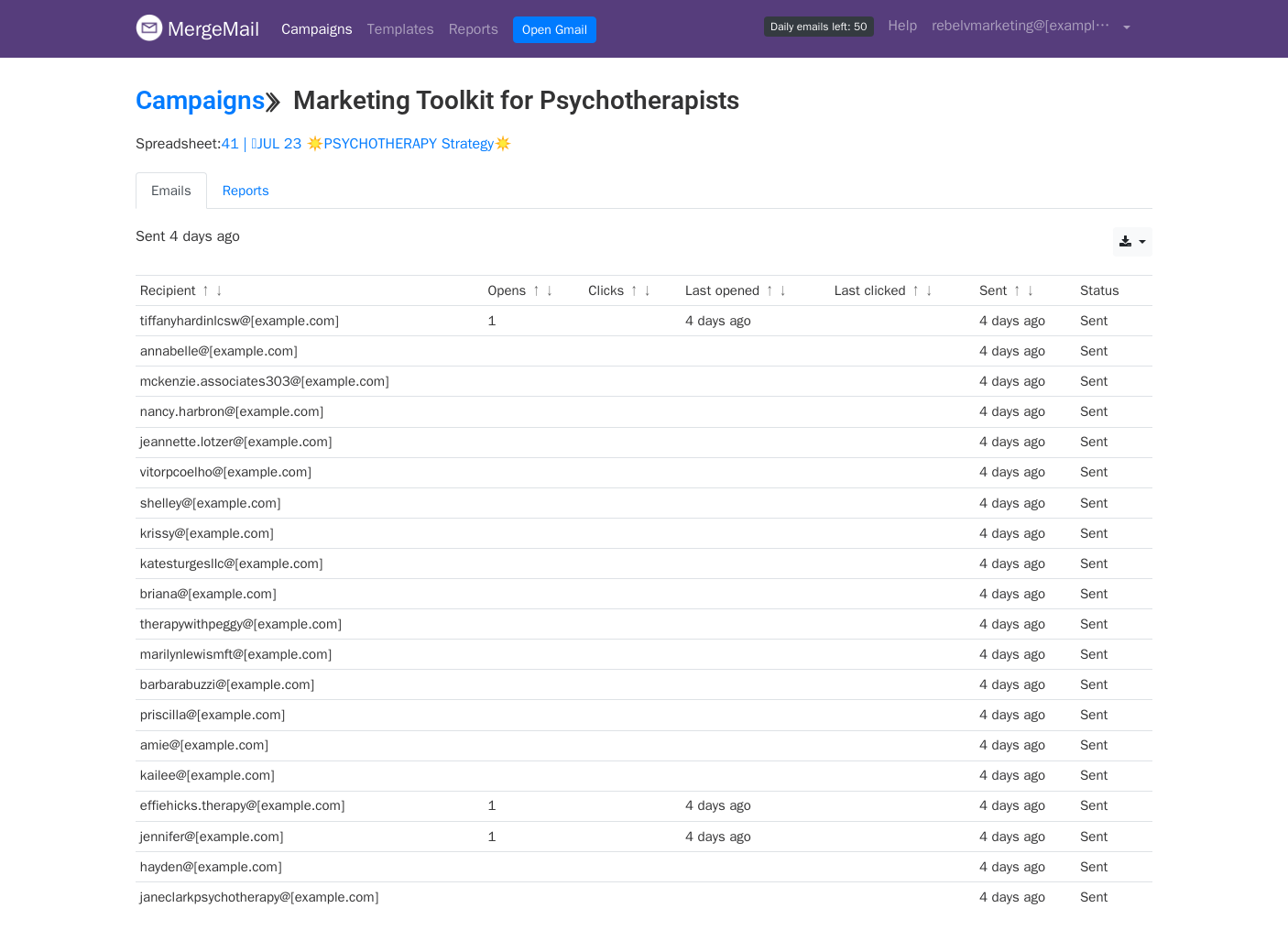 scroll, scrollTop: 0, scrollLeft: 0, axis: both 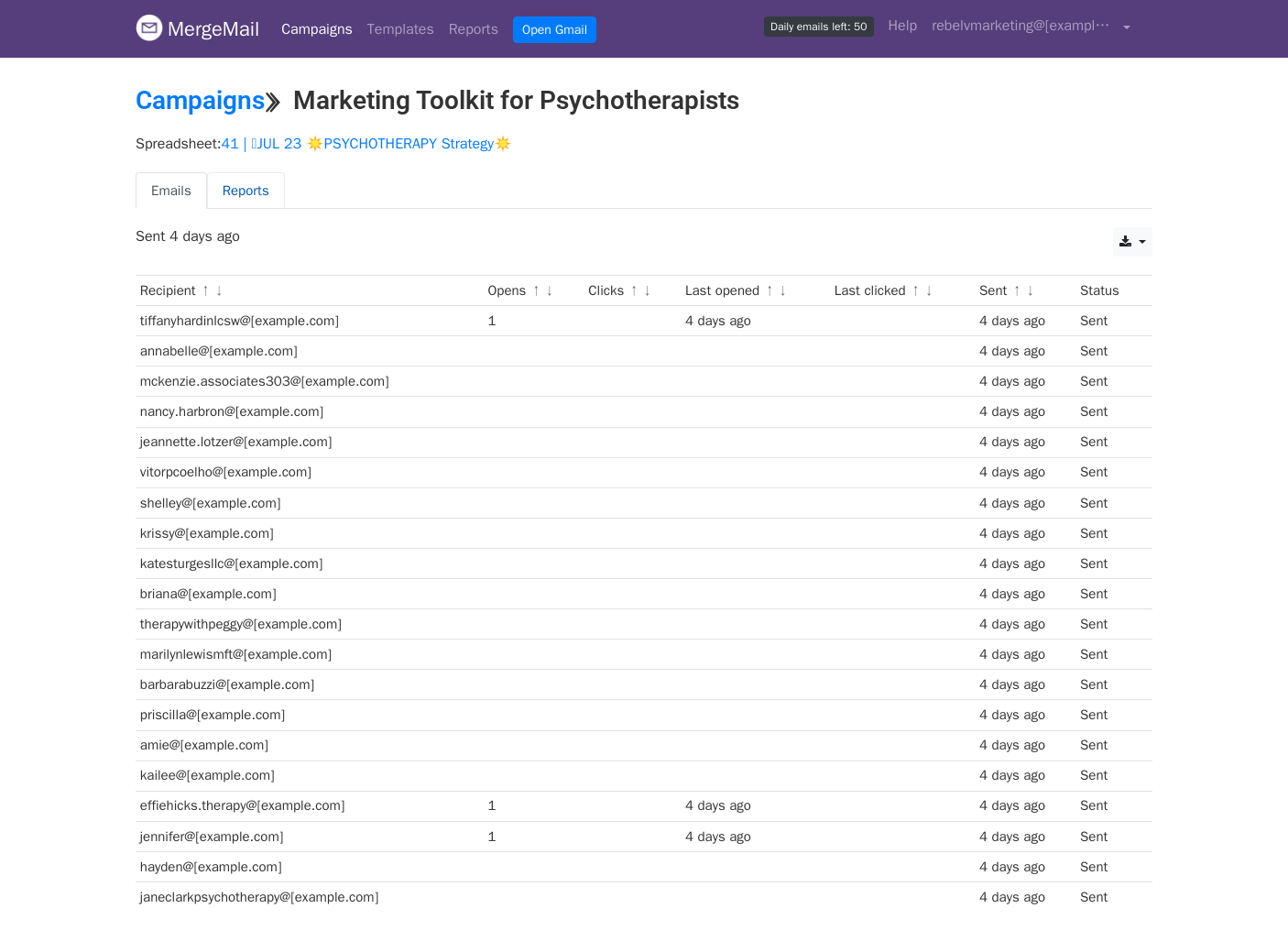 click on "Reports" at bounding box center (246, 191) 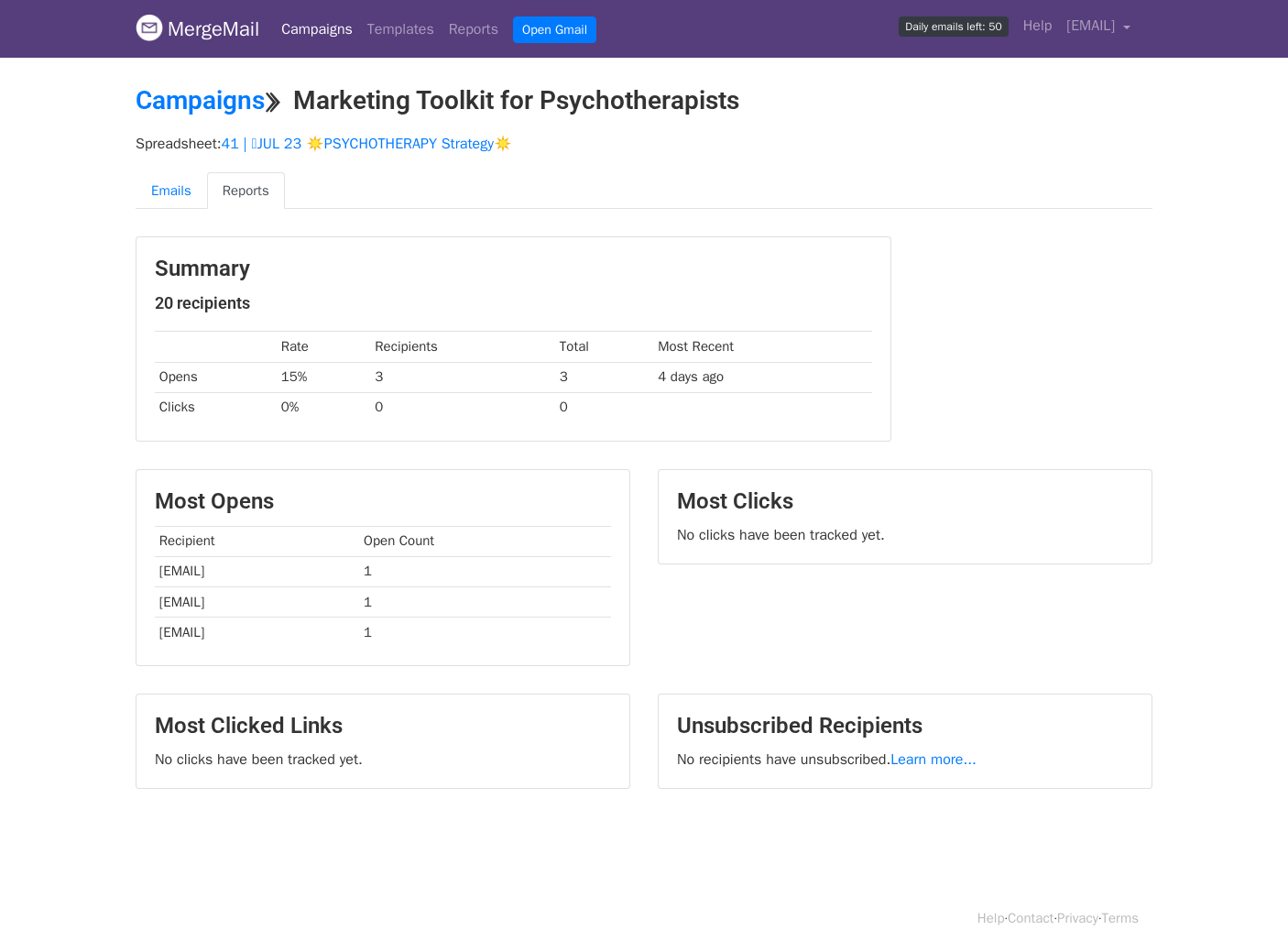 scroll, scrollTop: 0, scrollLeft: 0, axis: both 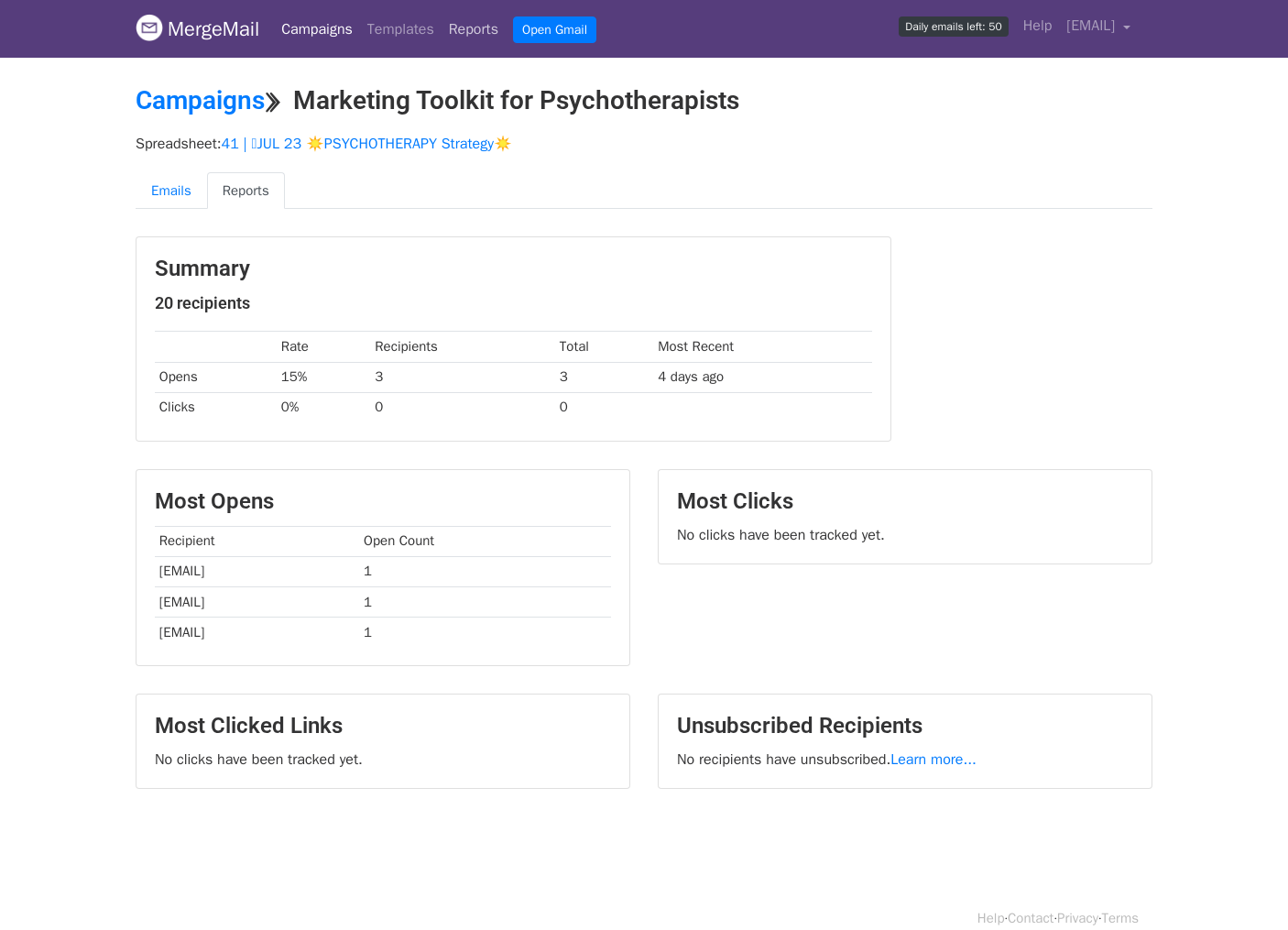 click on "Reports" at bounding box center (474, 29) 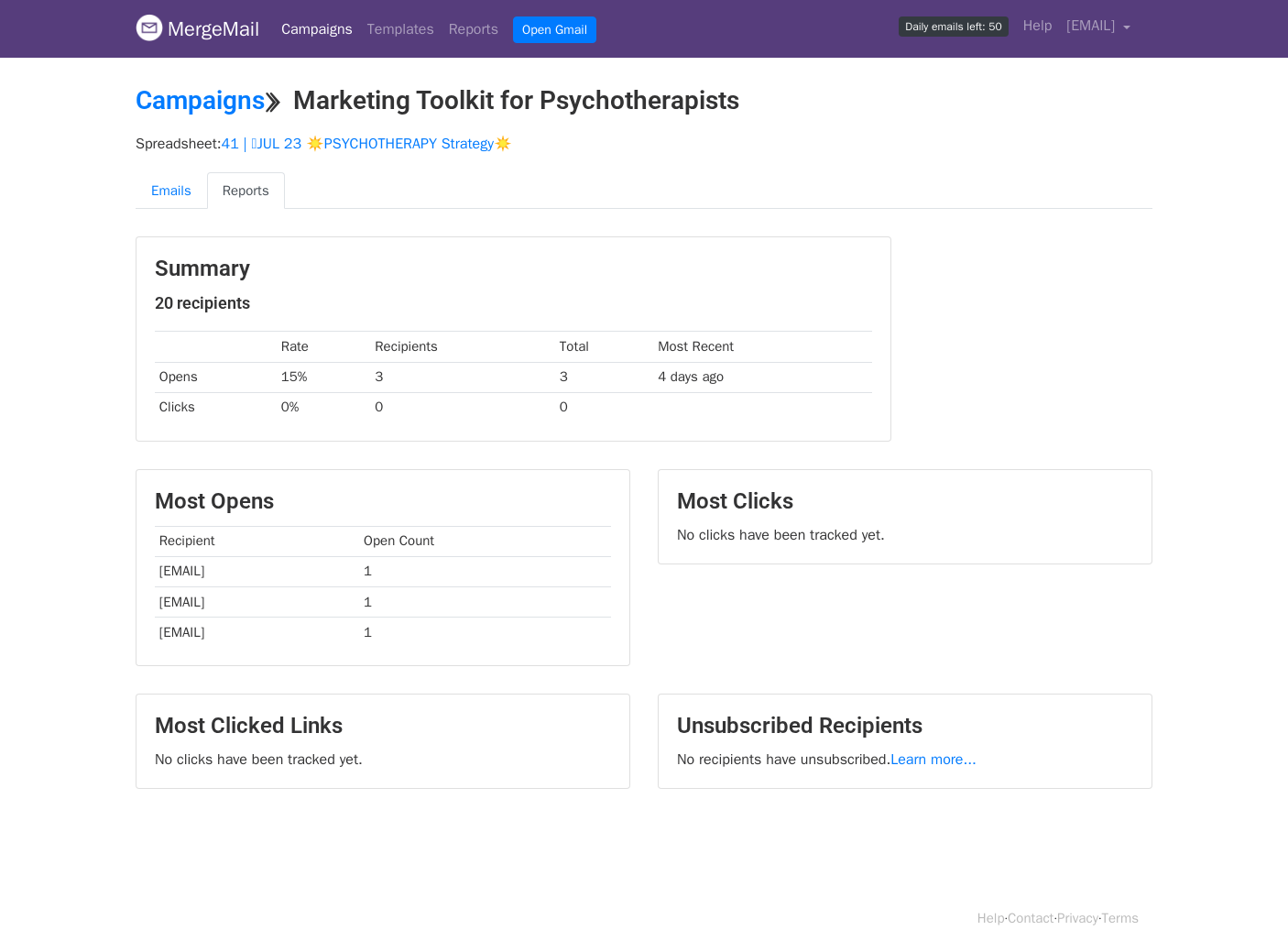 click on "Campaigns" at bounding box center (317, 29) 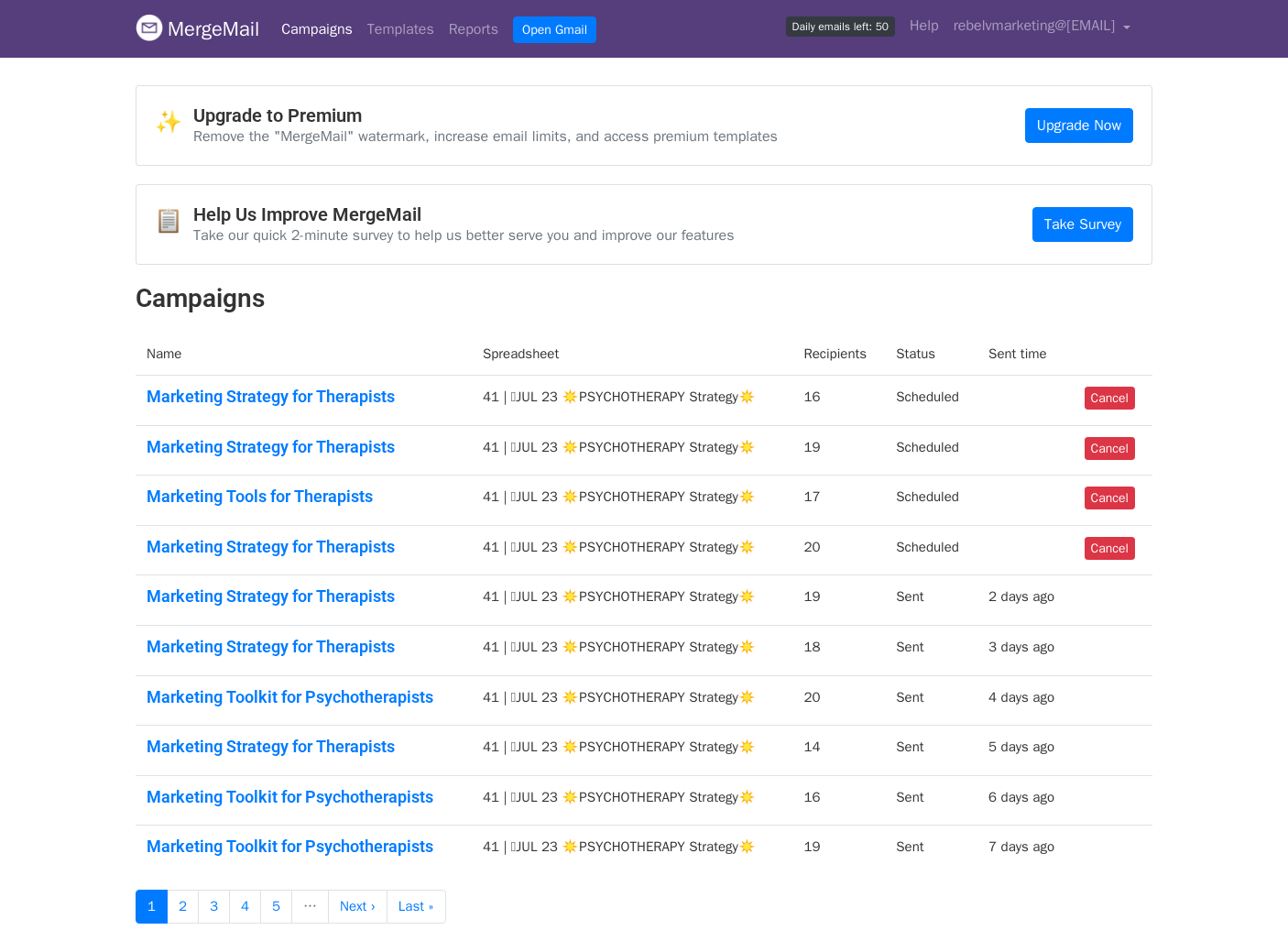 scroll, scrollTop: 0, scrollLeft: 0, axis: both 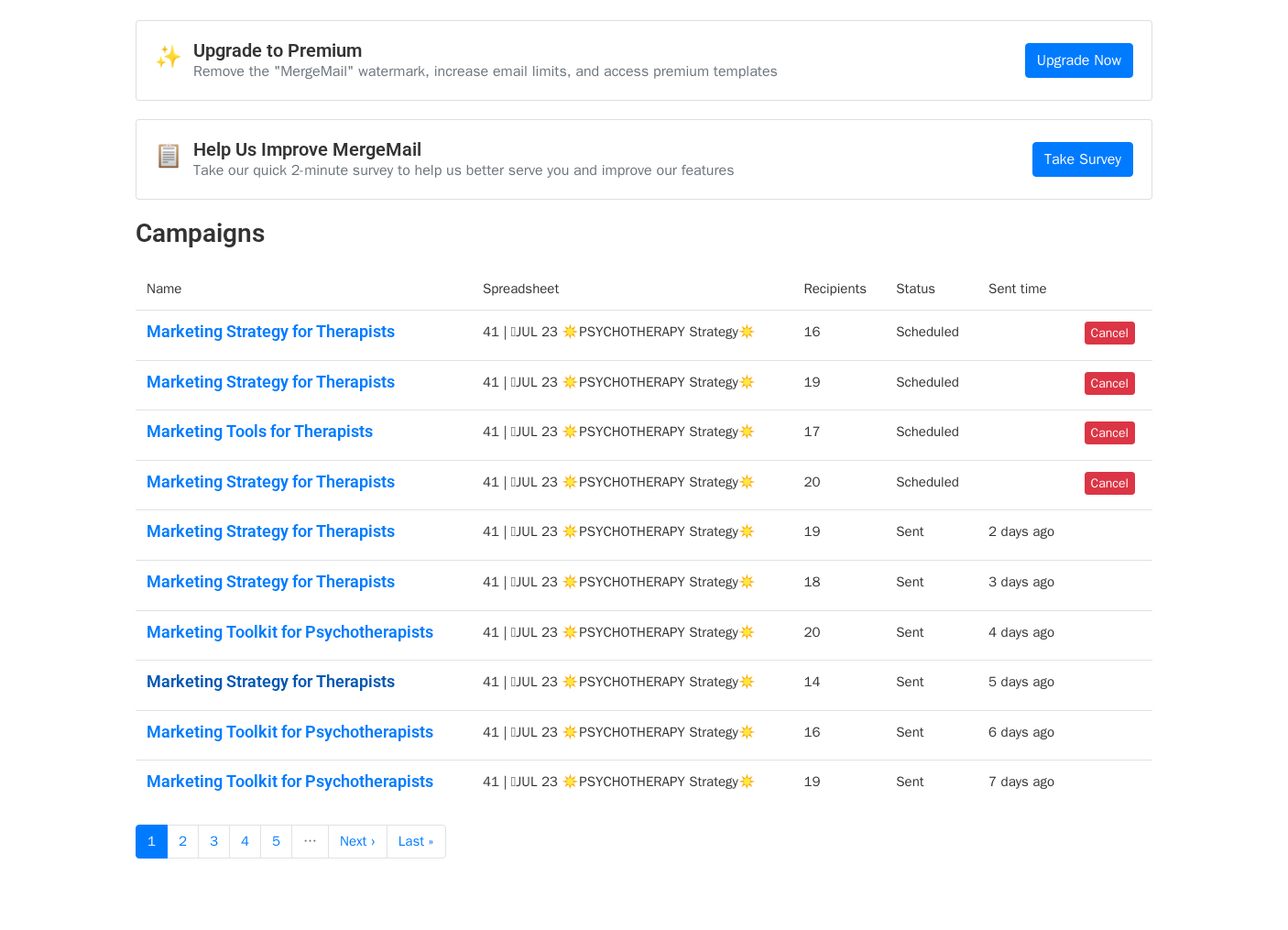 click on "Marketing Strategy for Therapists" at bounding box center [303, 682] 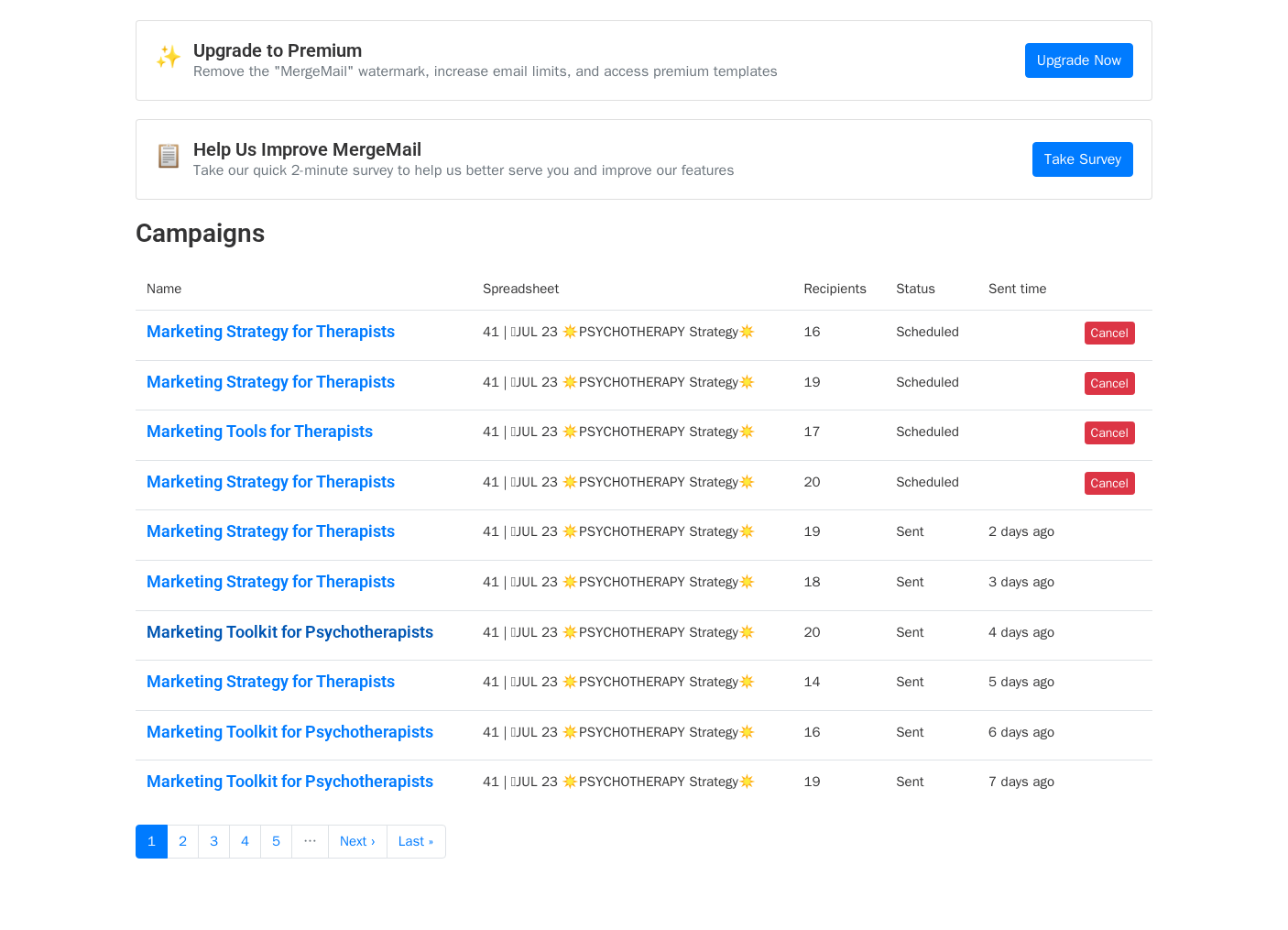 click on "Marketing Toolkit for Psychotherapists" at bounding box center (303, 632) 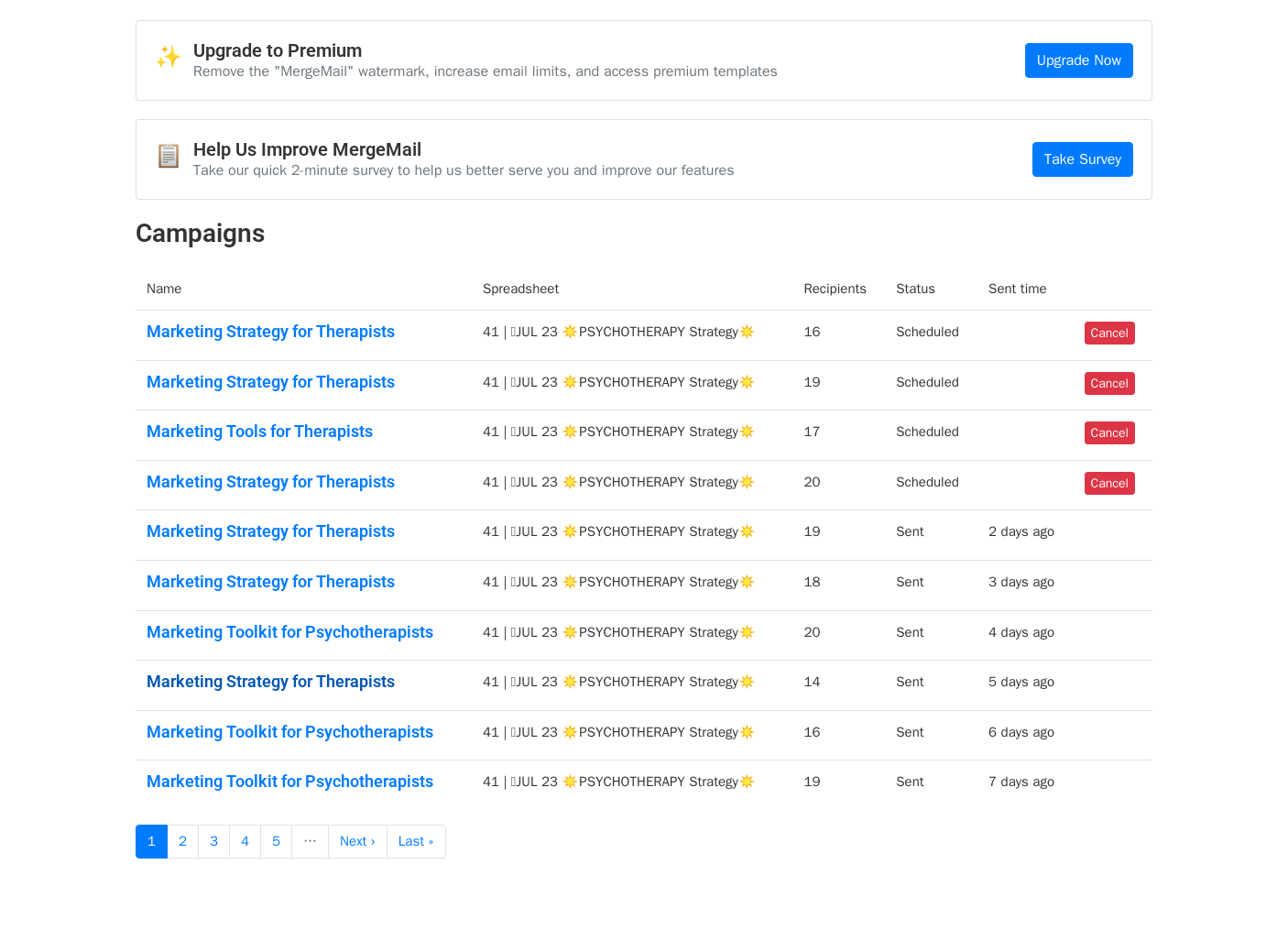 click on "Marketing Strategy for Therapists" at bounding box center (303, 682) 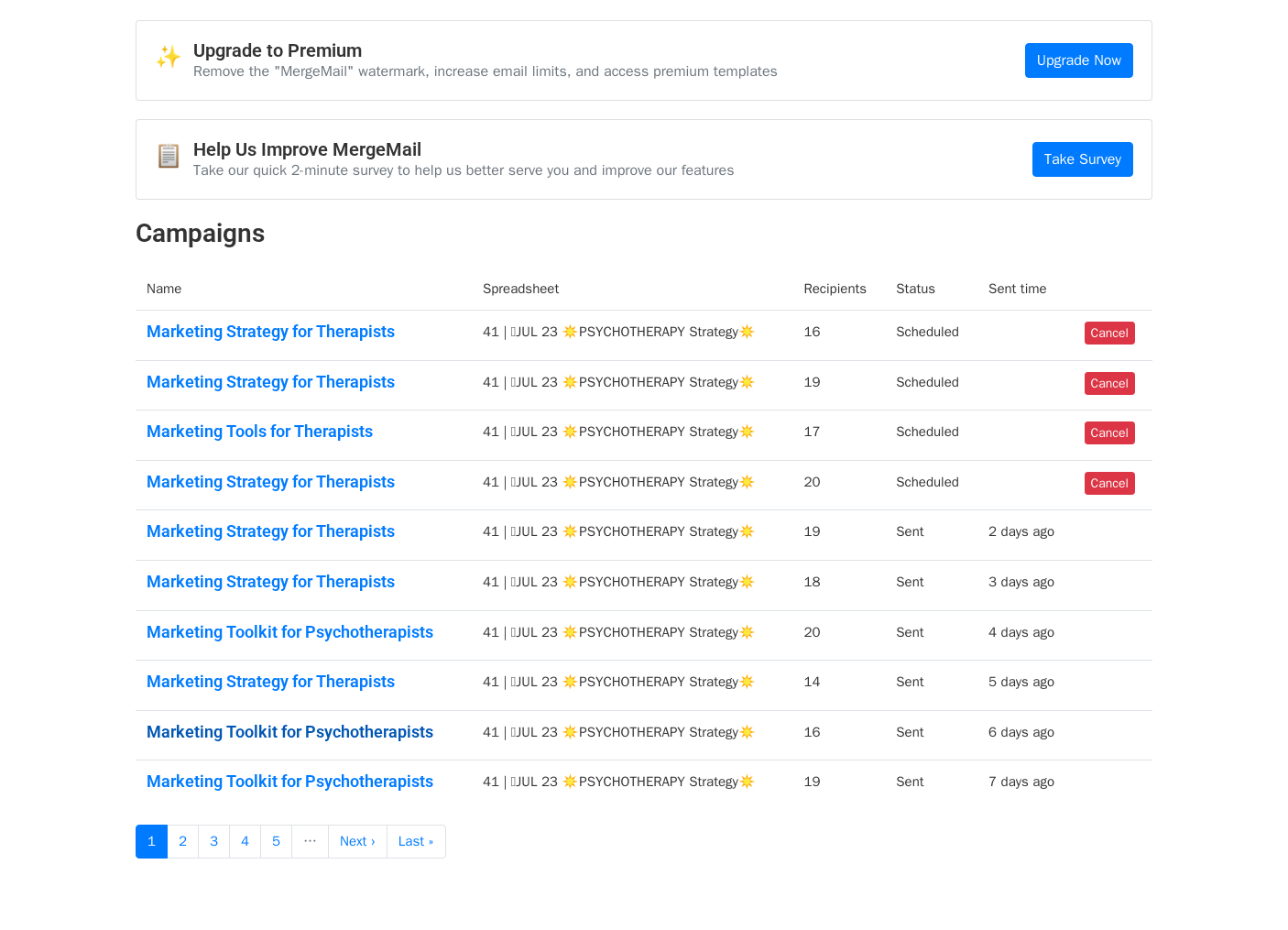 click on "Marketing Toolkit for Psychotherapists" at bounding box center [303, 732] 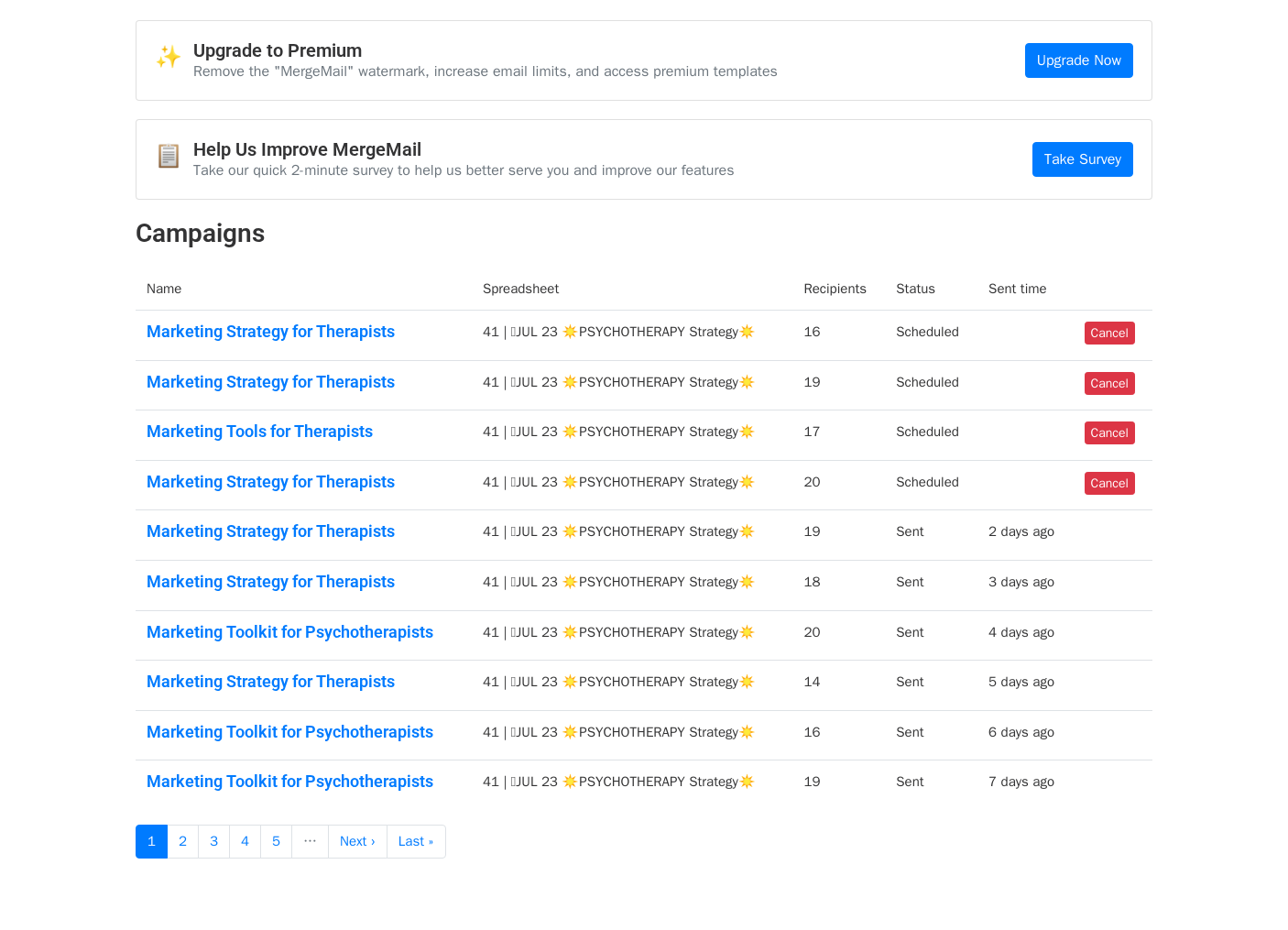 click on "Marketing Toolkit for Psychotherapists" at bounding box center (303, 785) 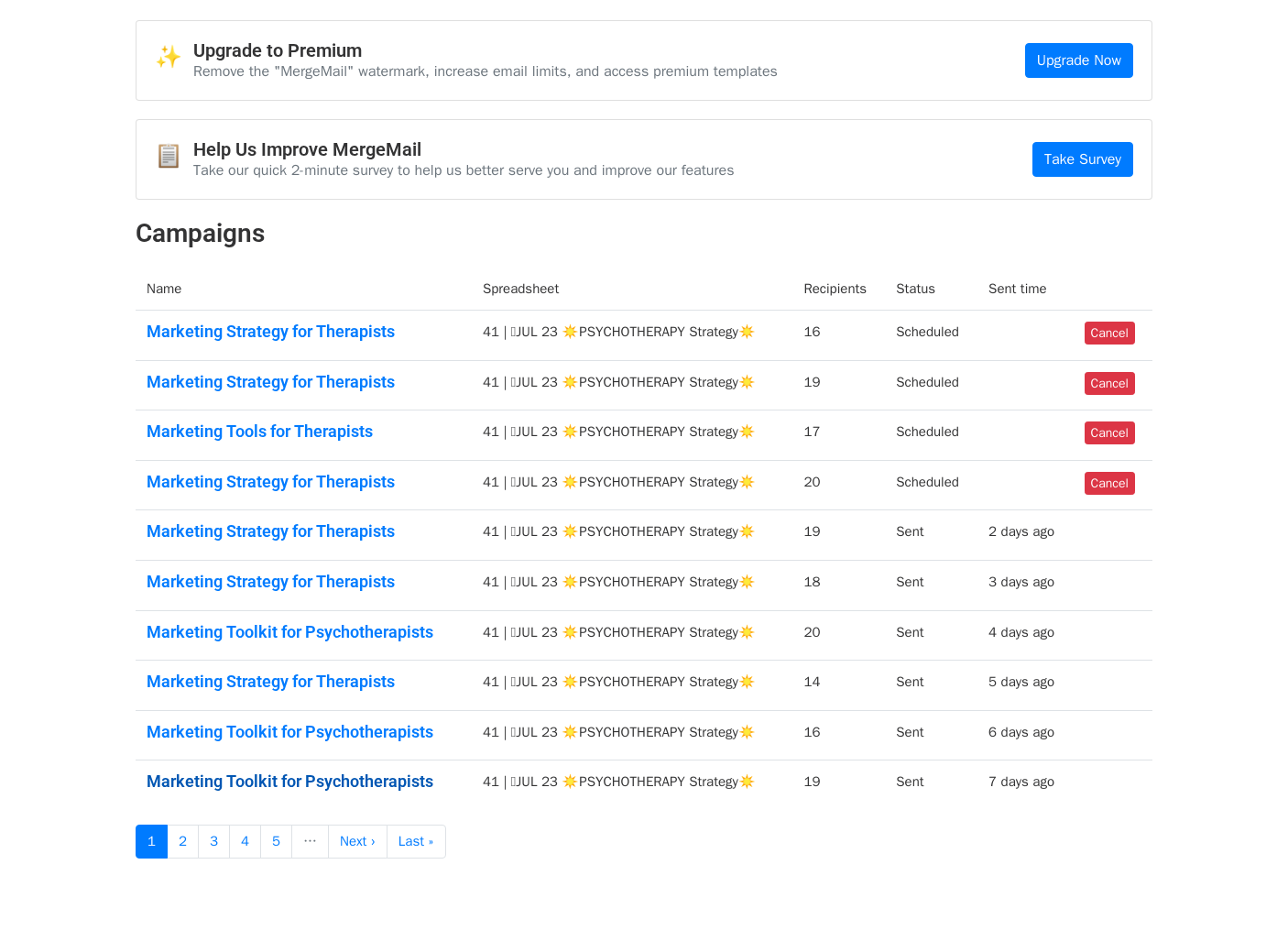 click on "Marketing Toolkit for Psychotherapists" at bounding box center (303, 782) 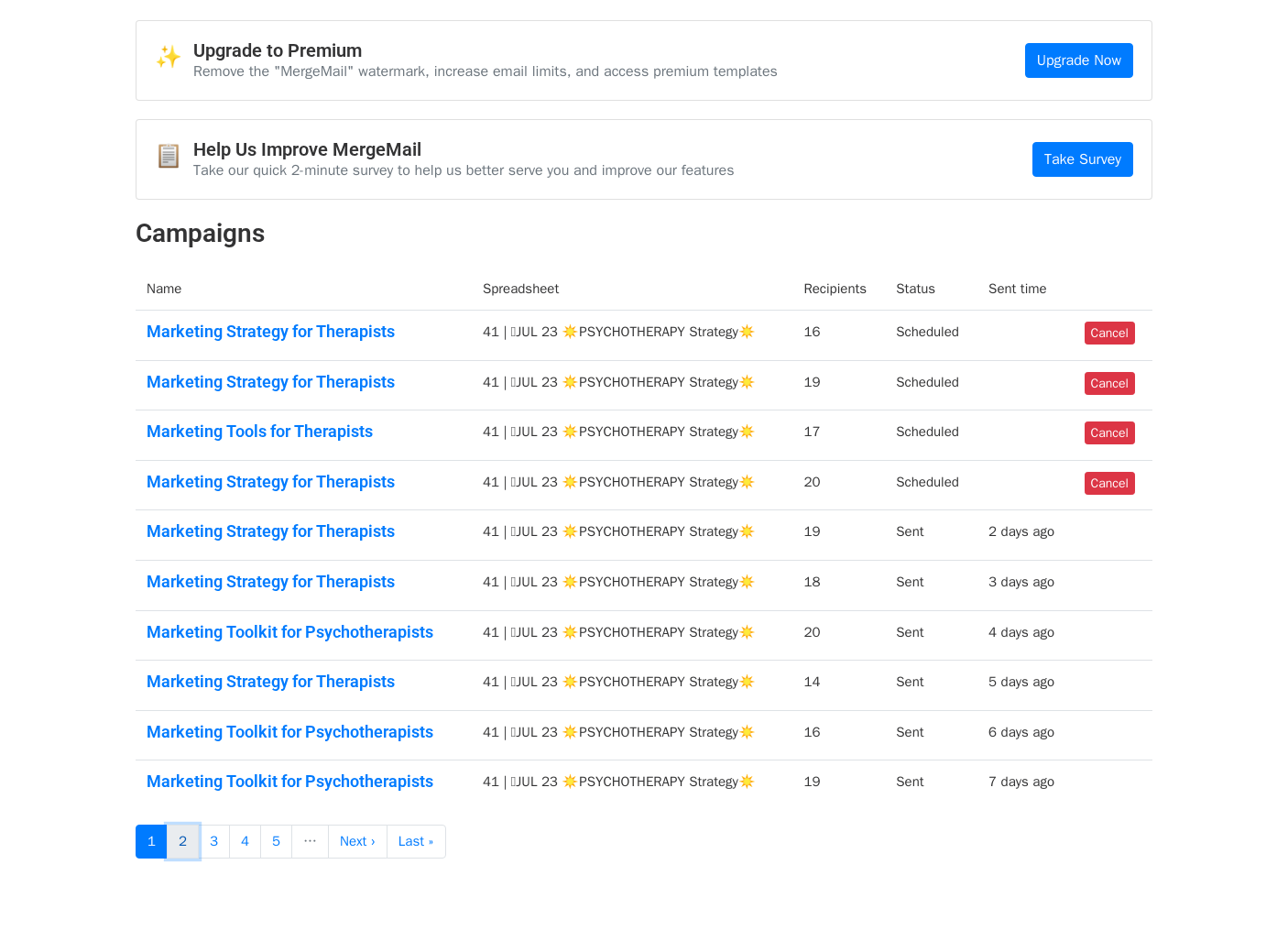 click on "2" at bounding box center [182, 841] 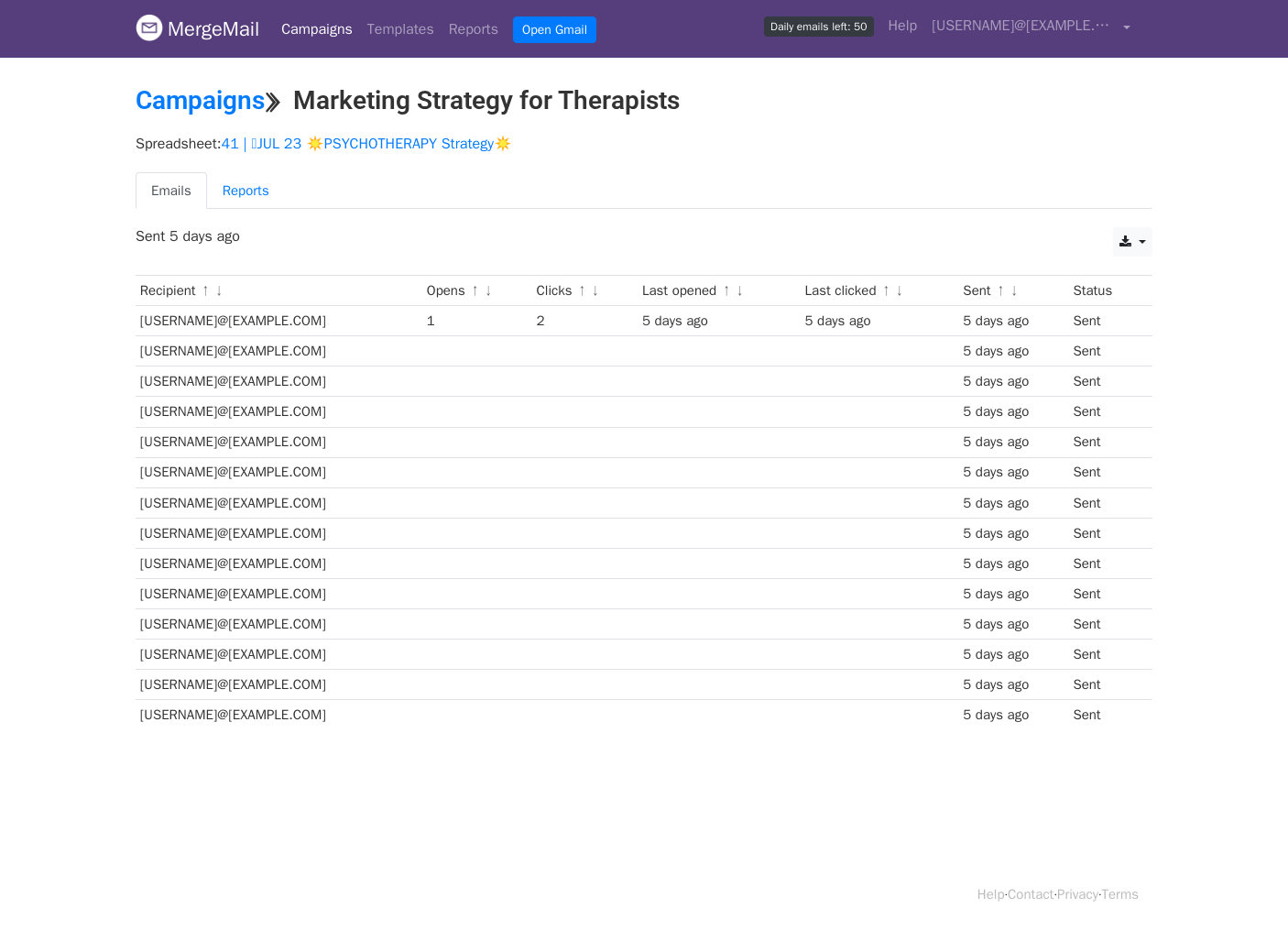 scroll, scrollTop: 0, scrollLeft: 0, axis: both 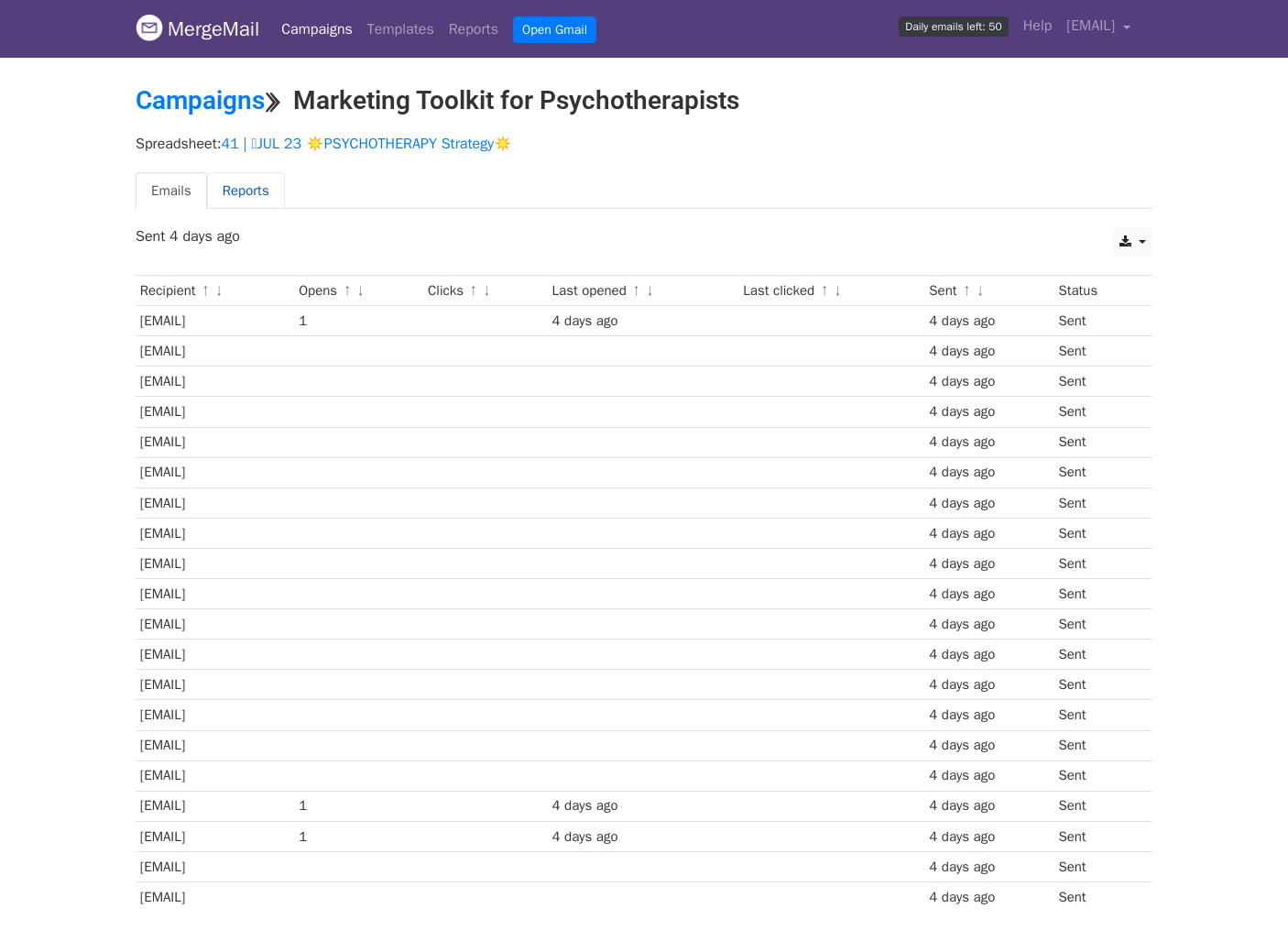 click on "Reports" at bounding box center (246, 191) 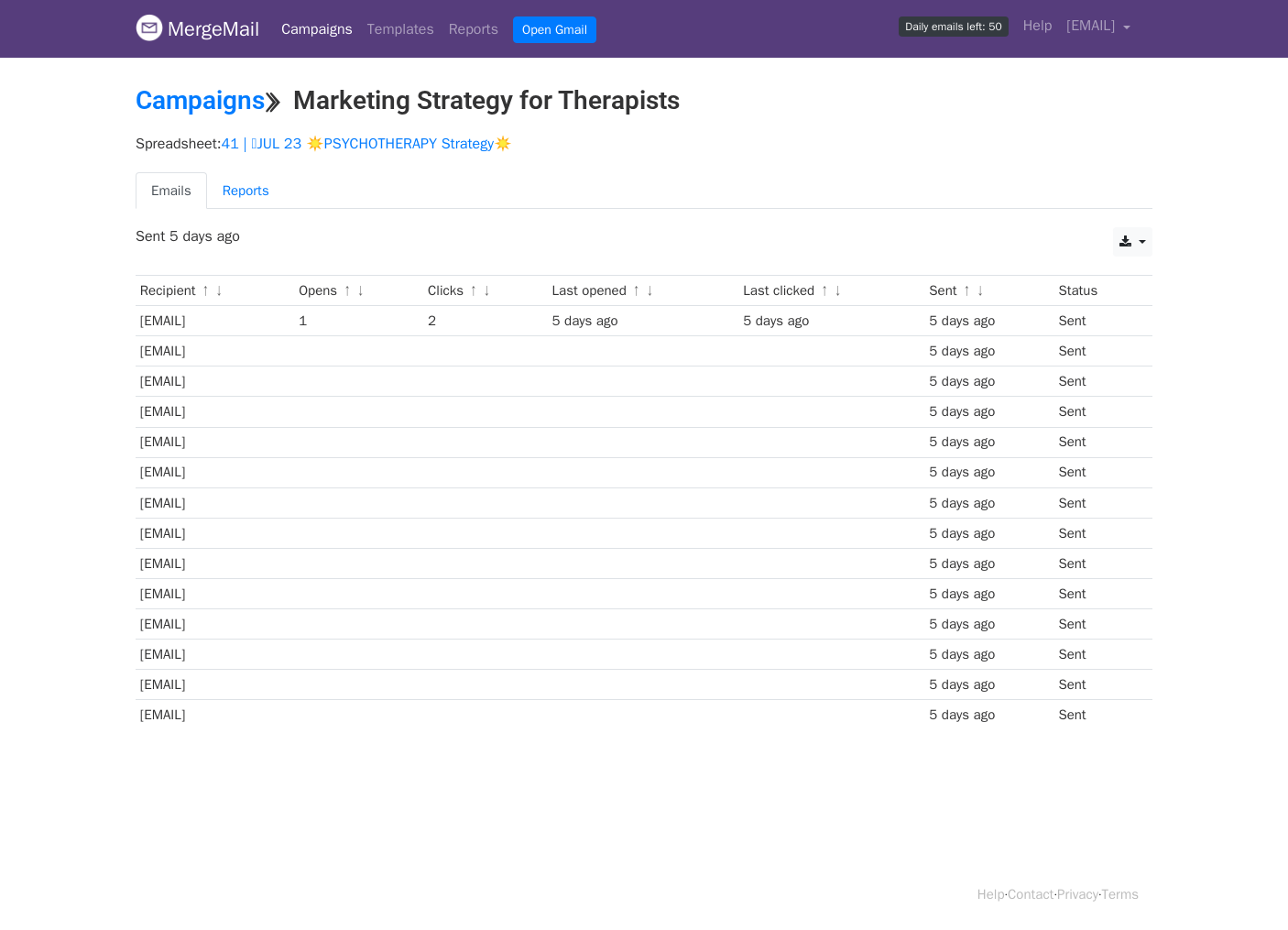 scroll, scrollTop: 0, scrollLeft: 0, axis: both 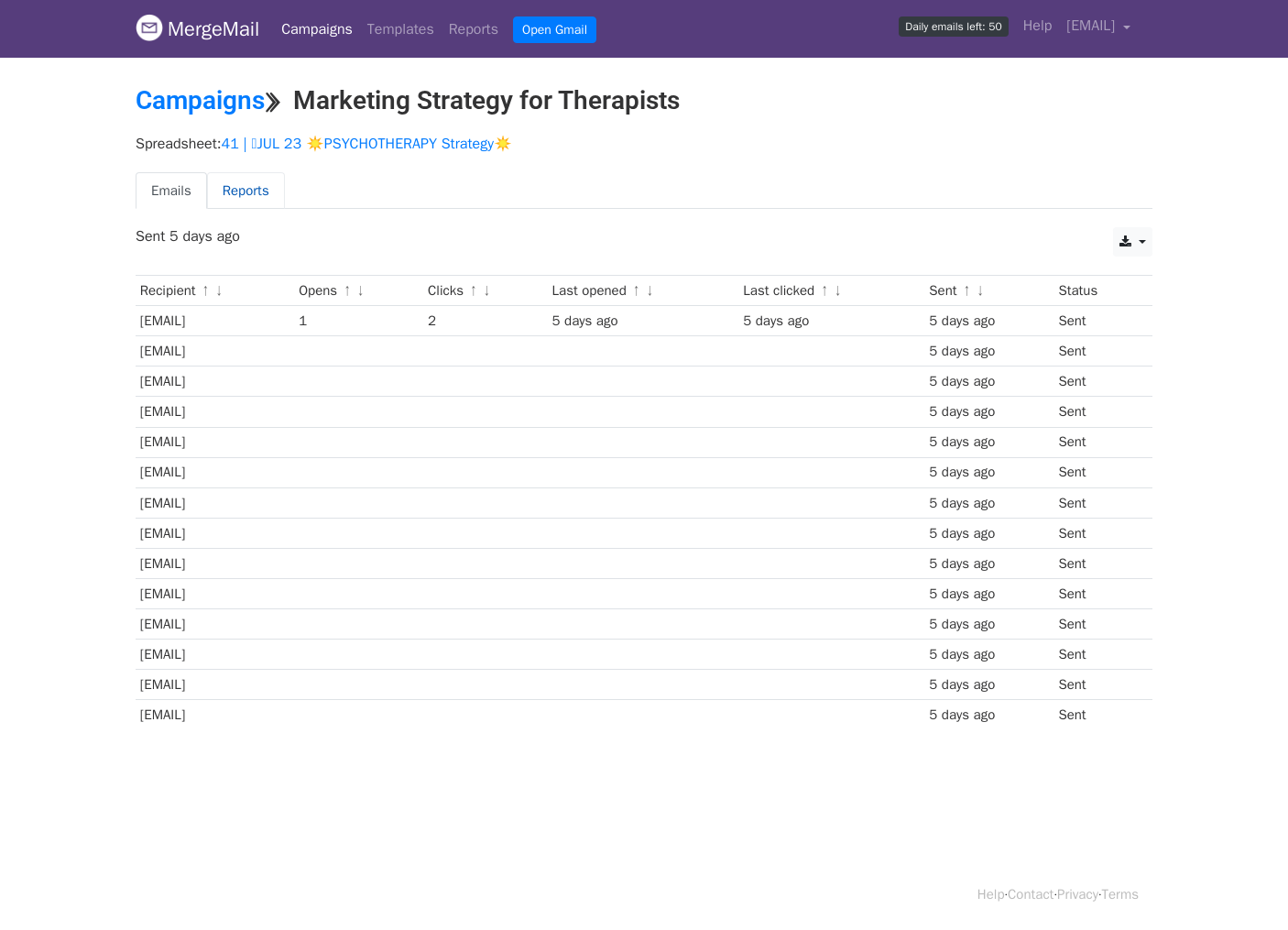 click on "Reports" at bounding box center (246, 191) 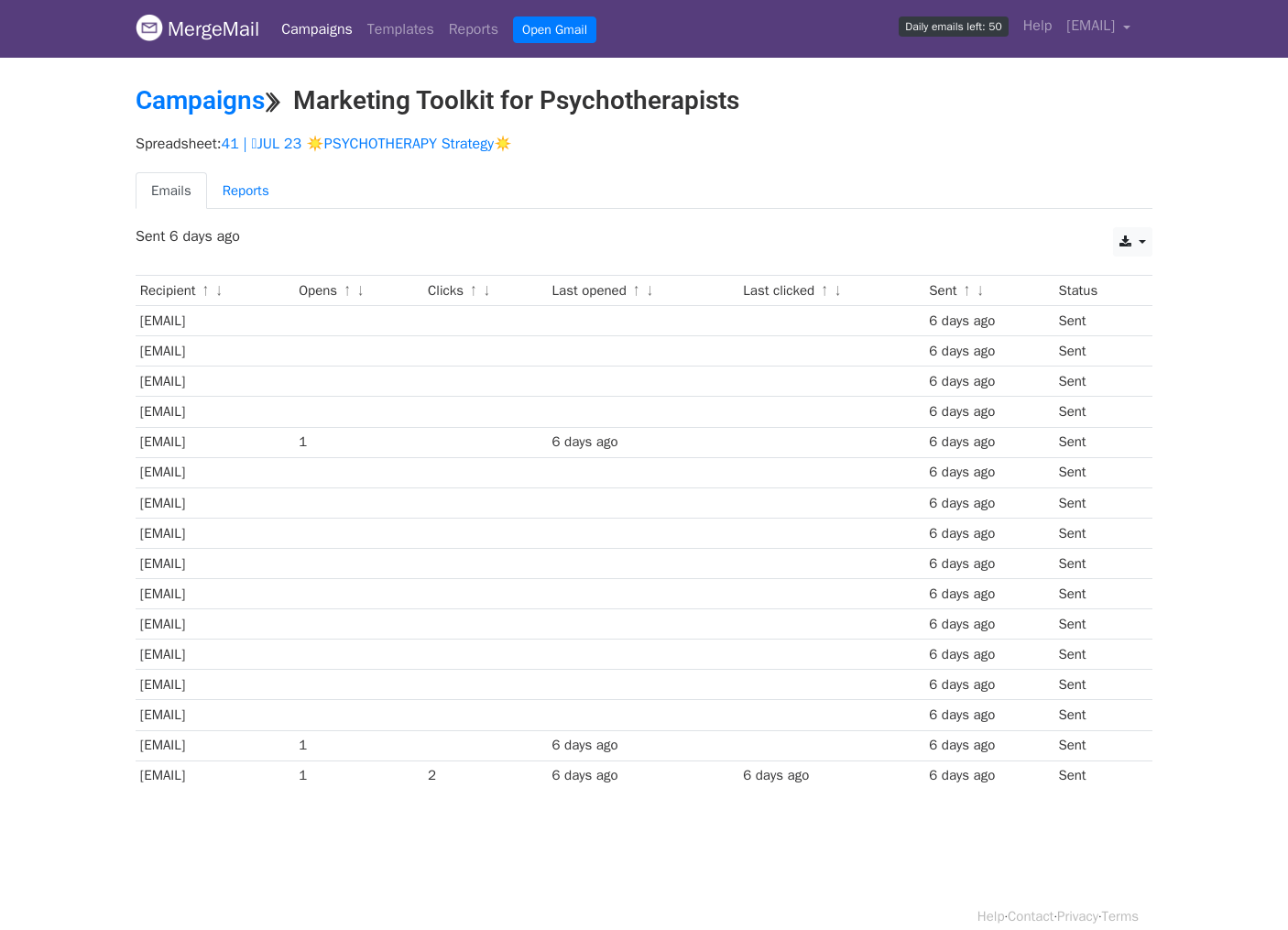 scroll, scrollTop: 0, scrollLeft: 0, axis: both 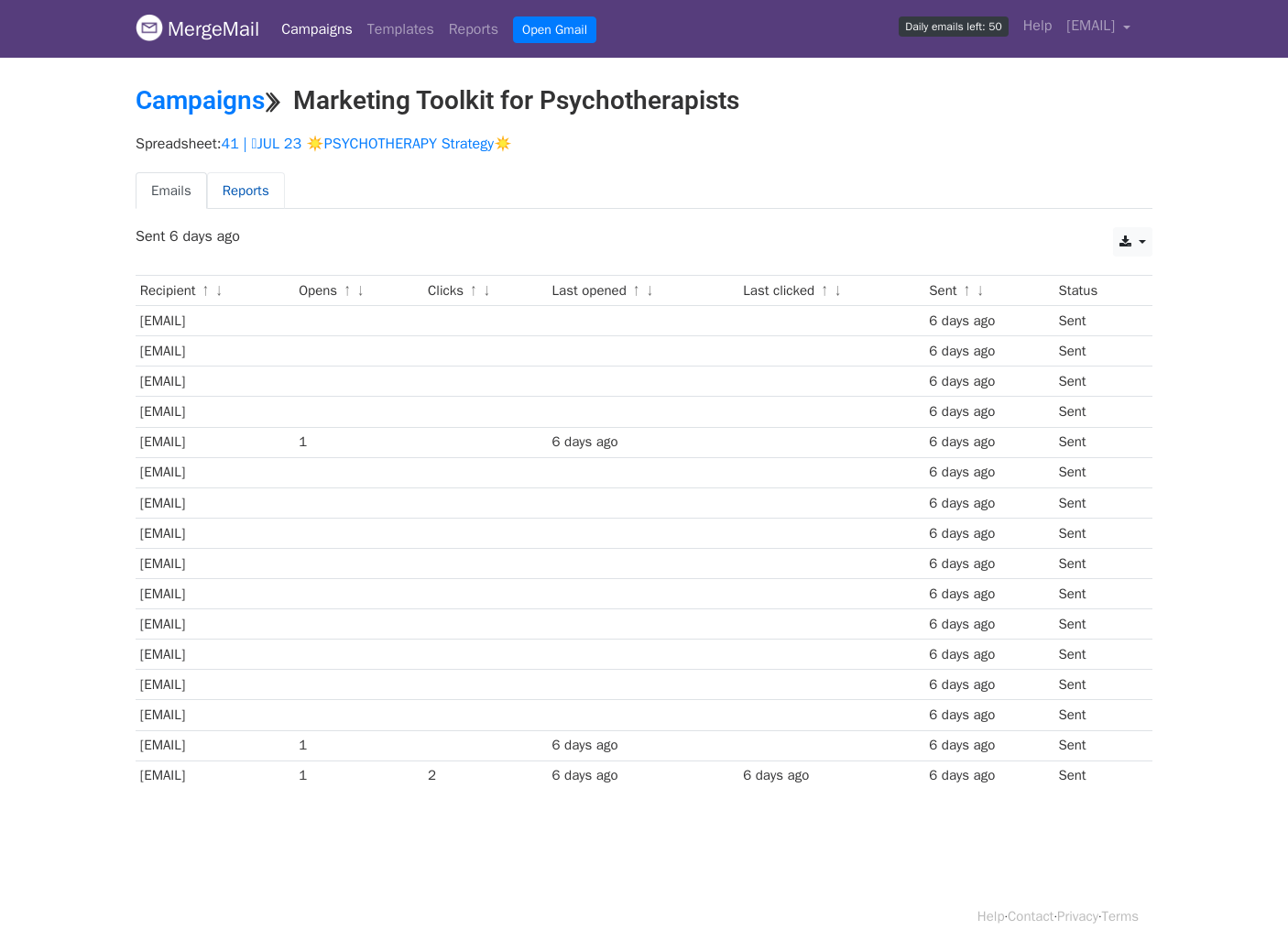 click on "Reports" at bounding box center [246, 191] 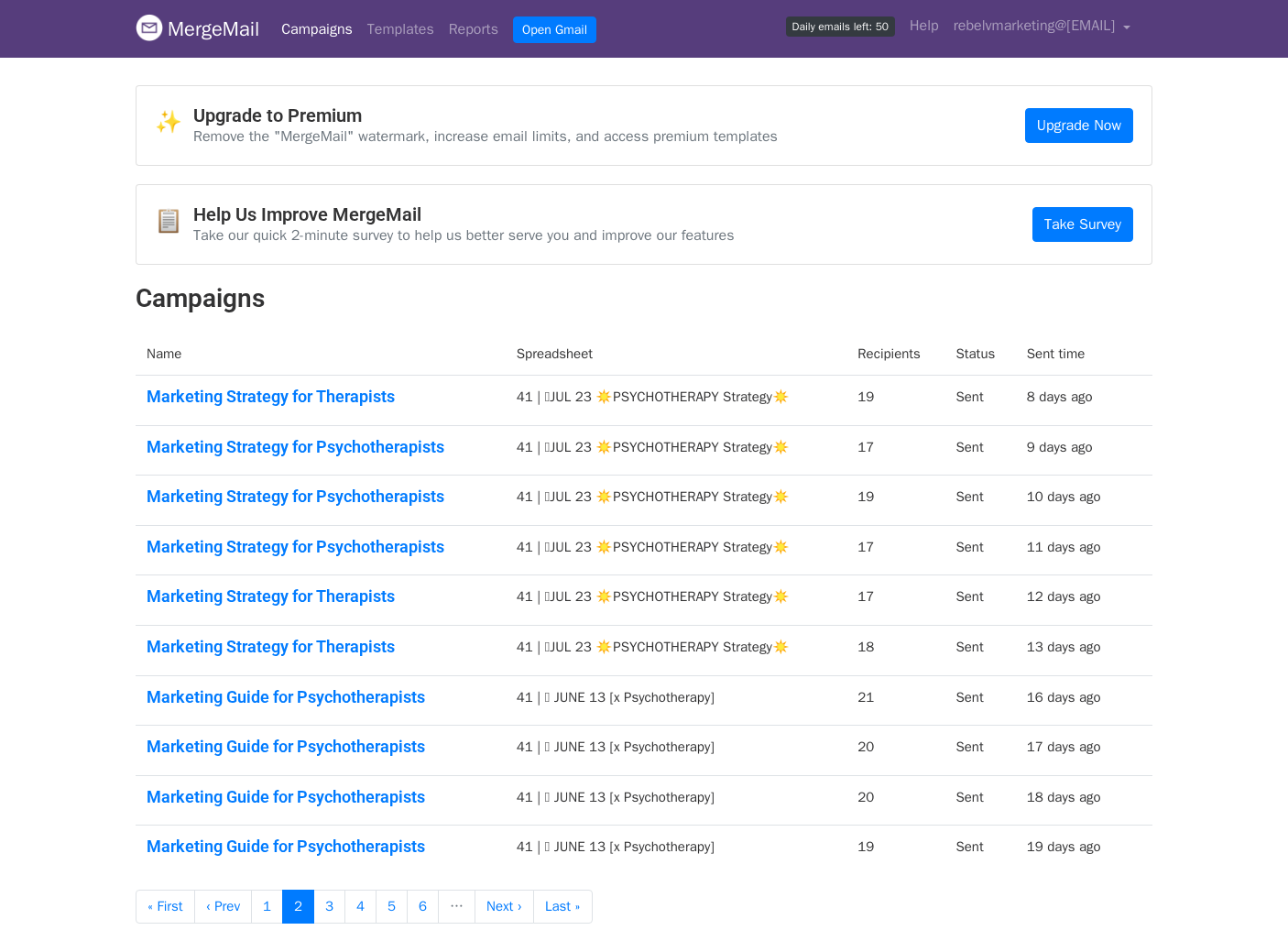 scroll, scrollTop: 0, scrollLeft: 0, axis: both 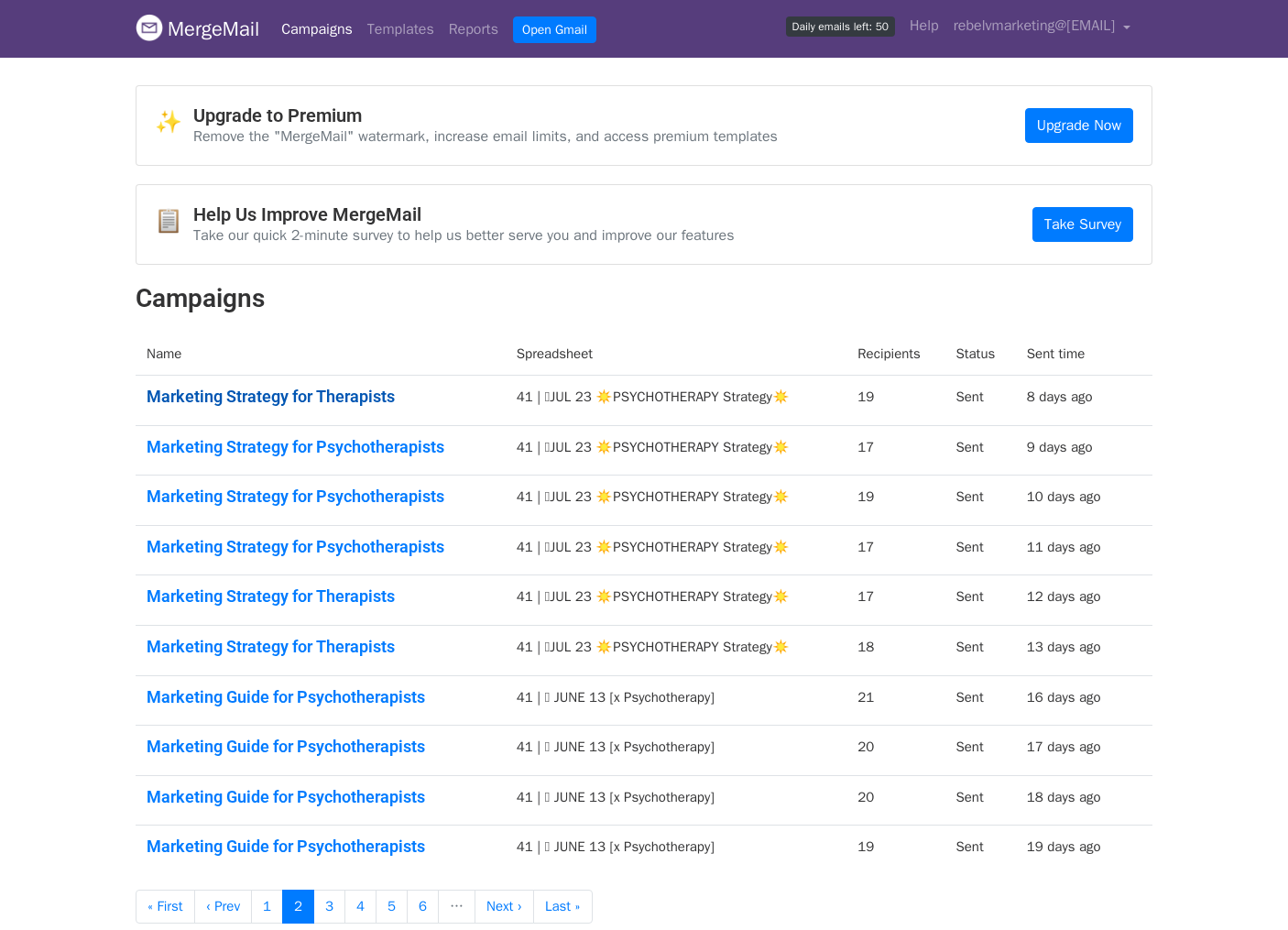 click on "Marketing Strategy for Therapists" at bounding box center [321, 397] 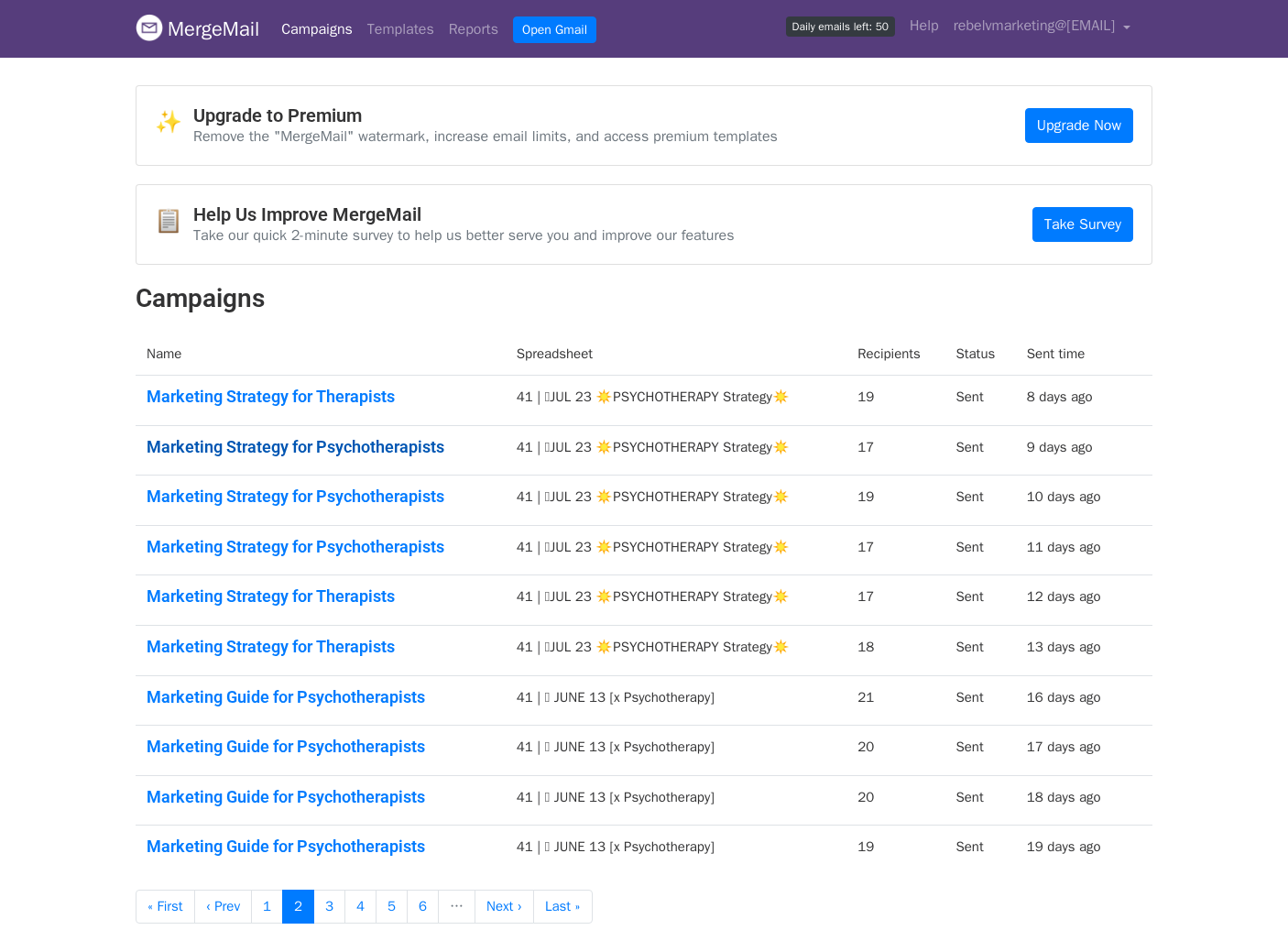click on "Marketing Strategy for Psychotherapists" at bounding box center (321, 447) 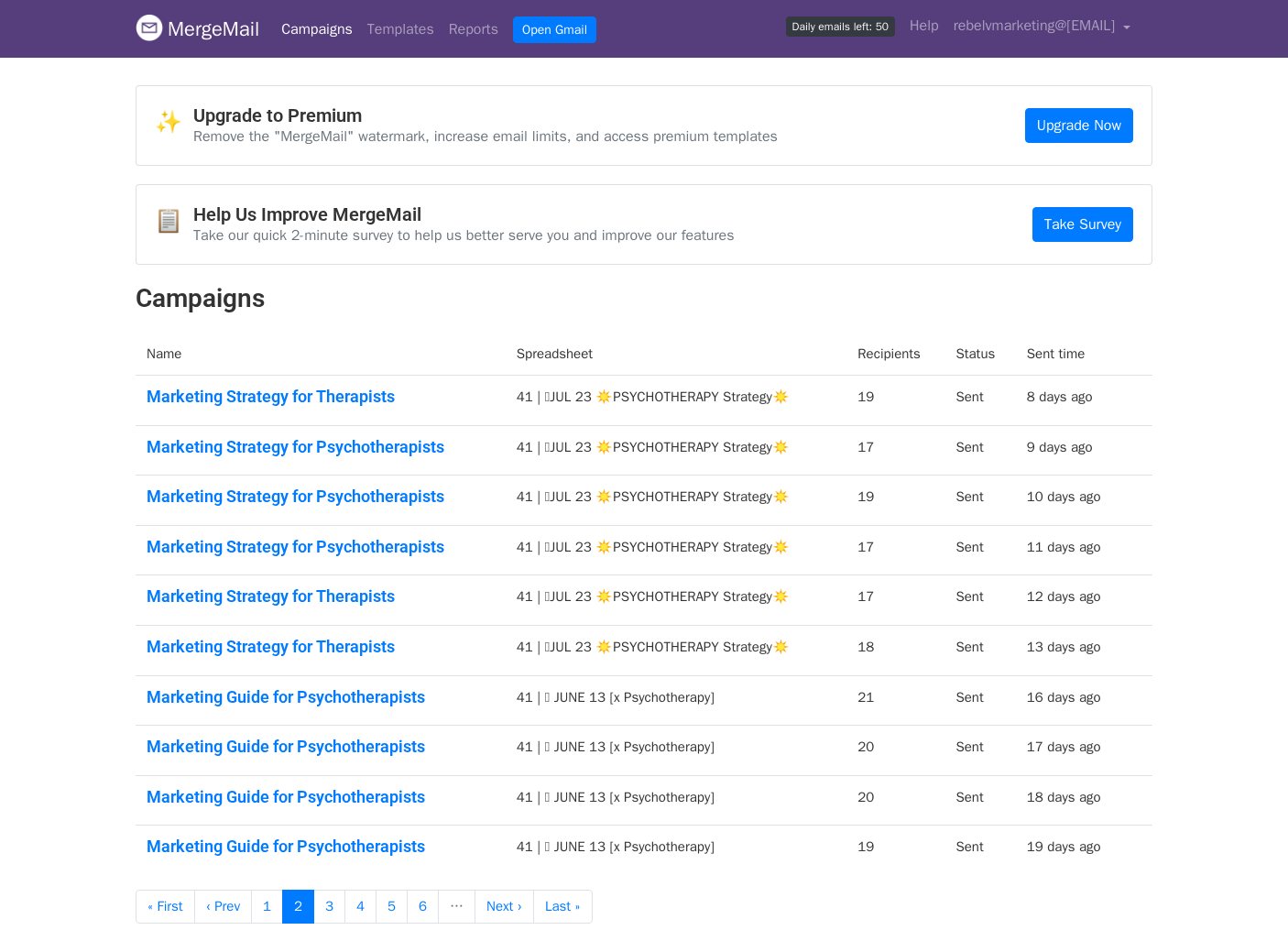 click on "Marketing Strategy for Psychotherapists" at bounding box center (321, 500) 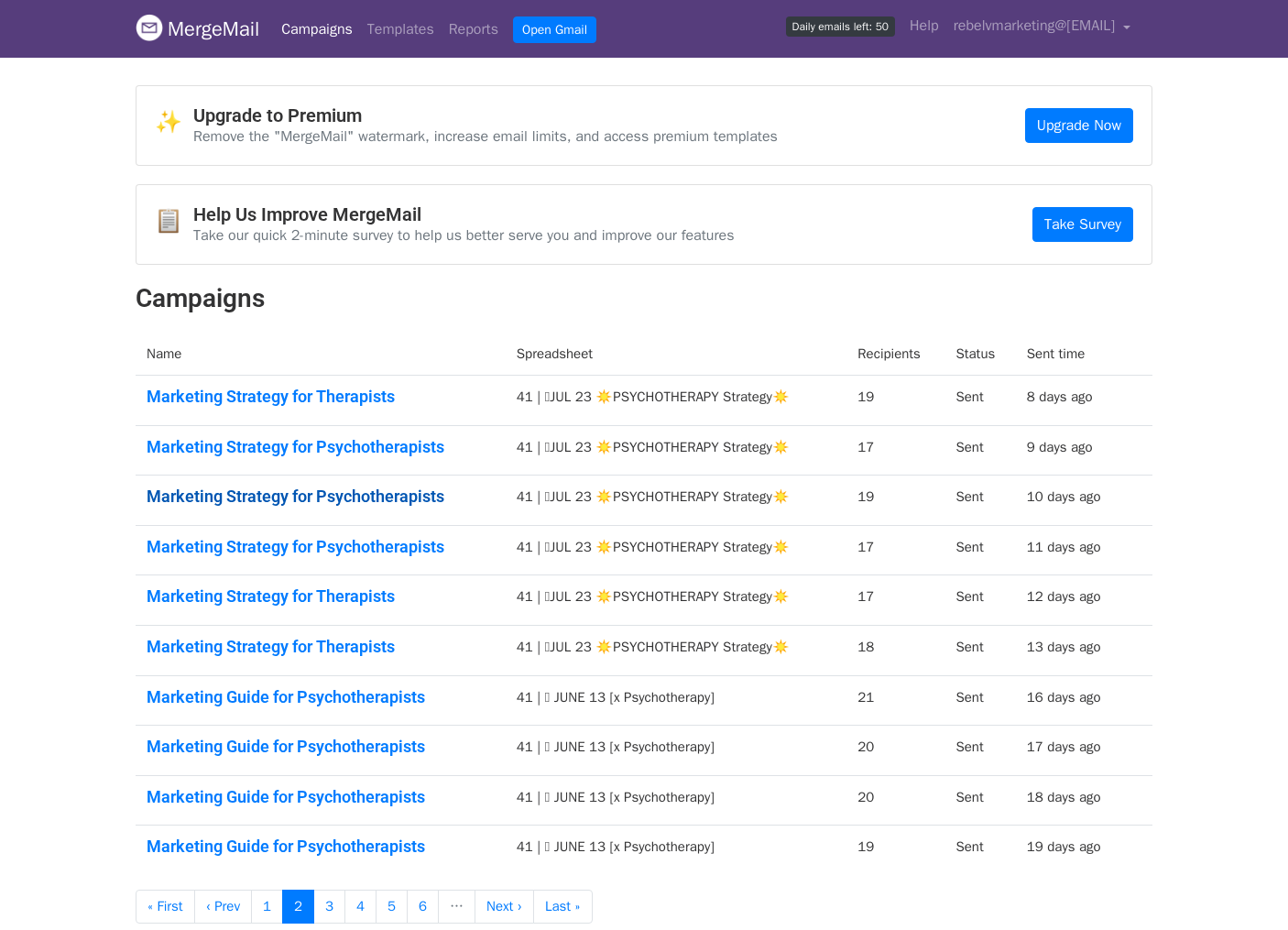 click on "Marketing Strategy for Psychotherapists" at bounding box center (321, 497) 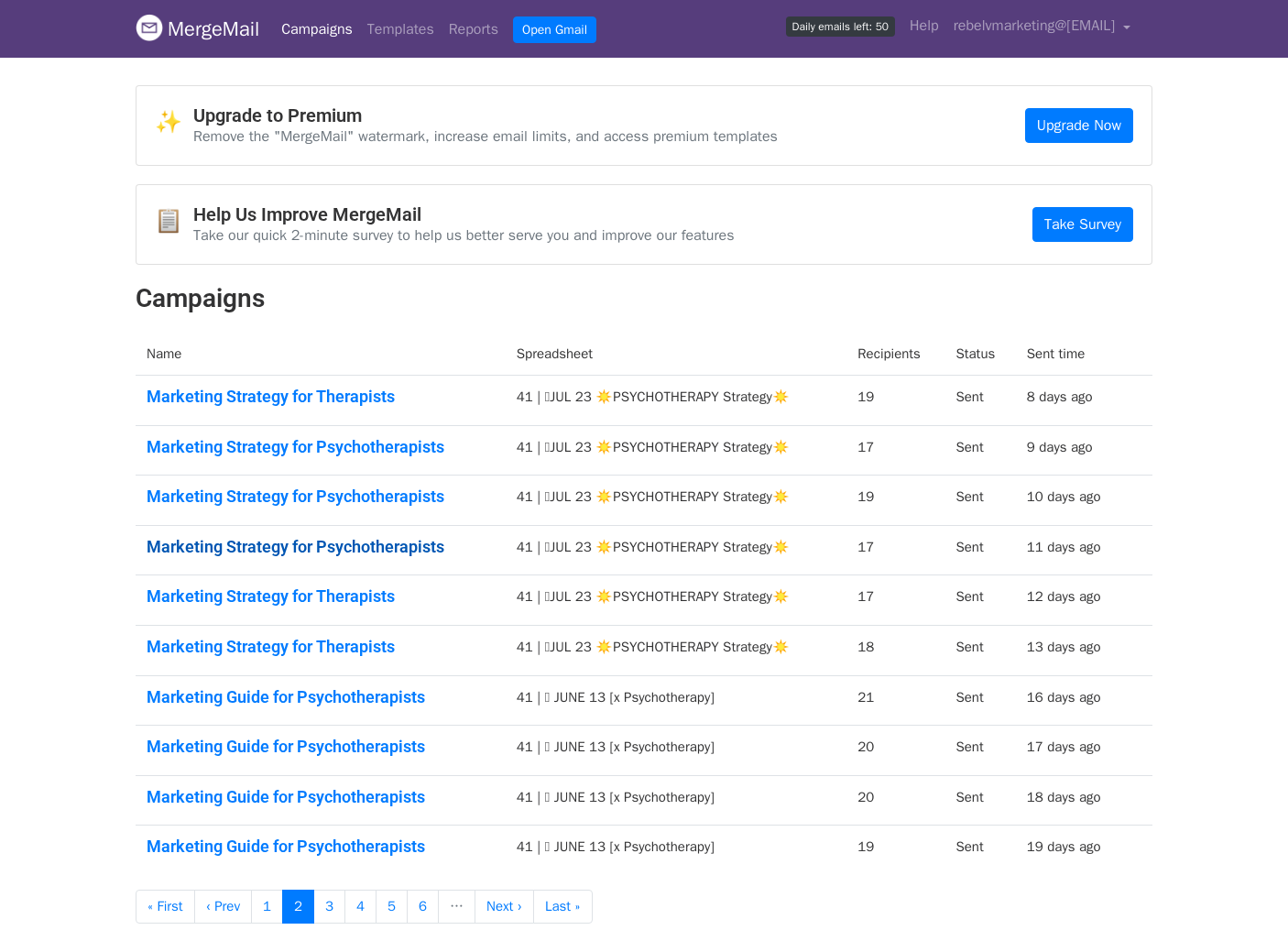 click on "Marketing Strategy for Psychotherapists" at bounding box center (321, 547) 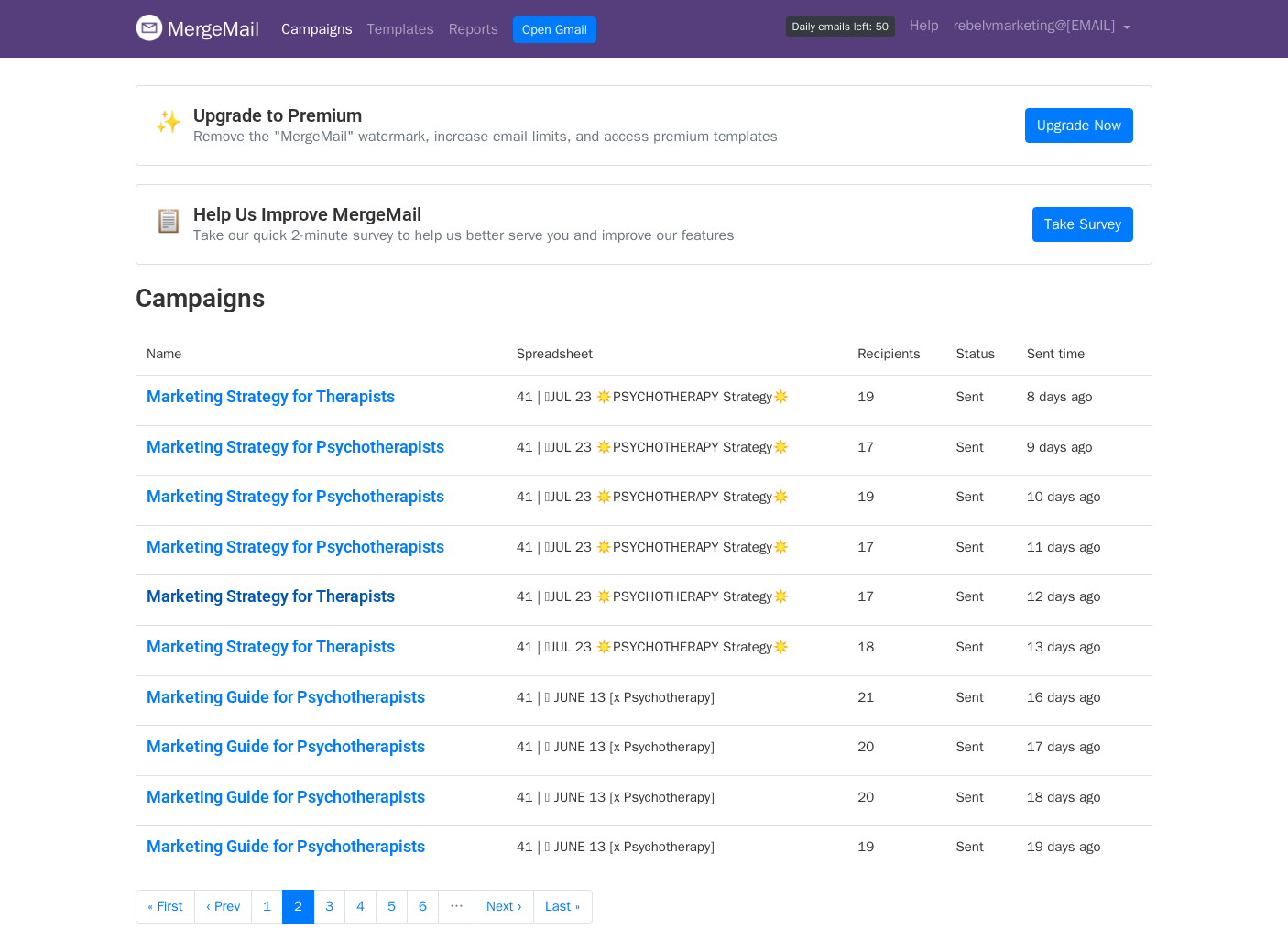 click on "Marketing Strategy for Therapists" at bounding box center [321, 596] 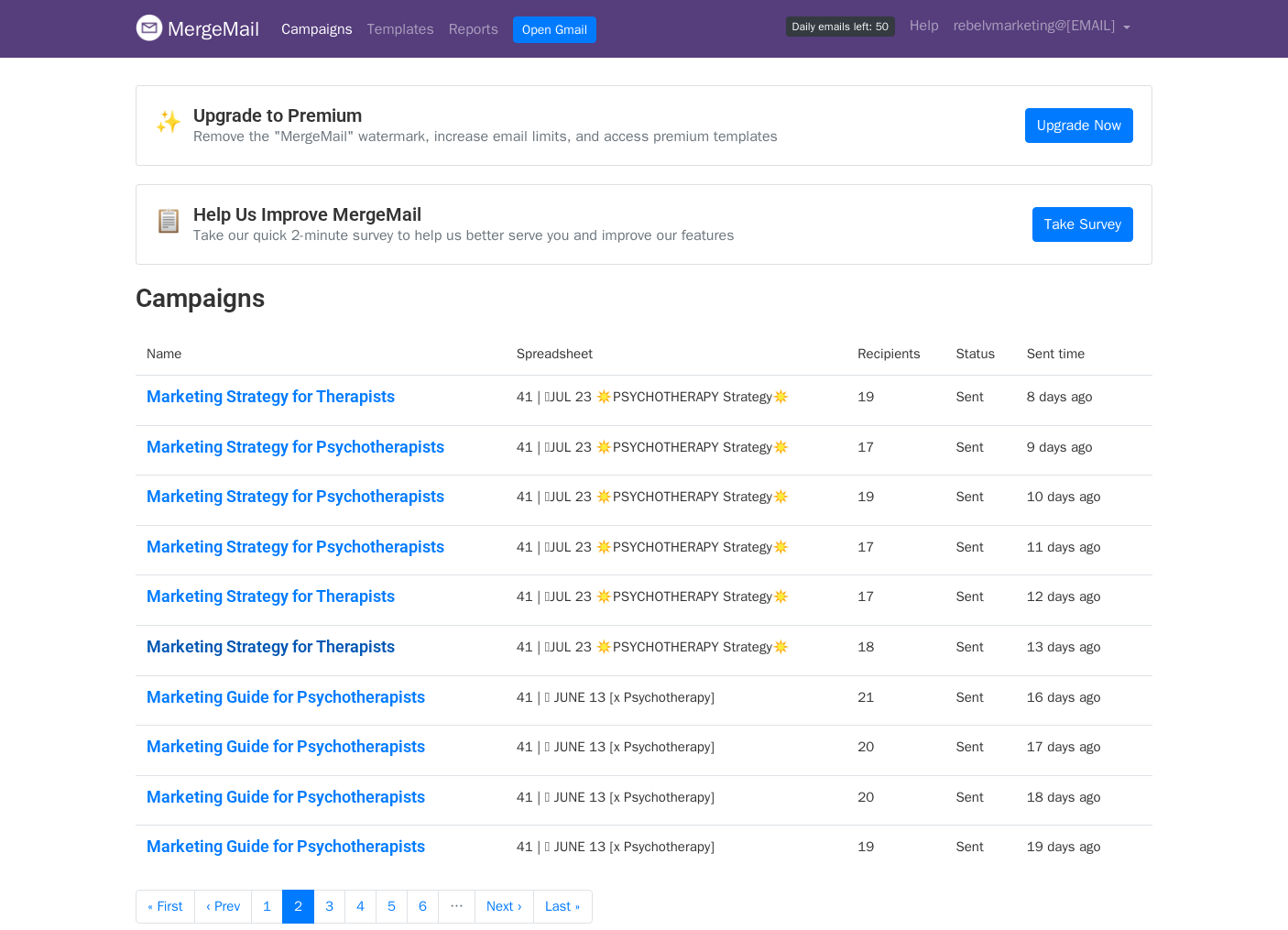 click on "Marketing Strategy for Therapists" at bounding box center (321, 647) 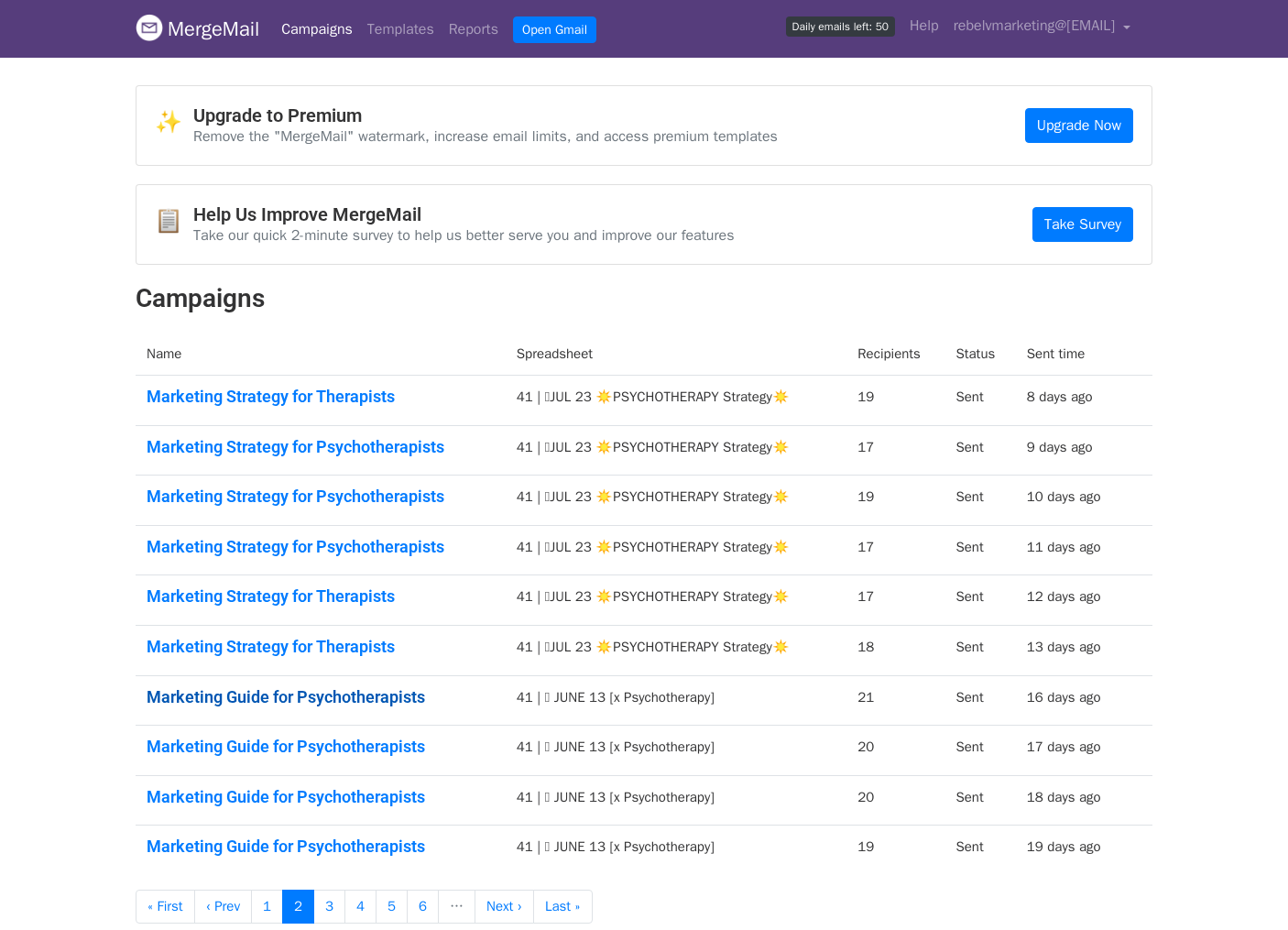 click on "Marketing Guide for Psychotherapists" at bounding box center (321, 697) 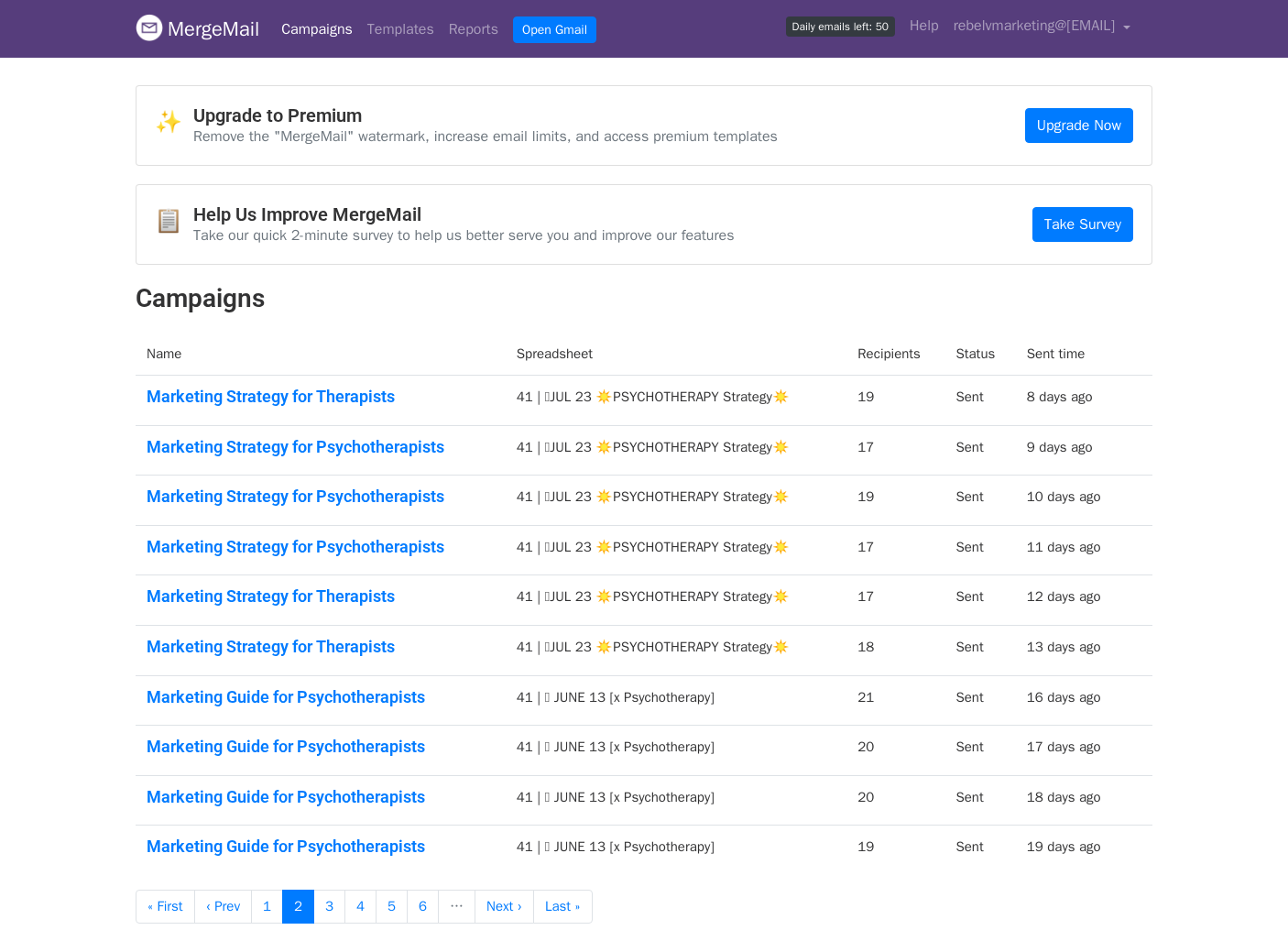 click on "Marketing Guide for Psychotherapists" at bounding box center (321, 750) 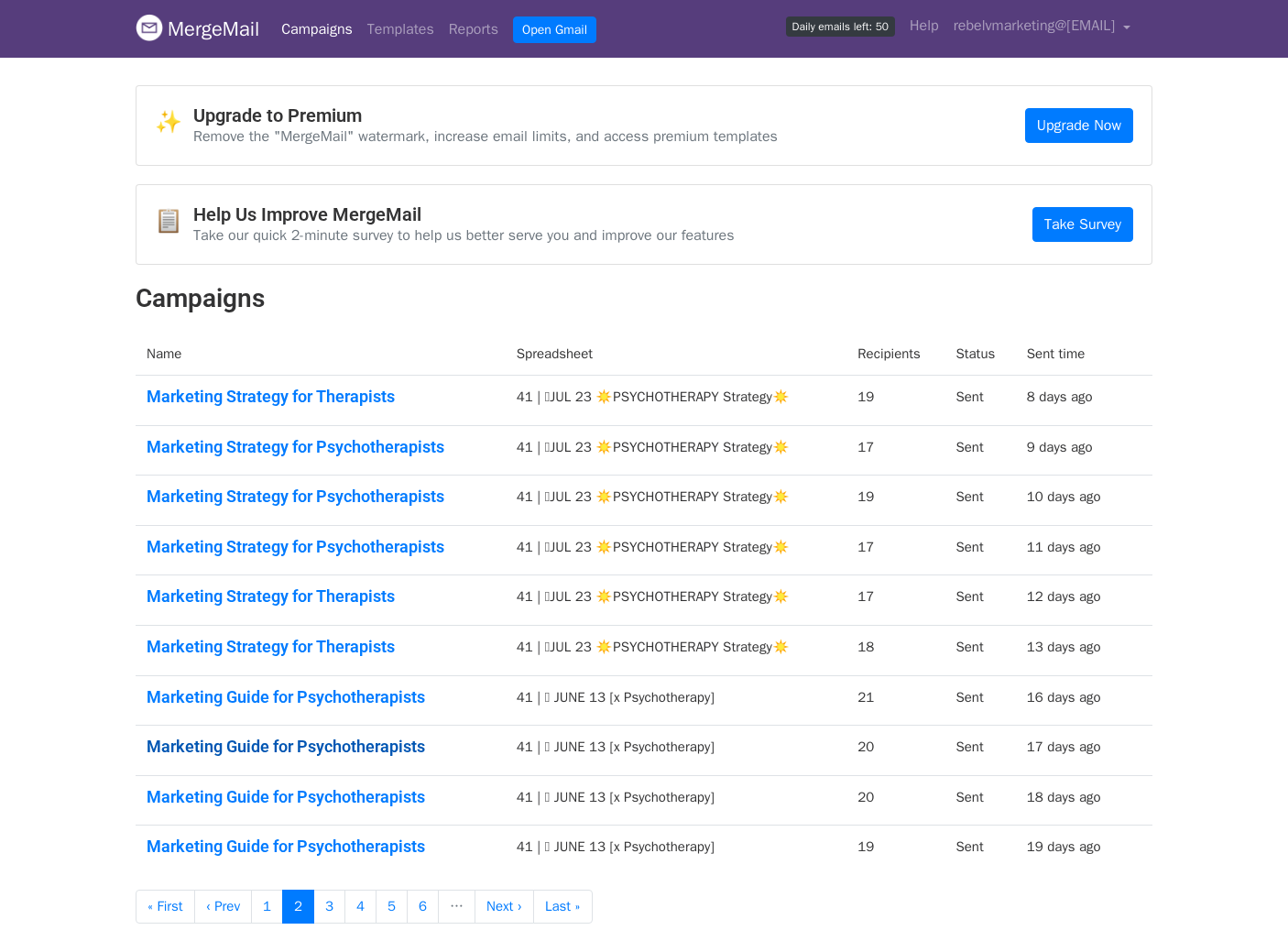 click on "Marketing Guide for Psychotherapists" at bounding box center [321, 747] 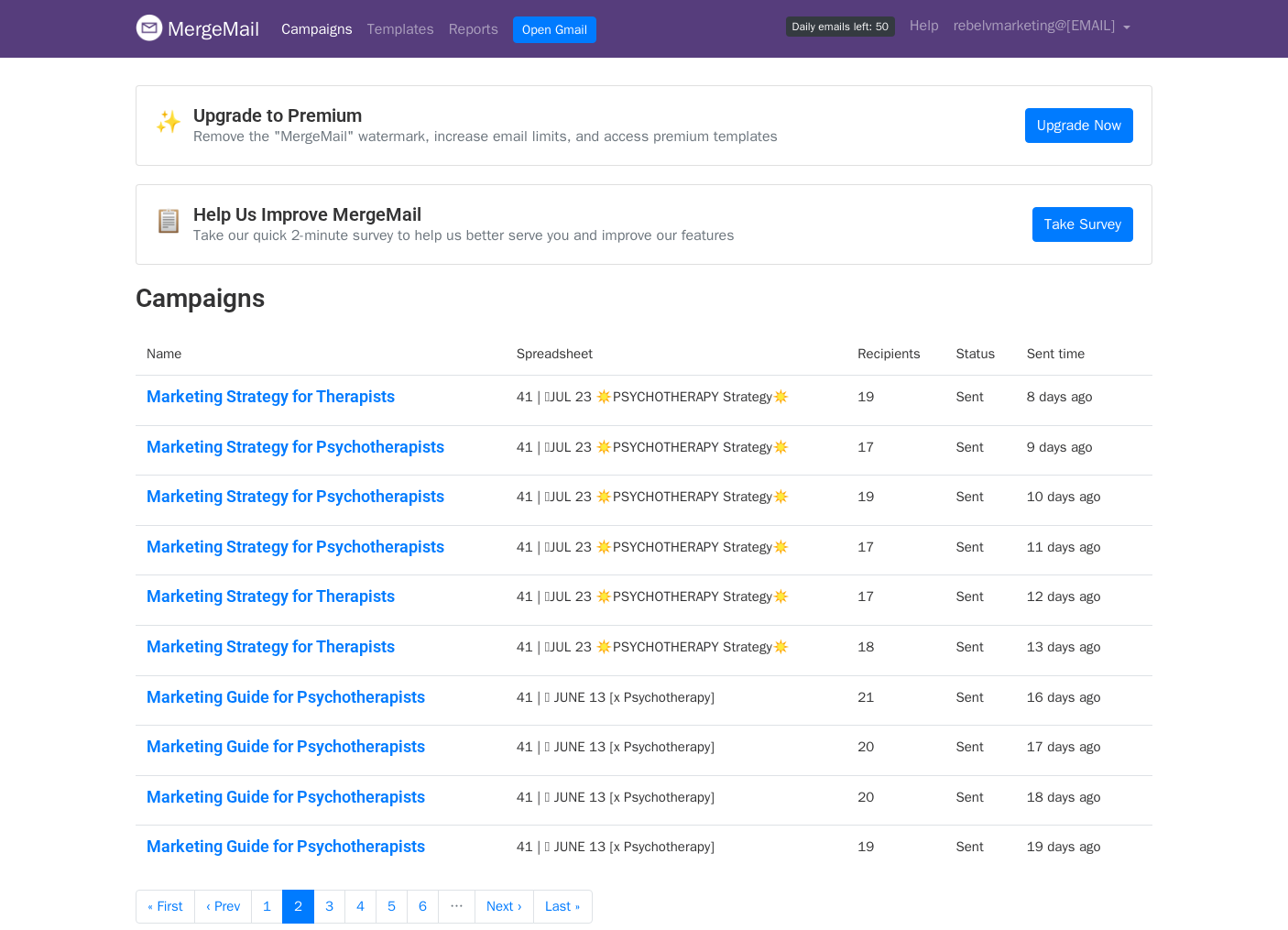 click on "Marketing Guide for Psychotherapists" at bounding box center [321, 800] 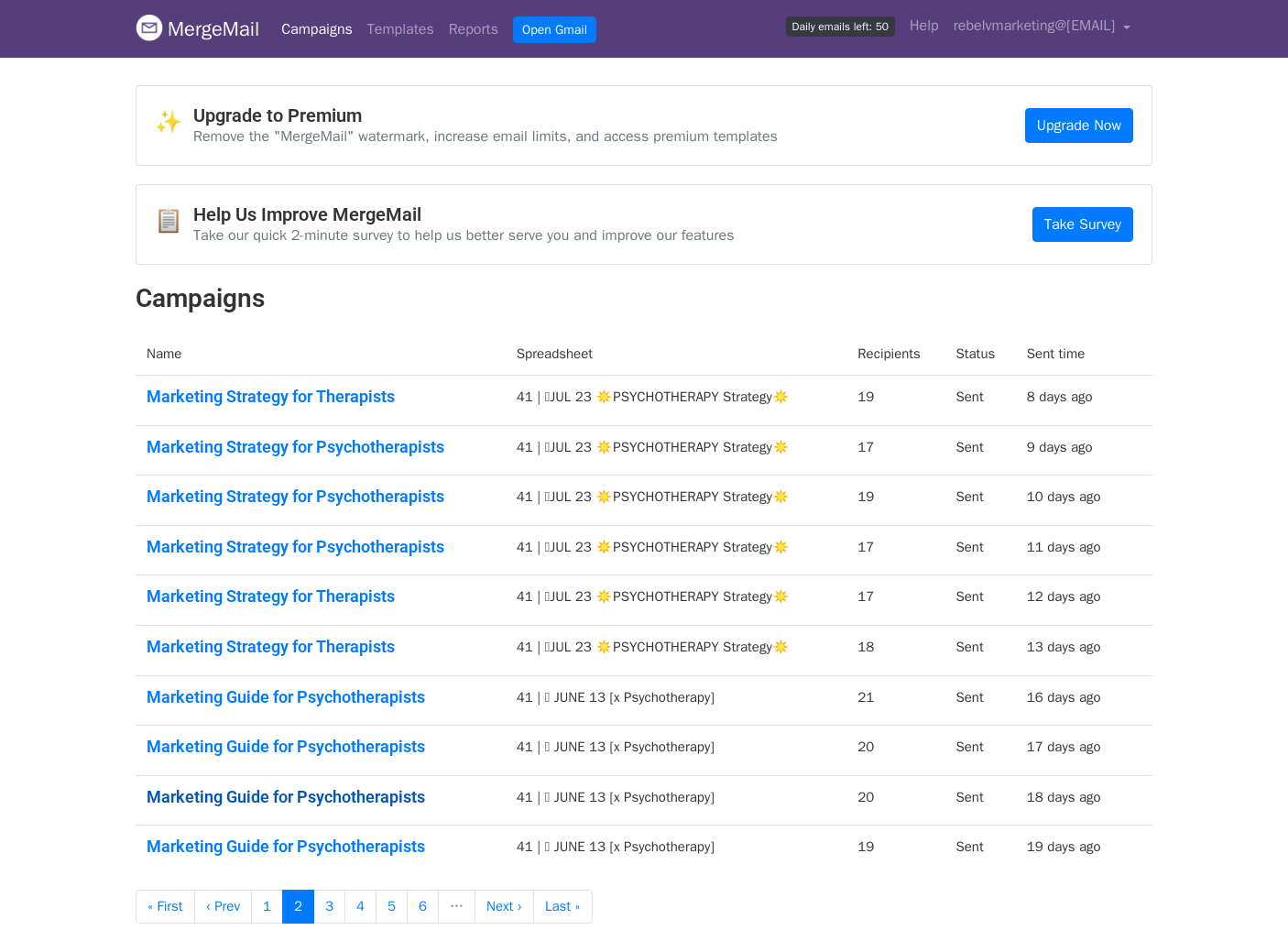 click on "Marketing Guide for Psychotherapists" at bounding box center [321, 797] 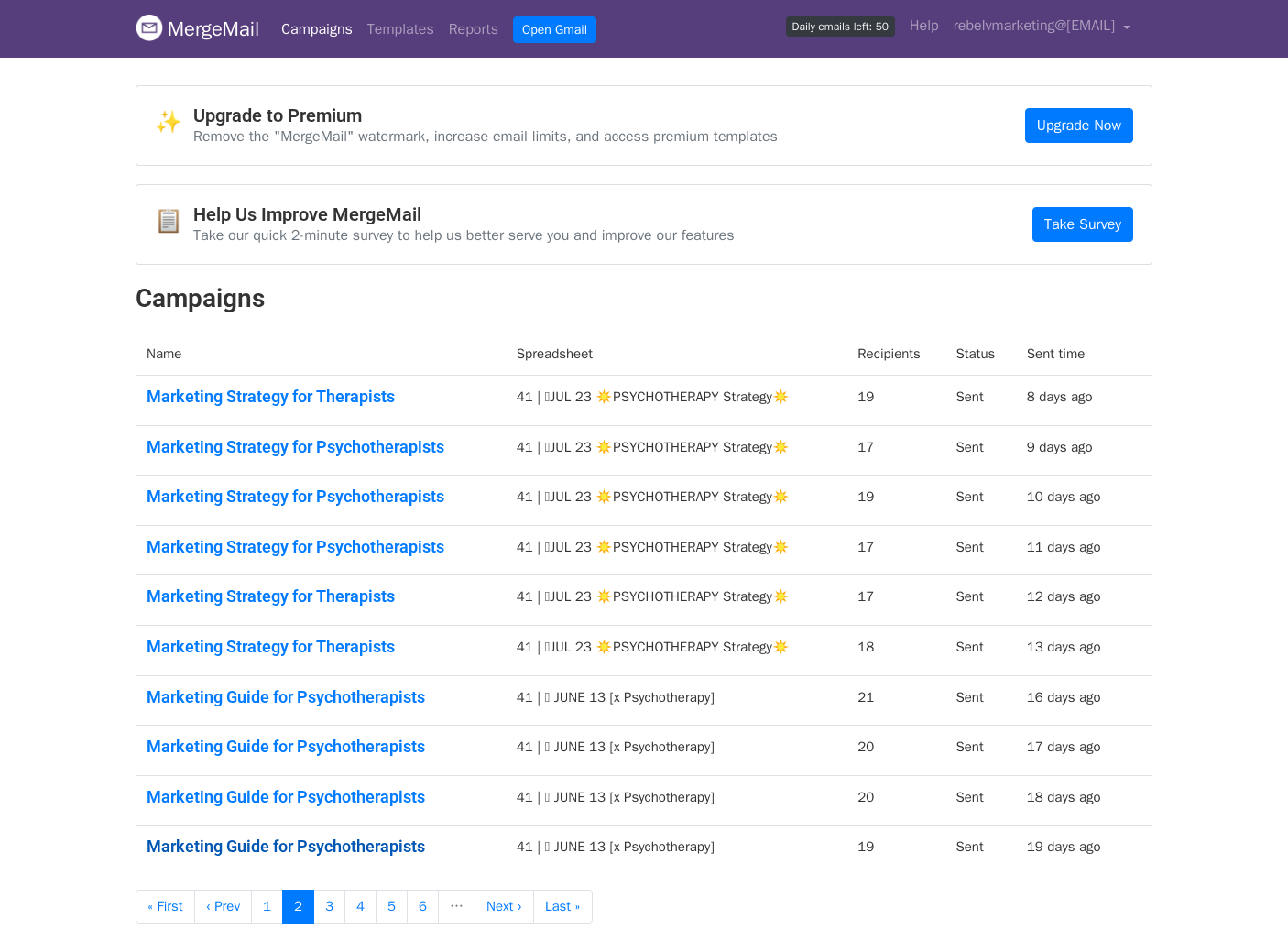 click on "Marketing Guide for Psychotherapists" at bounding box center [321, 847] 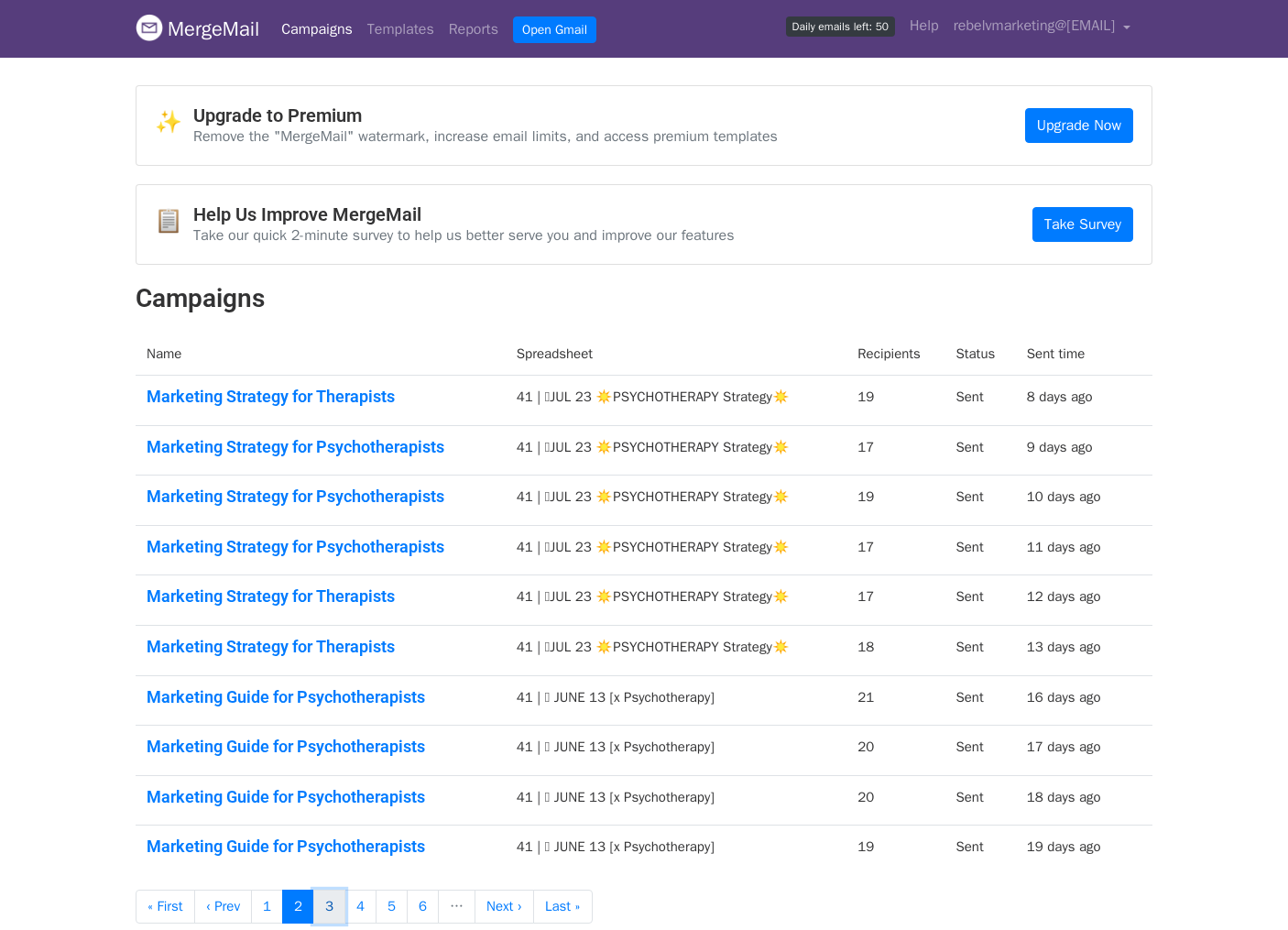click on "3" at bounding box center [329, 906] 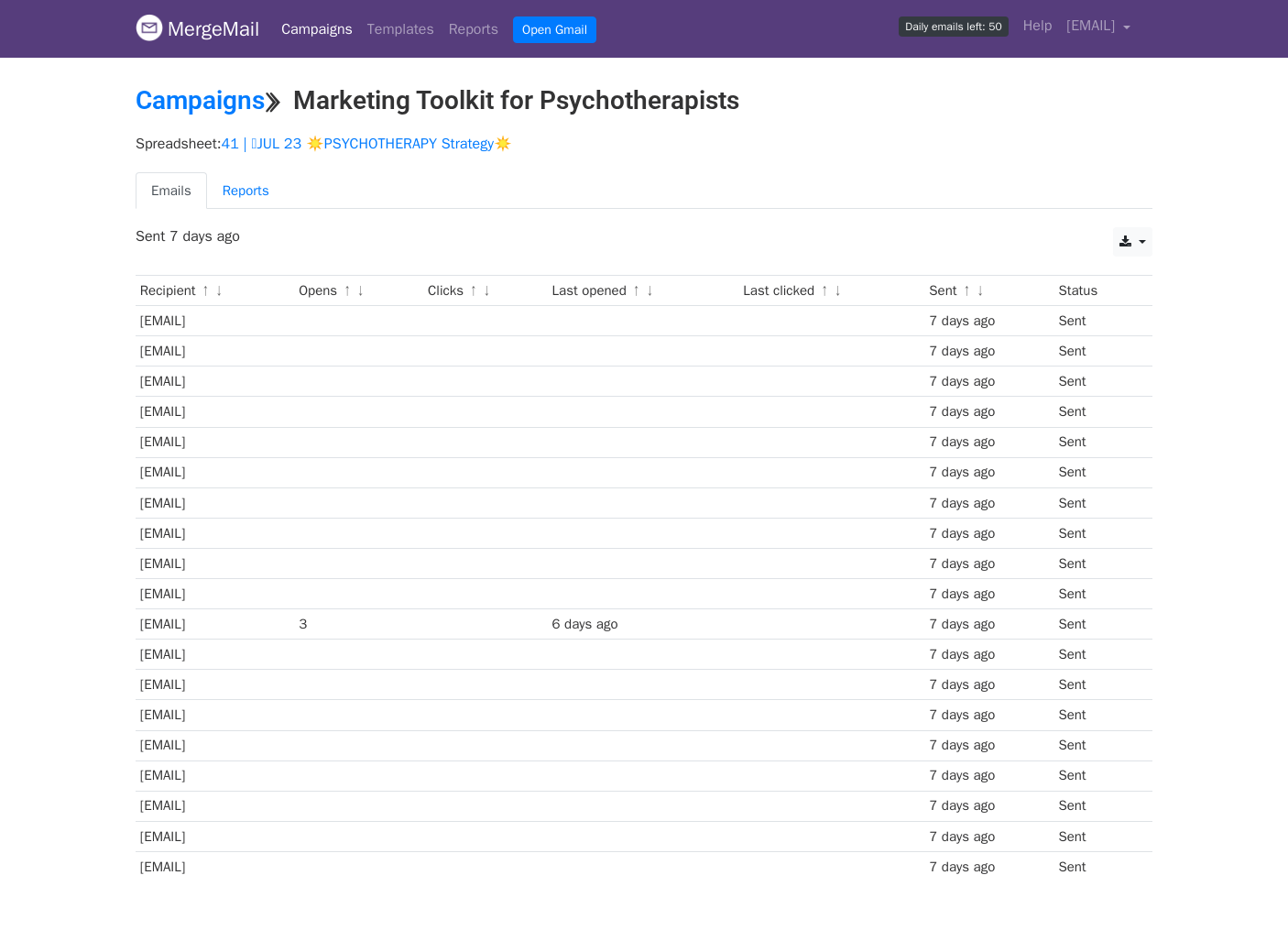 scroll, scrollTop: 0, scrollLeft: 0, axis: both 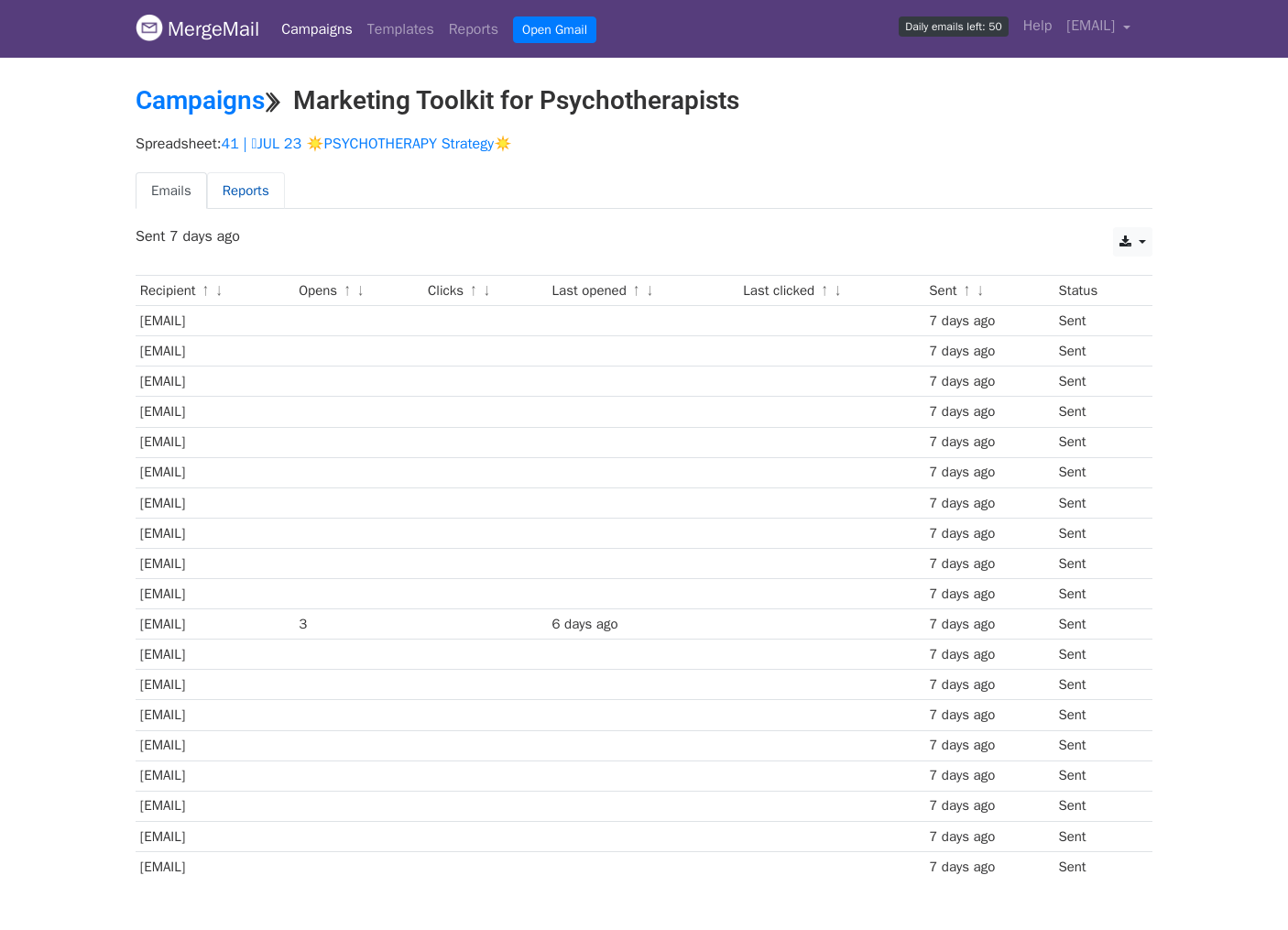 click on "Reports" at bounding box center [246, 191] 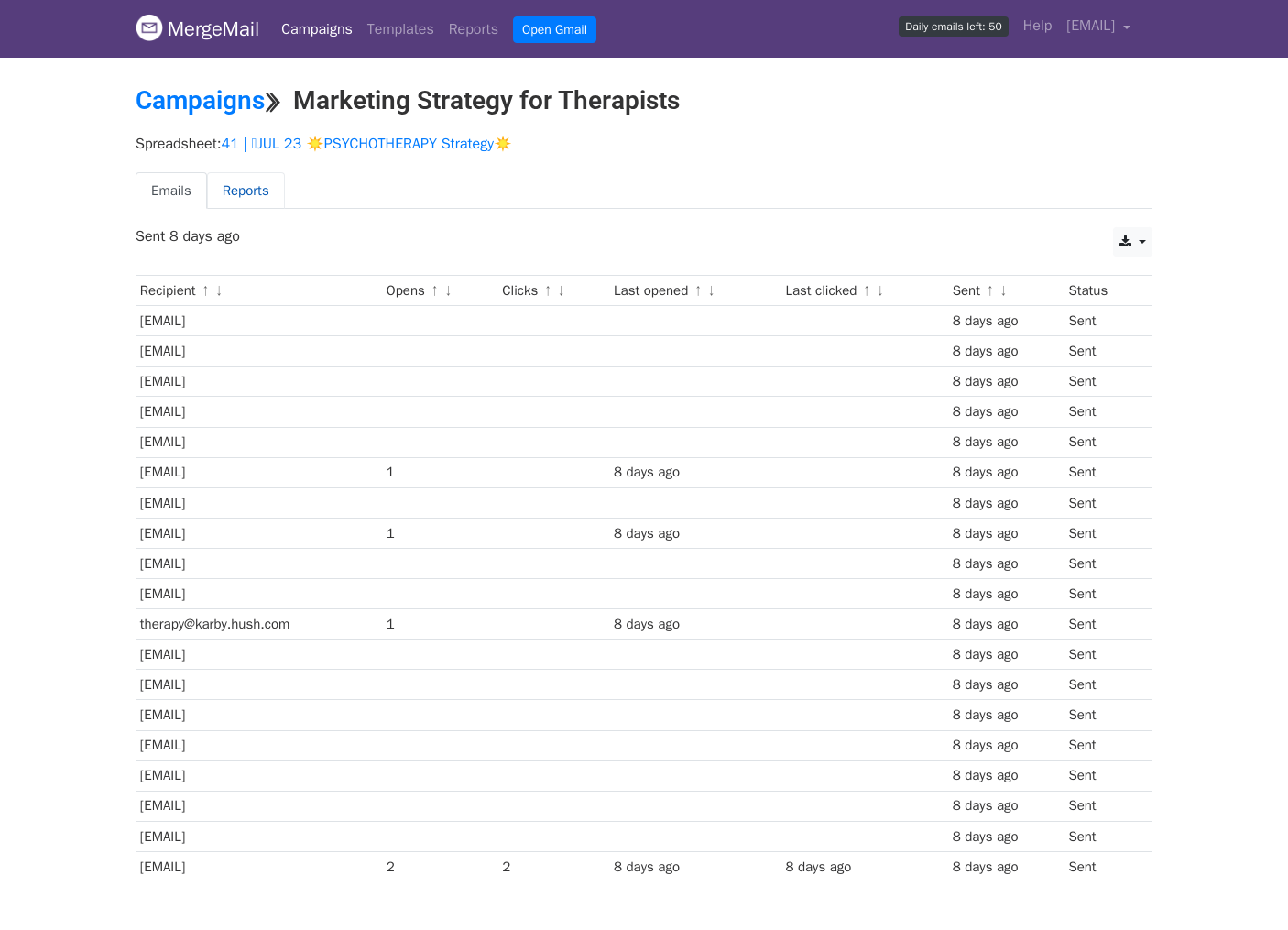 scroll, scrollTop: 0, scrollLeft: 0, axis: both 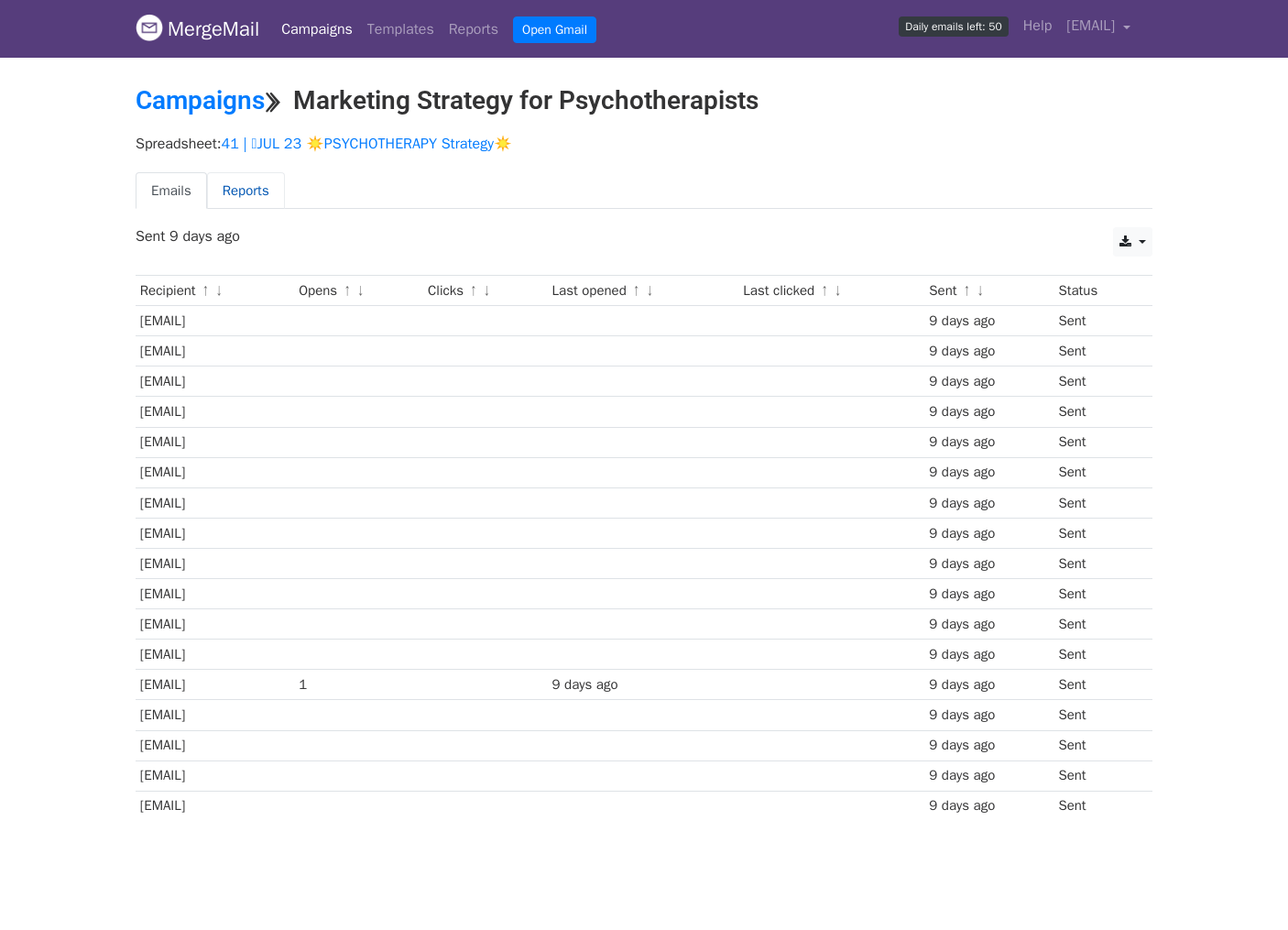 click on "Reports" at bounding box center [246, 191] 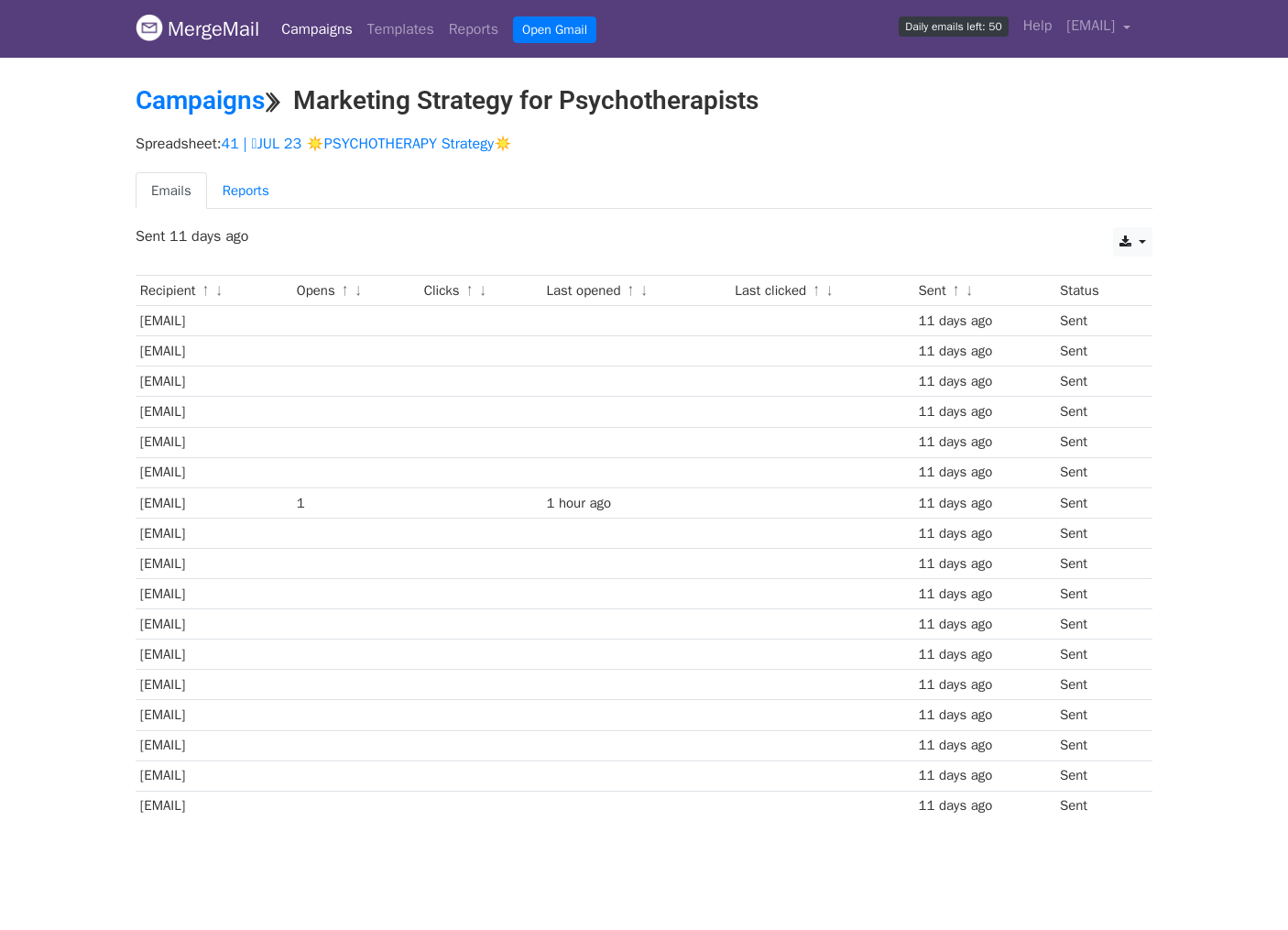 scroll, scrollTop: 0, scrollLeft: 0, axis: both 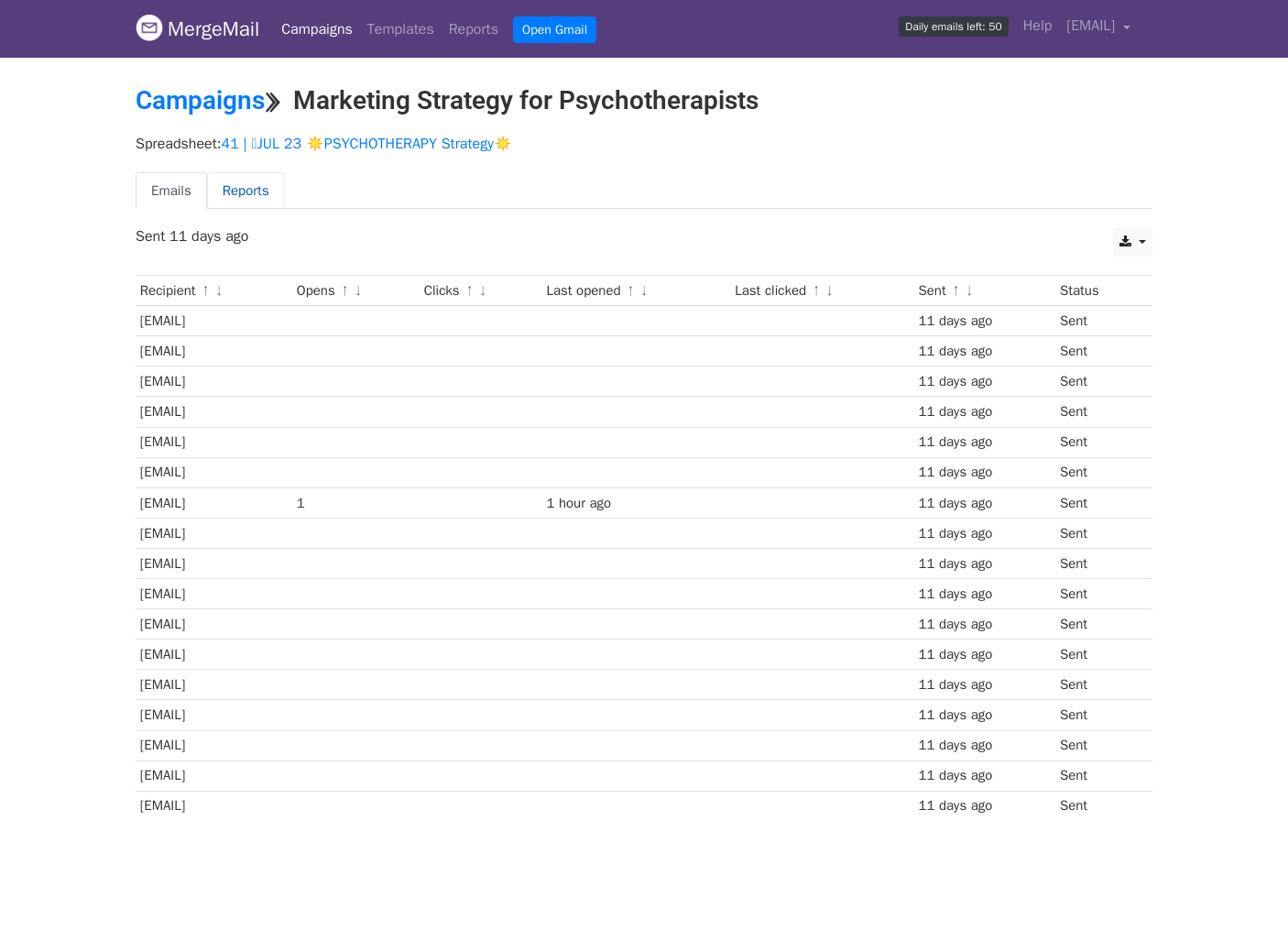 click on "Reports" at bounding box center [246, 191] 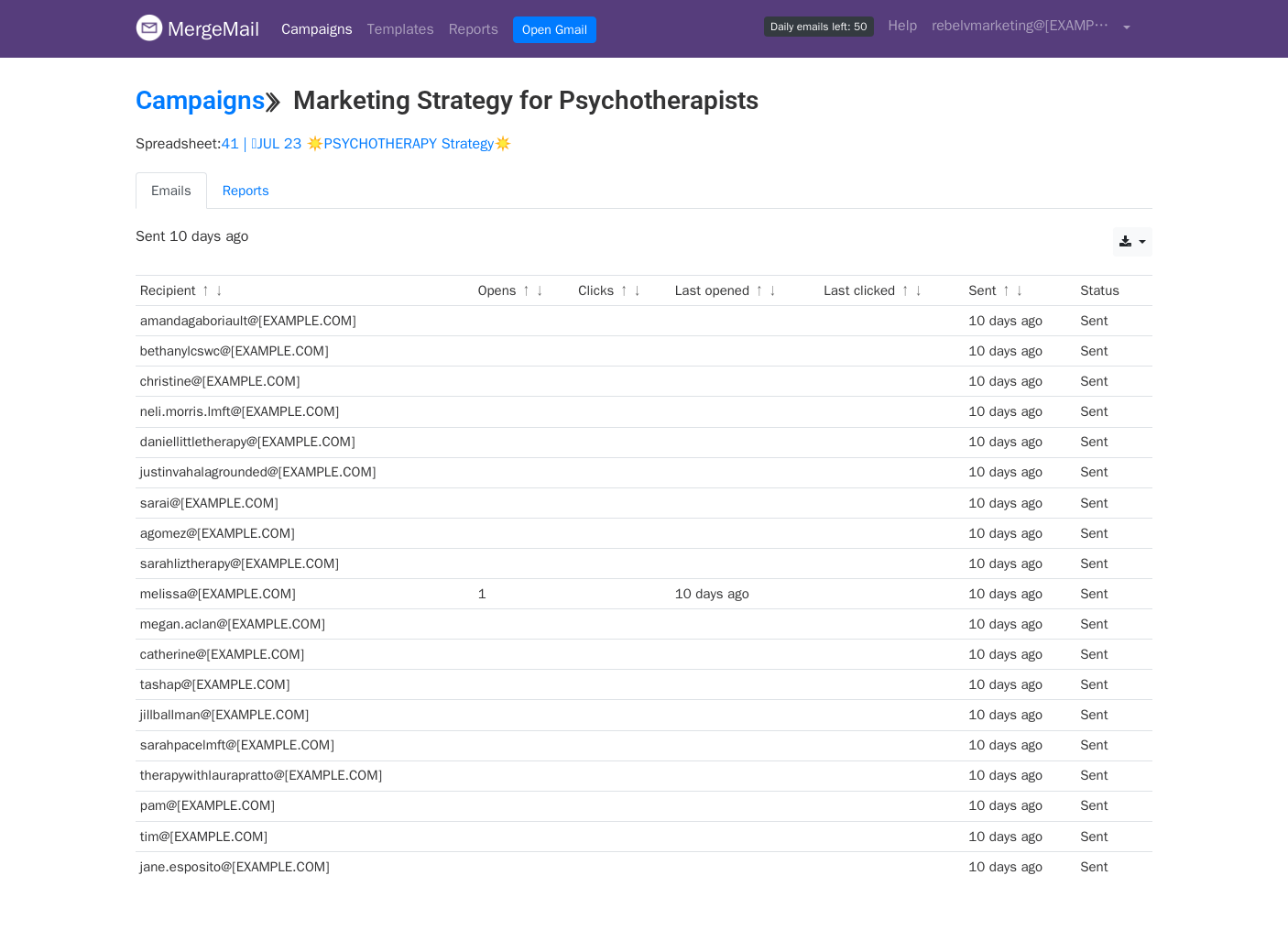 scroll, scrollTop: 0, scrollLeft: 0, axis: both 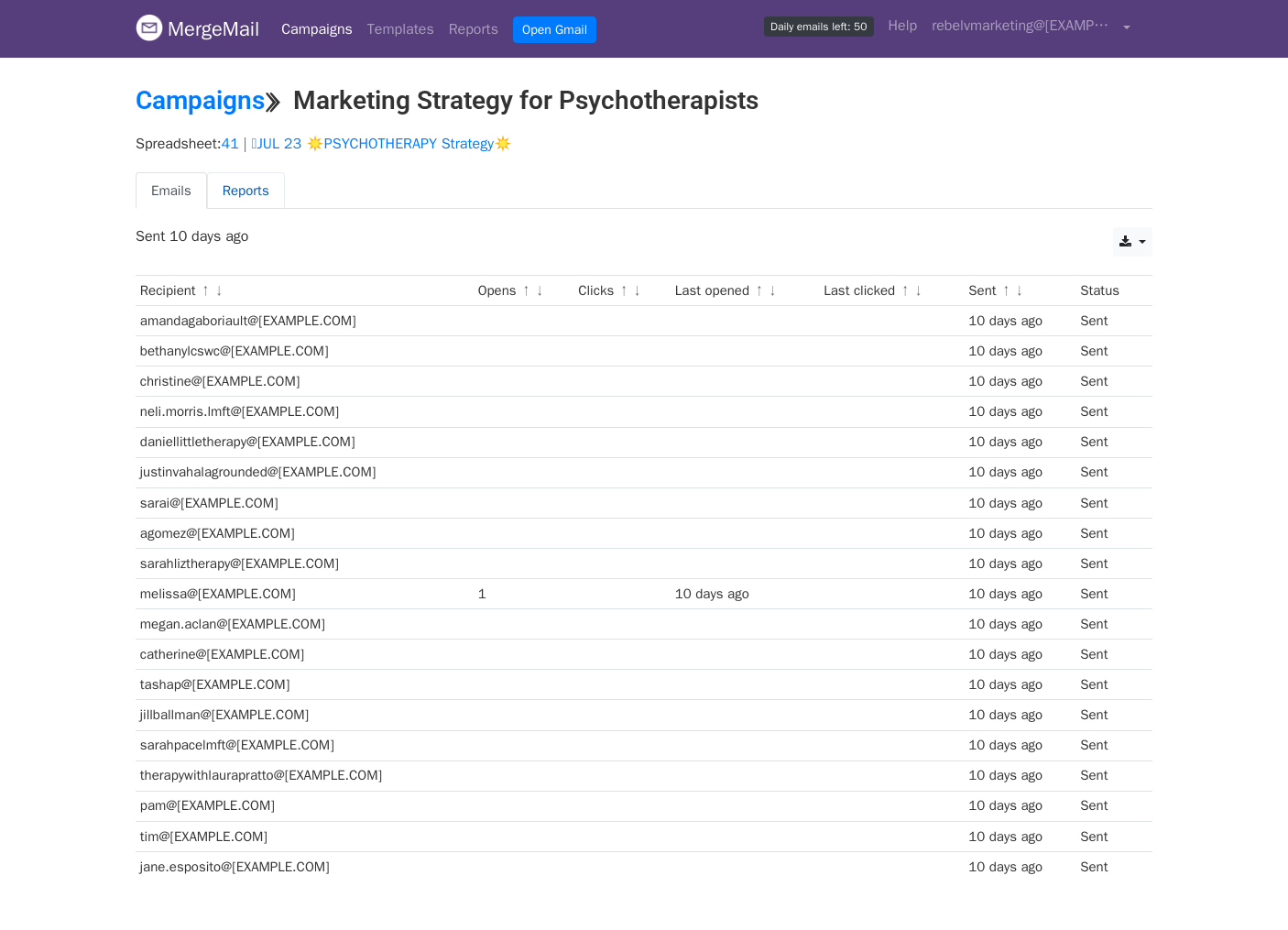 click on "Reports" at bounding box center (246, 191) 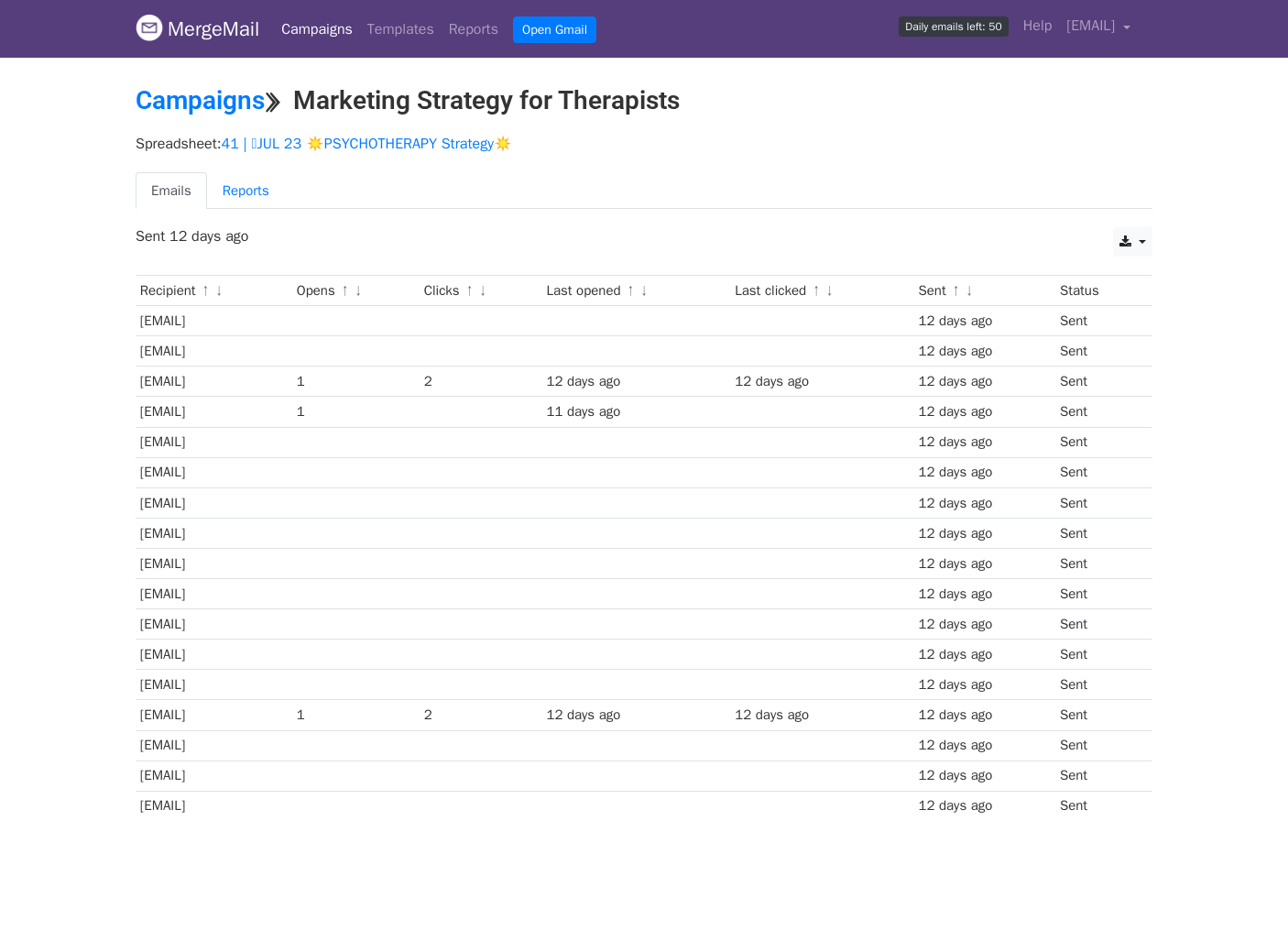 scroll, scrollTop: 0, scrollLeft: 0, axis: both 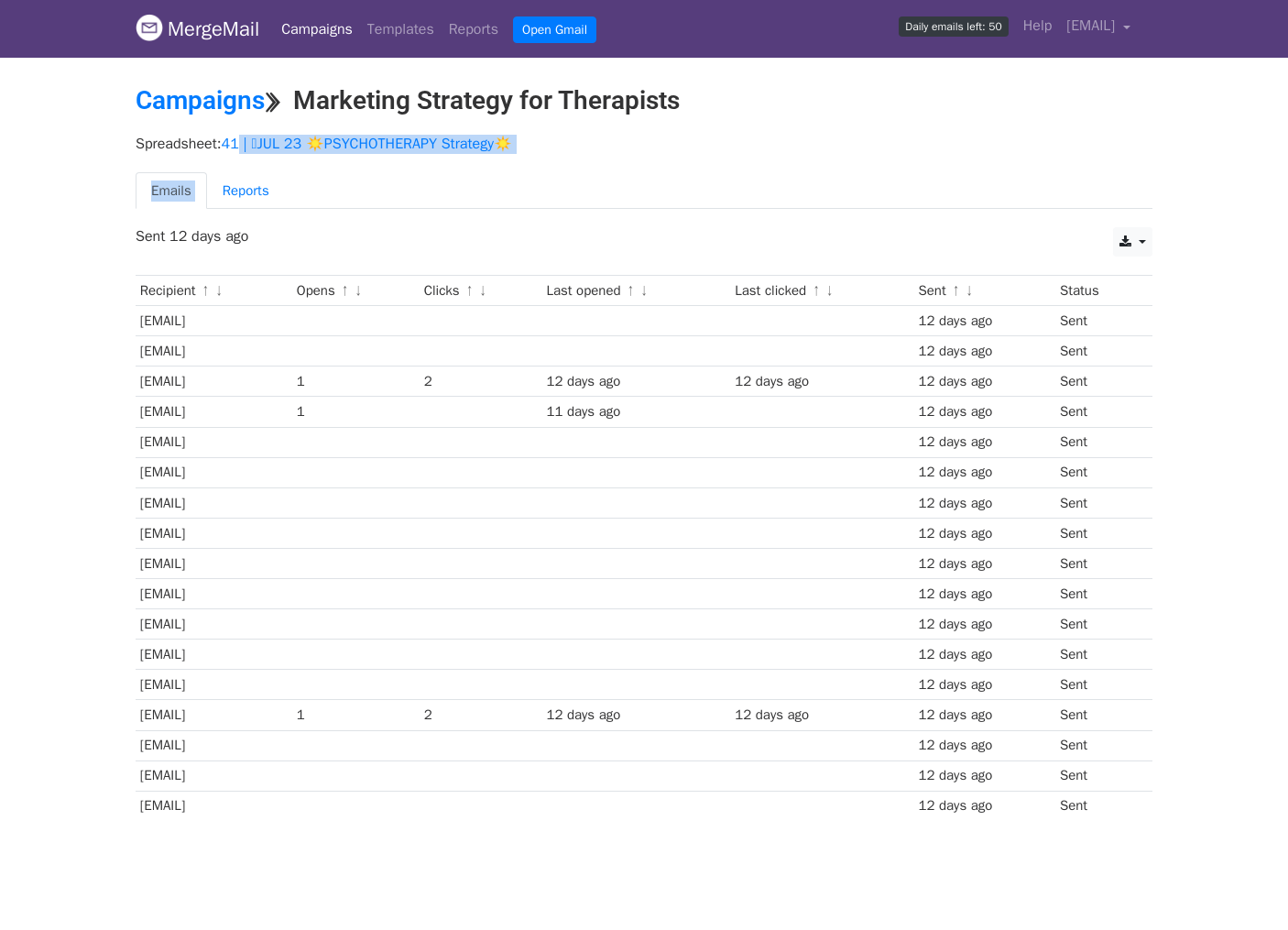 click on "Spreadsheet:
41 | 🩵JUL 23 ☀️PSYCHOTHERAPY Strategy☀️
Emails
Reports" at bounding box center (644, 177) 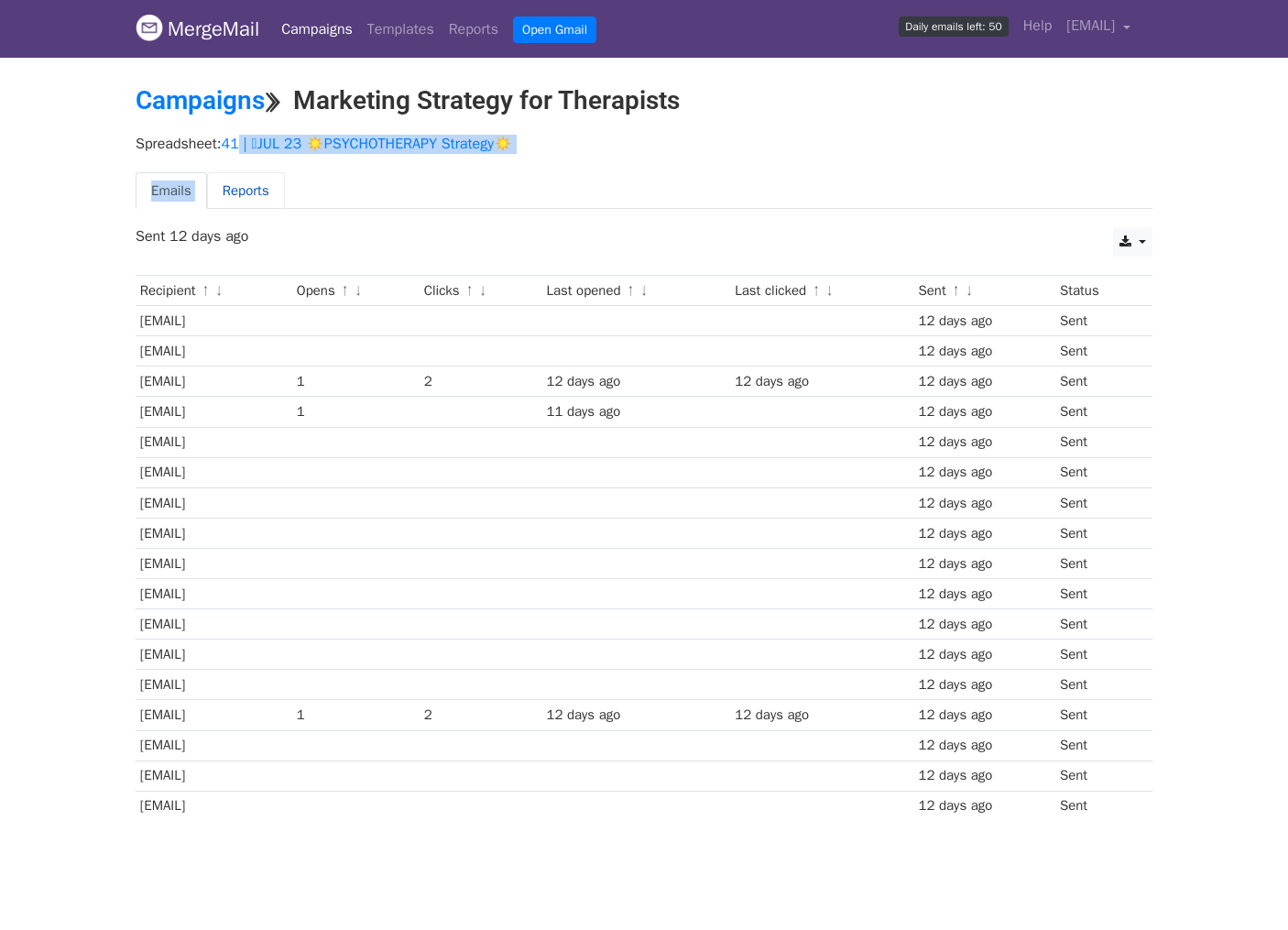 click on "Reports" at bounding box center [246, 191] 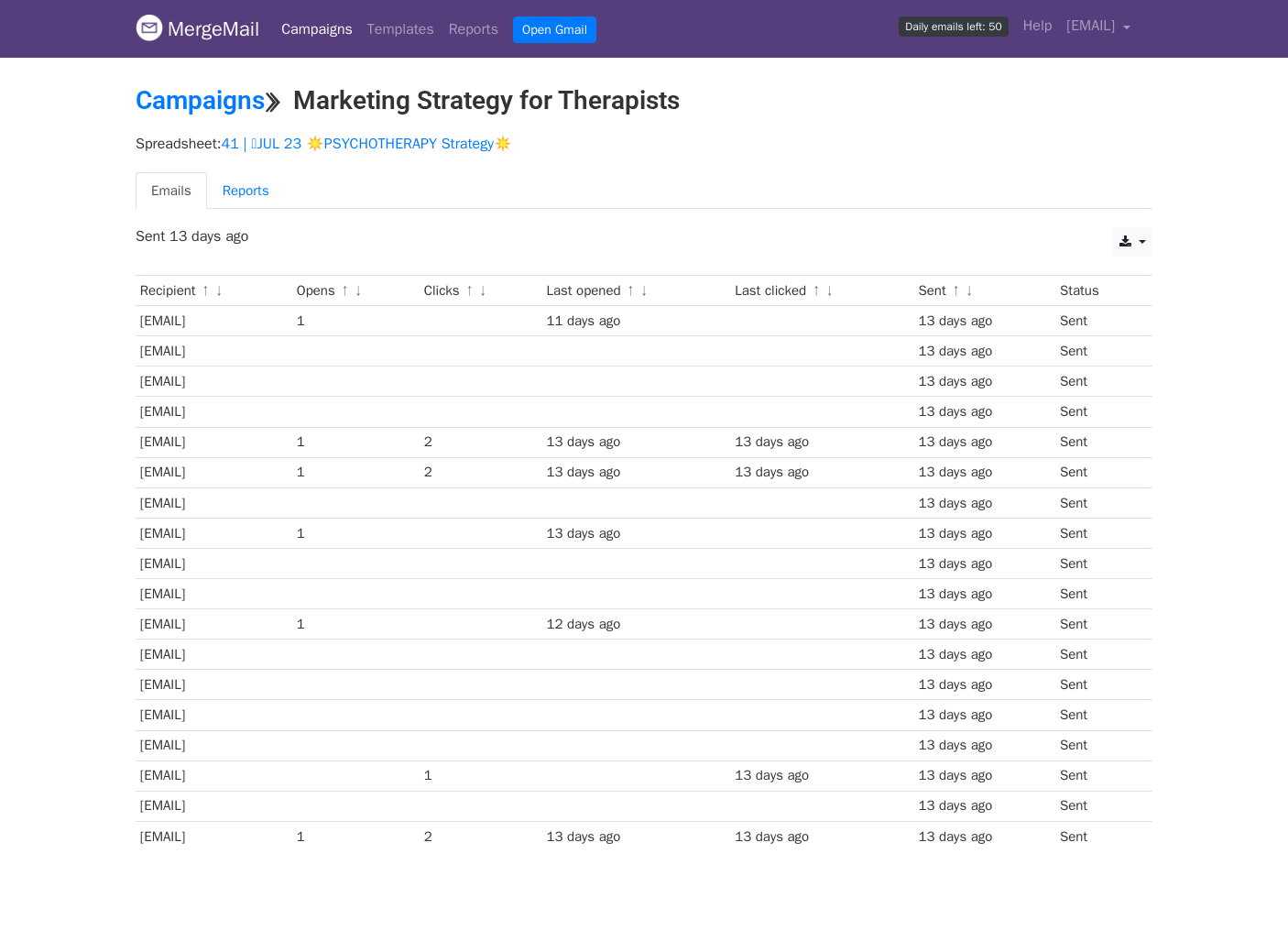 scroll, scrollTop: 0, scrollLeft: 0, axis: both 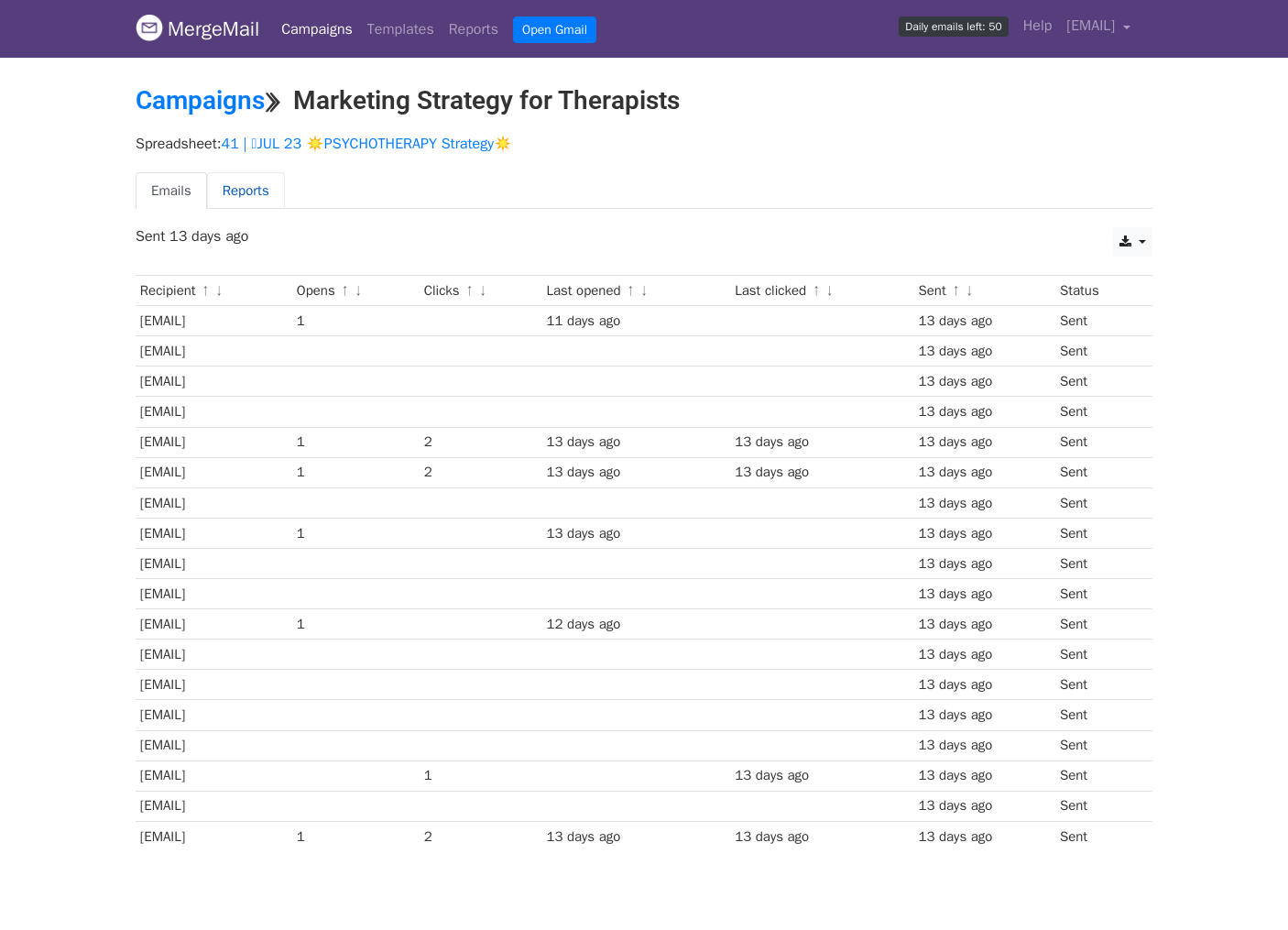click on "Reports" at bounding box center [246, 191] 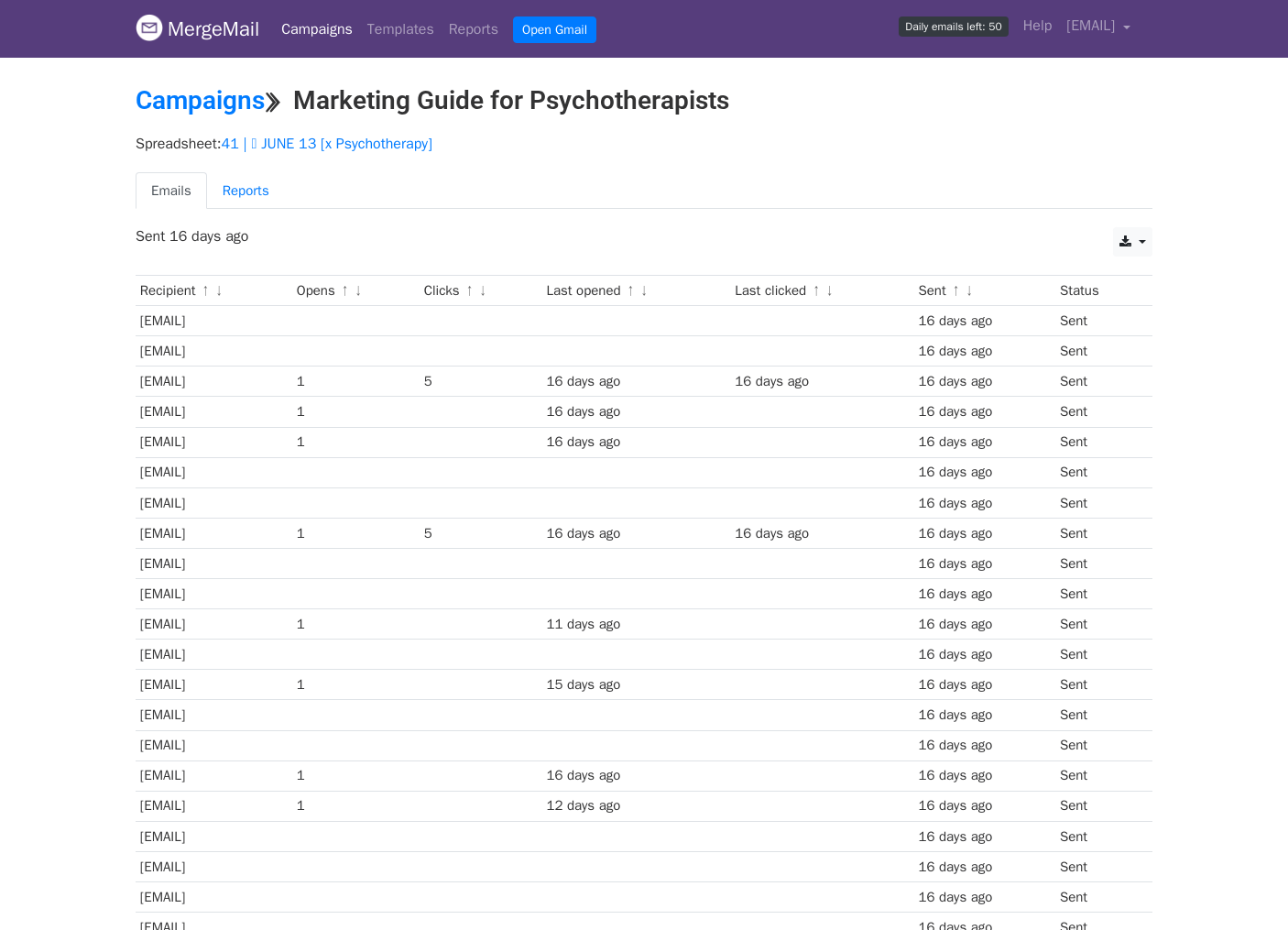 scroll, scrollTop: 0, scrollLeft: 0, axis: both 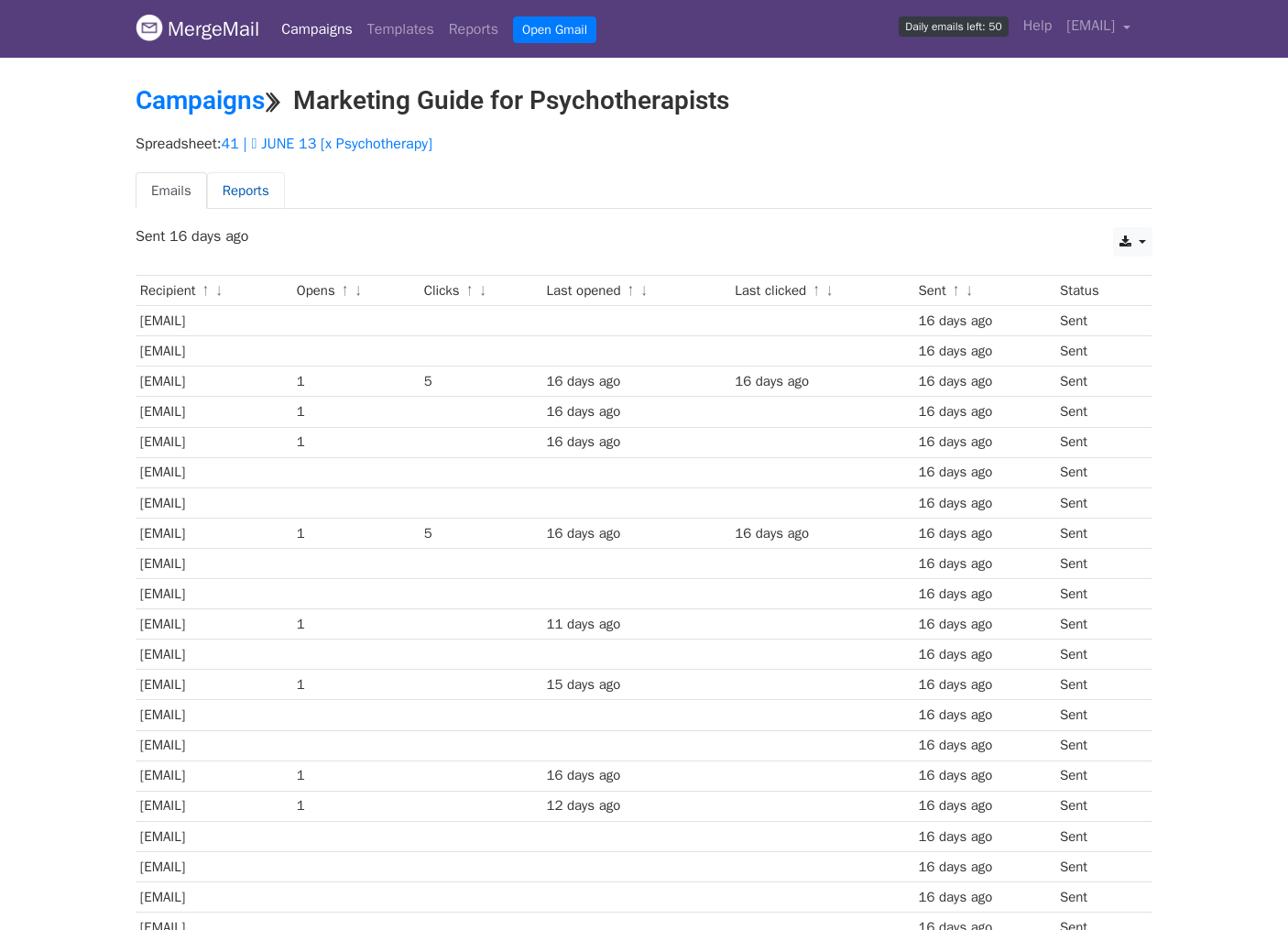 click on "Reports" at bounding box center [246, 191] 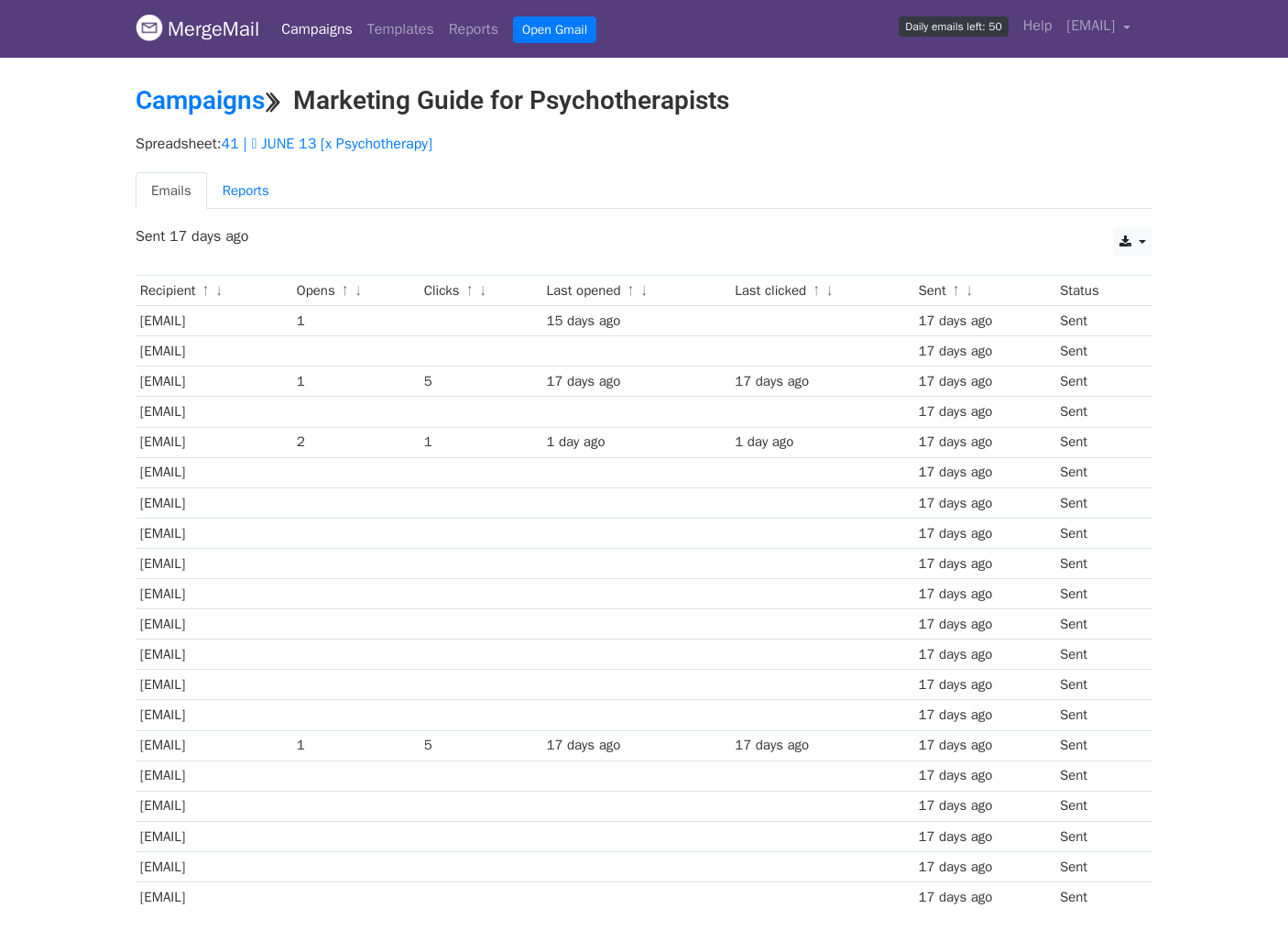 scroll, scrollTop: 0, scrollLeft: 0, axis: both 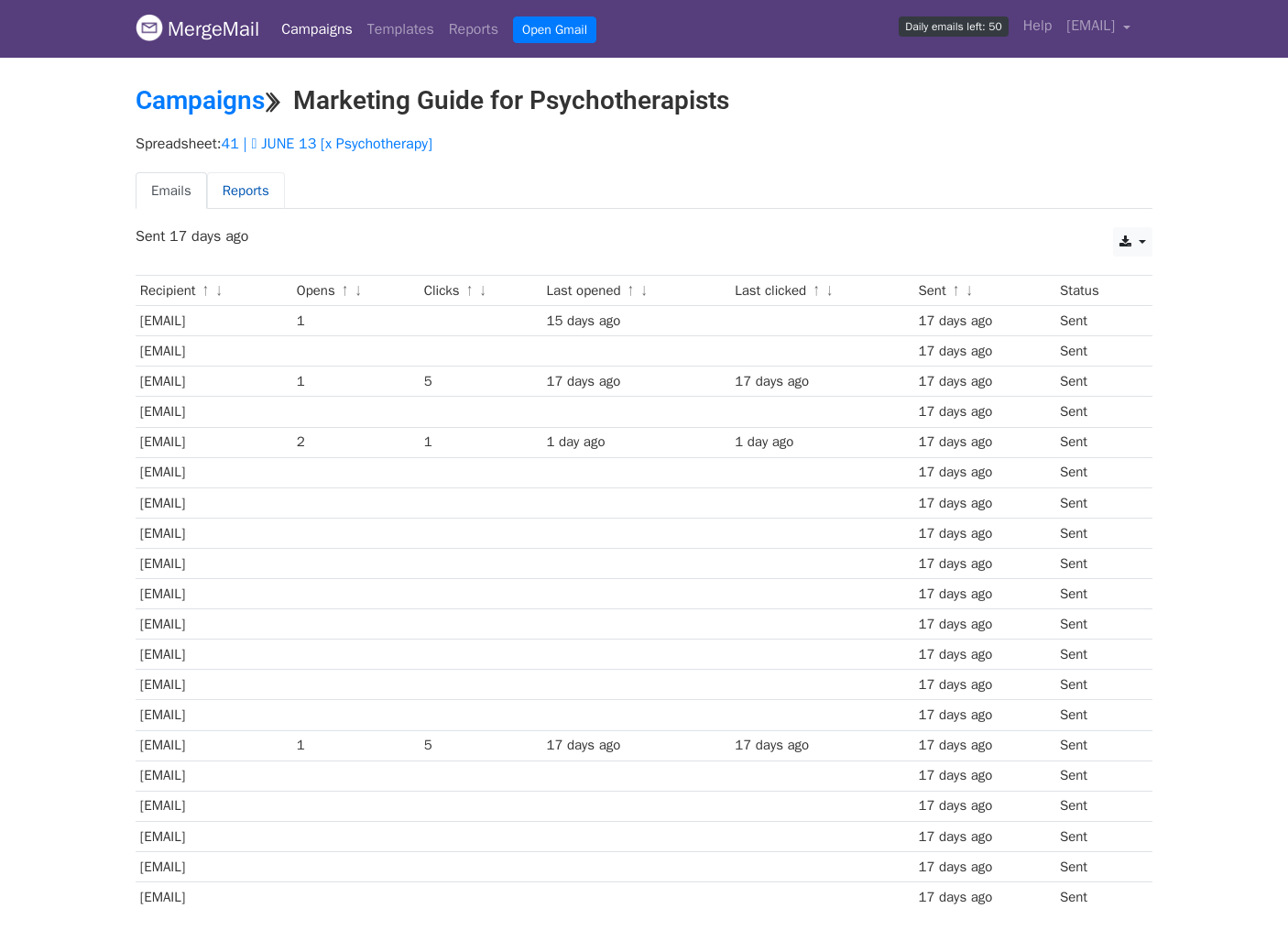 click on "Reports" at bounding box center (246, 191) 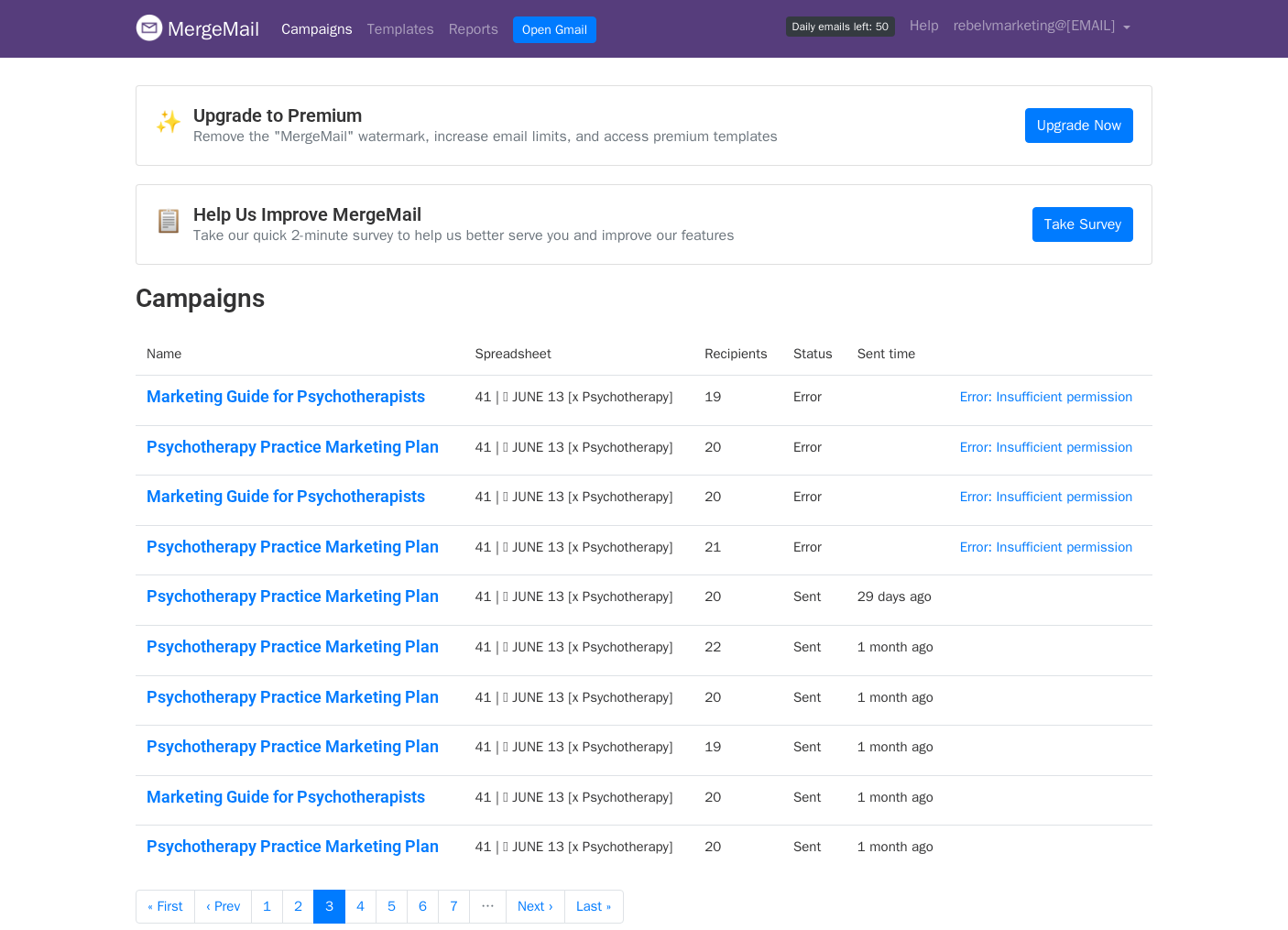 scroll, scrollTop: 0, scrollLeft: 0, axis: both 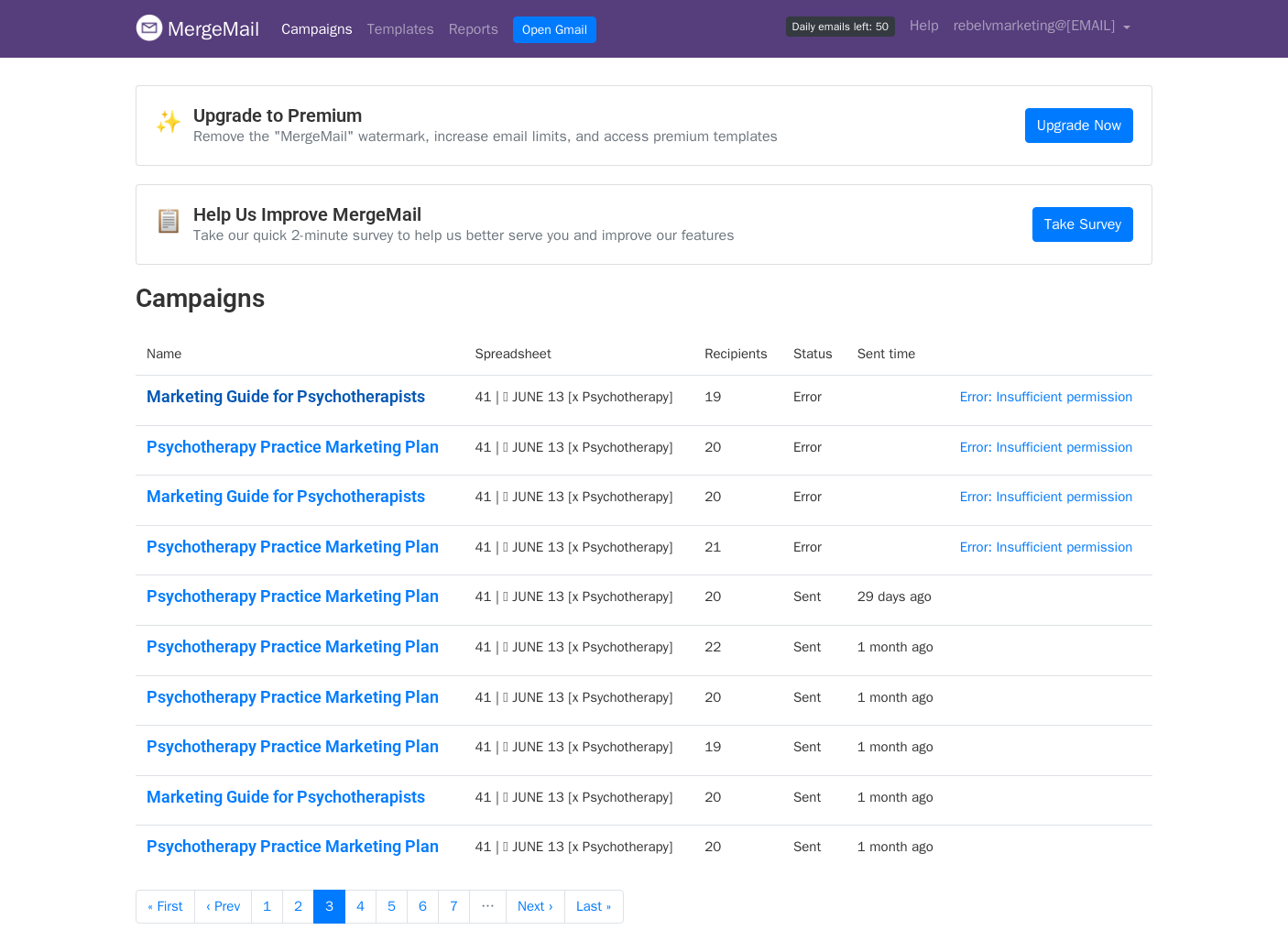click on "Marketing Guide for Psychotherapists" at bounding box center (300, 397) 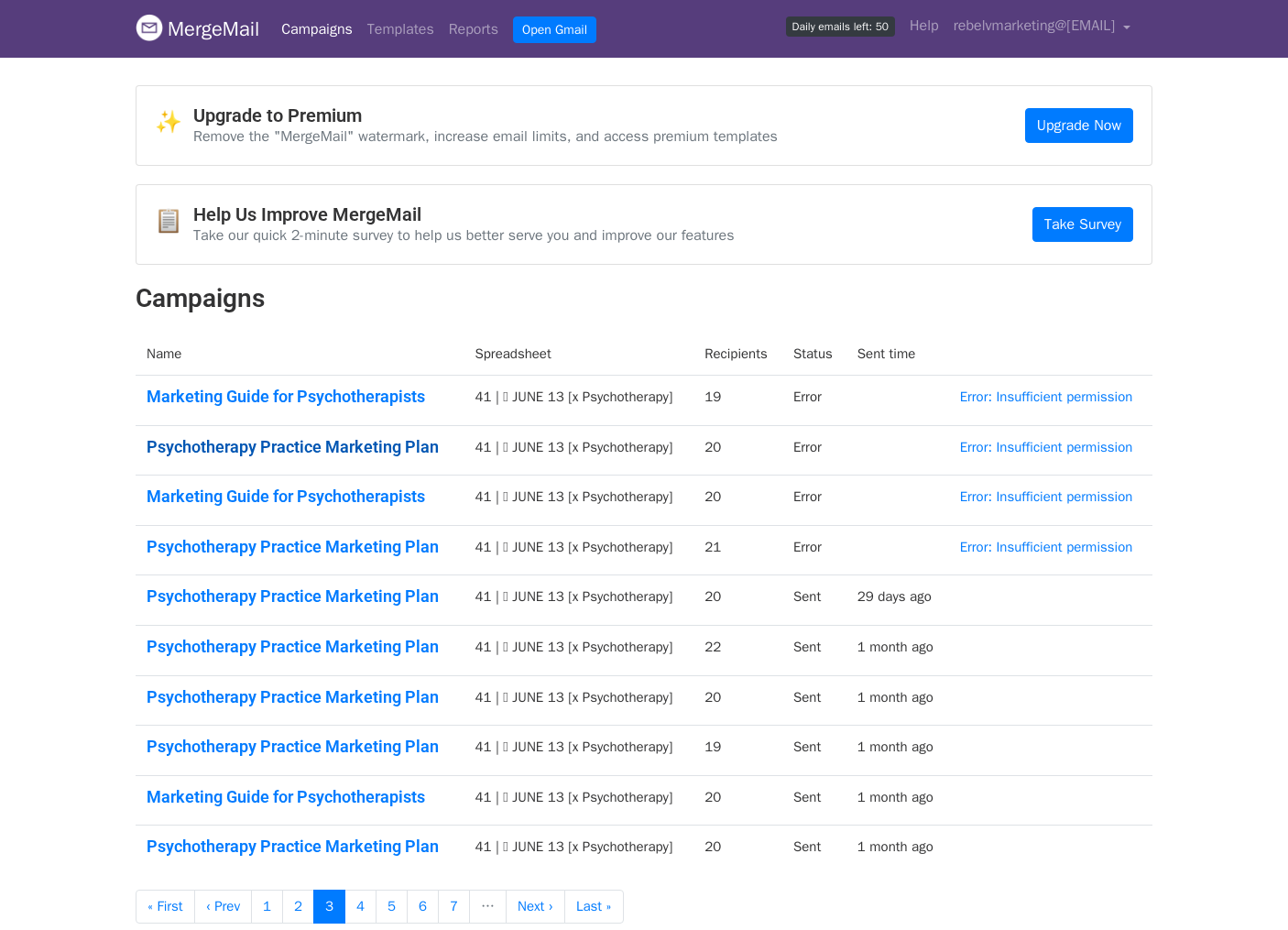 click on "Psychotherapy Practice Marketing Plan" at bounding box center (300, 447) 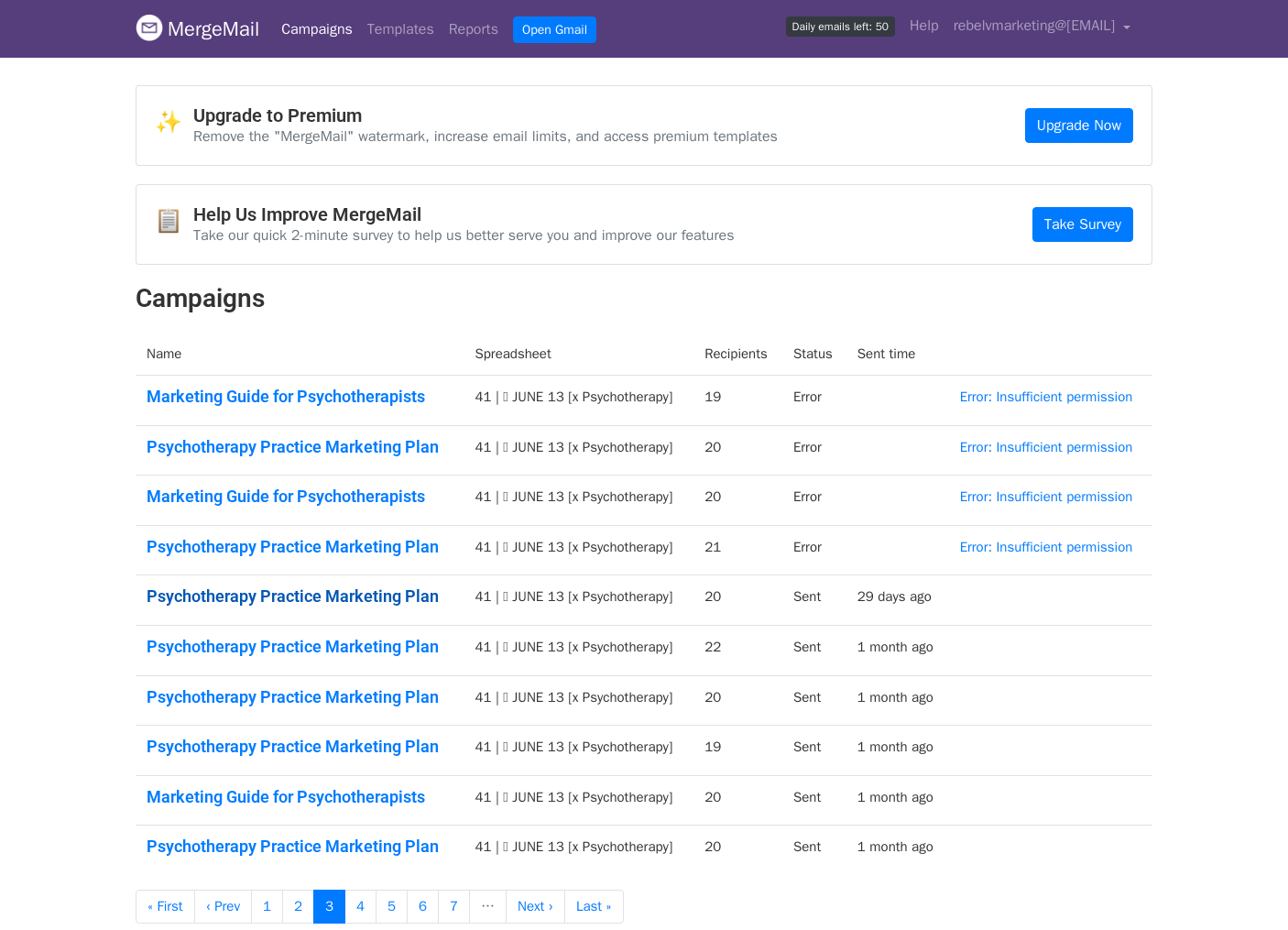 click on "Psychotherapy Practice Marketing Plan" at bounding box center (300, 596) 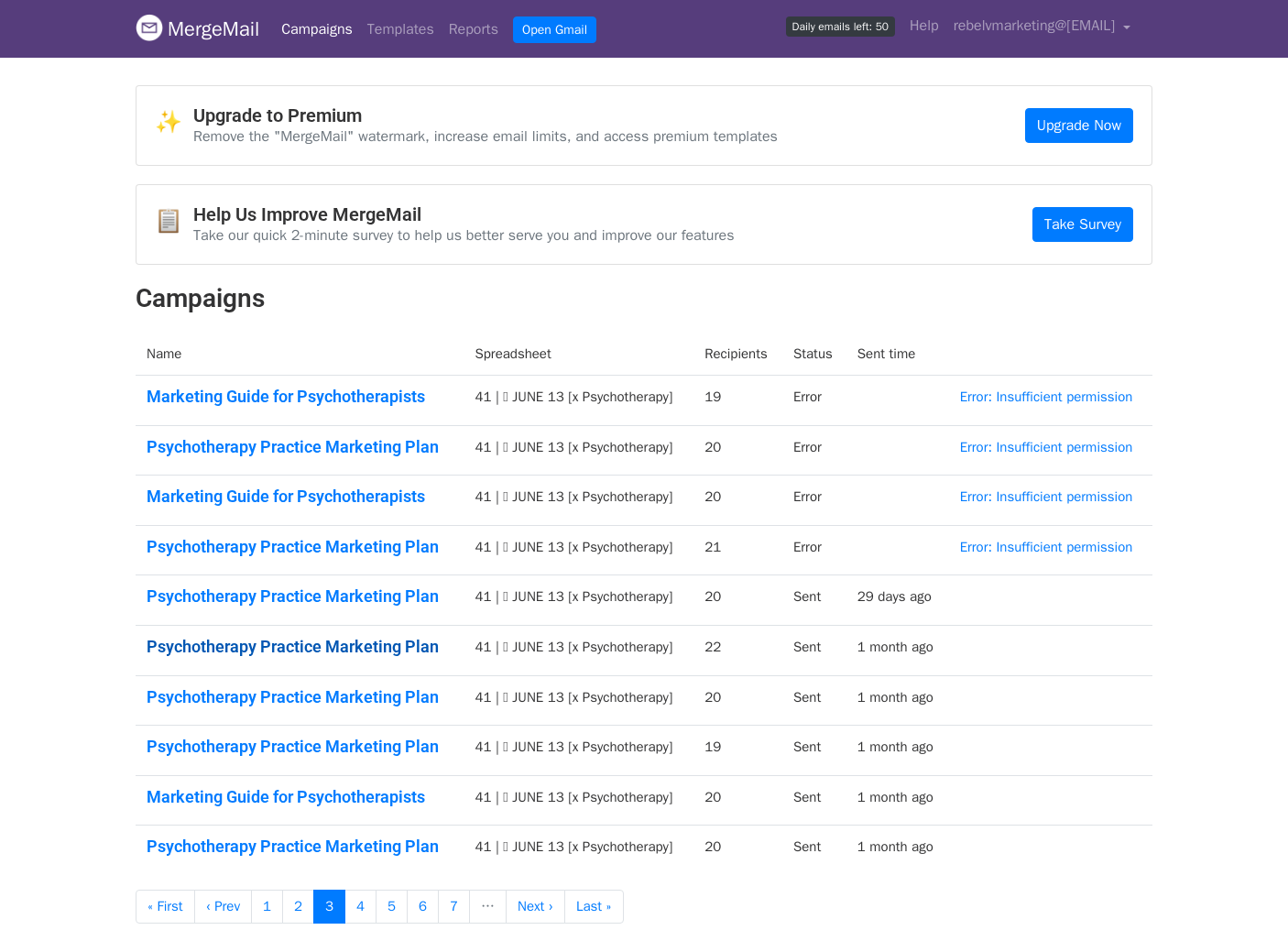 click on "Psychotherapy Practice Marketing Plan" at bounding box center [300, 647] 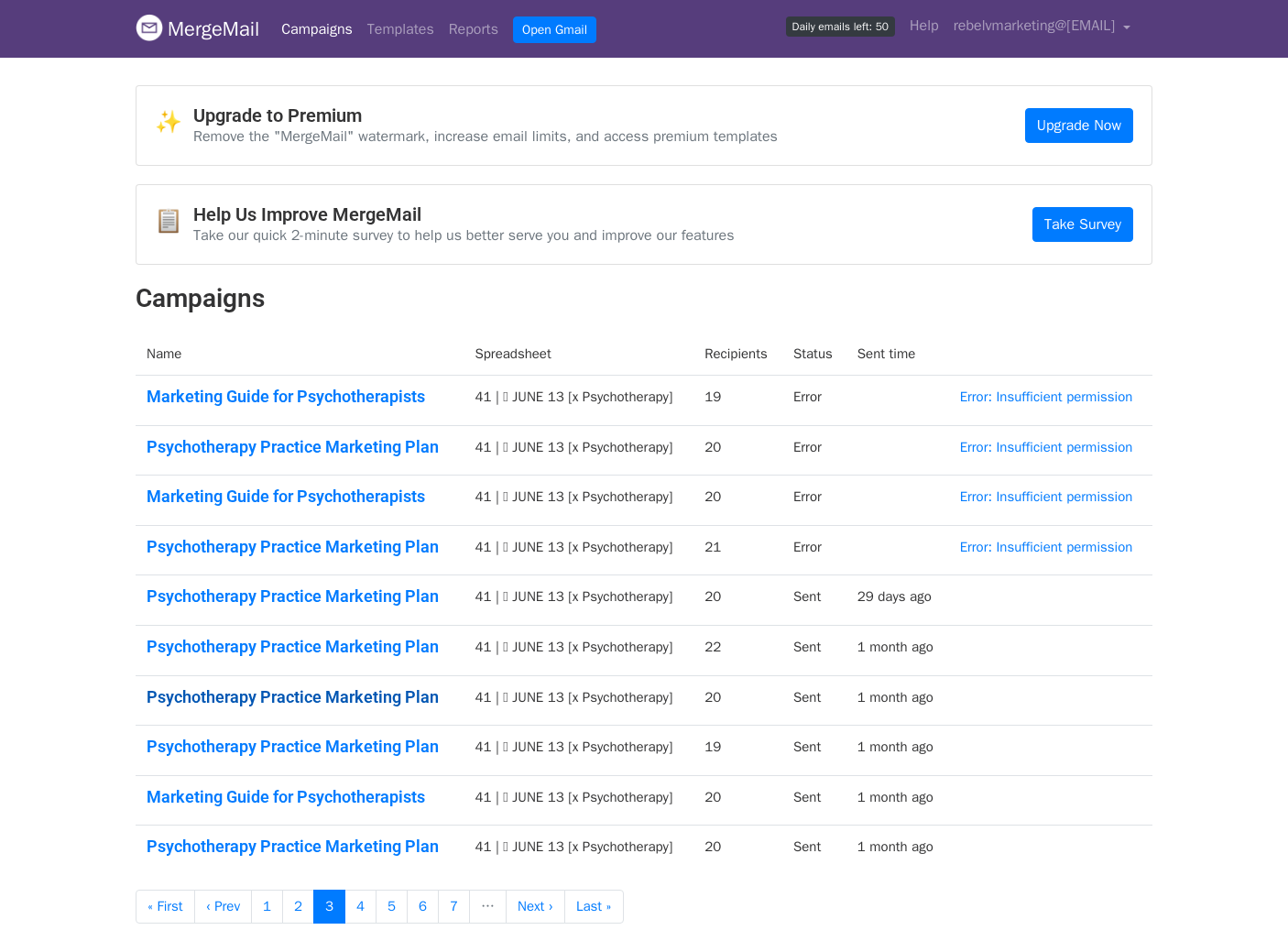 click on "Psychotherapy Practice Marketing Plan" at bounding box center (300, 697) 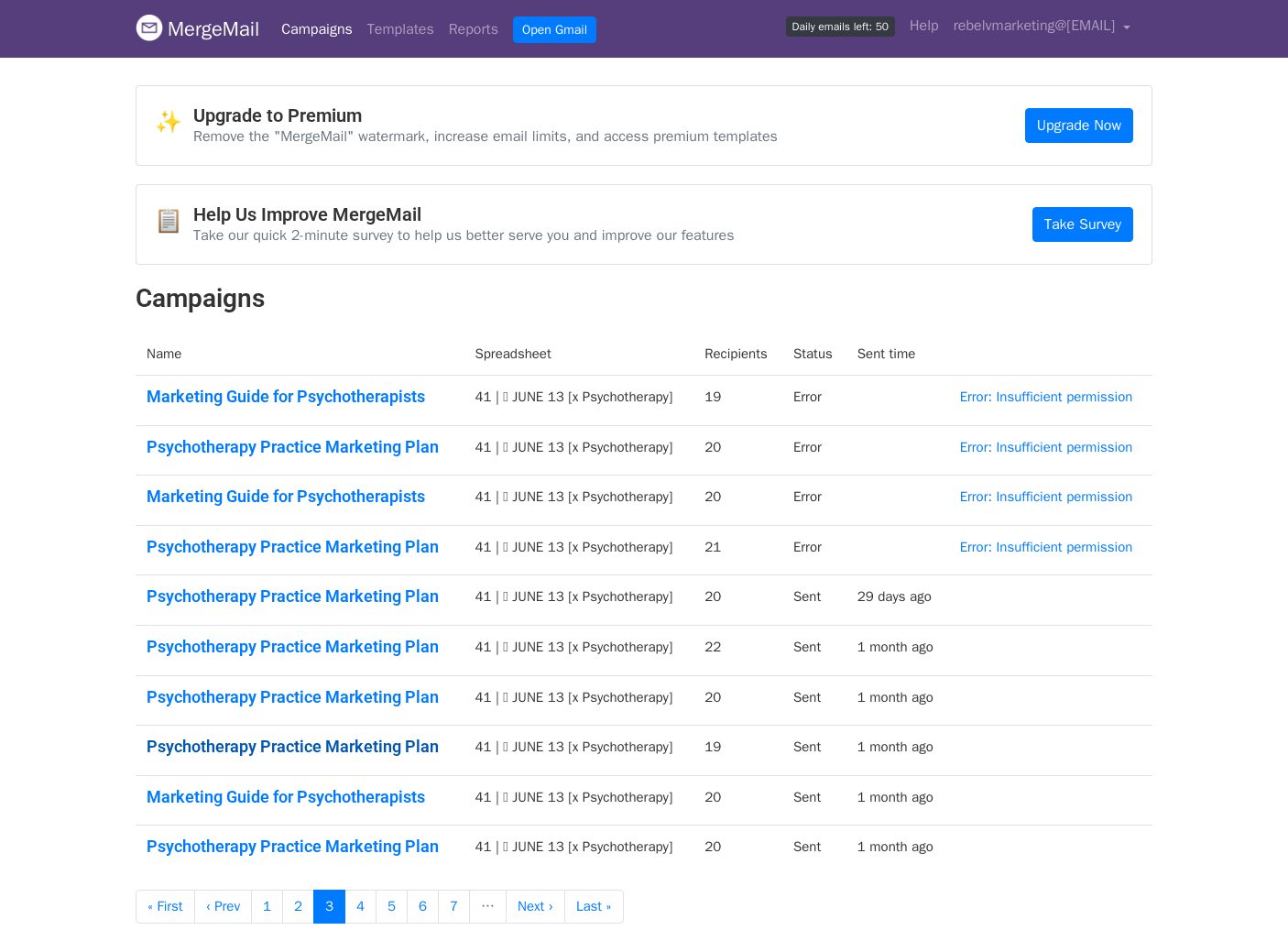 click on "Psychotherapy Practice Marketing Plan" at bounding box center [300, 747] 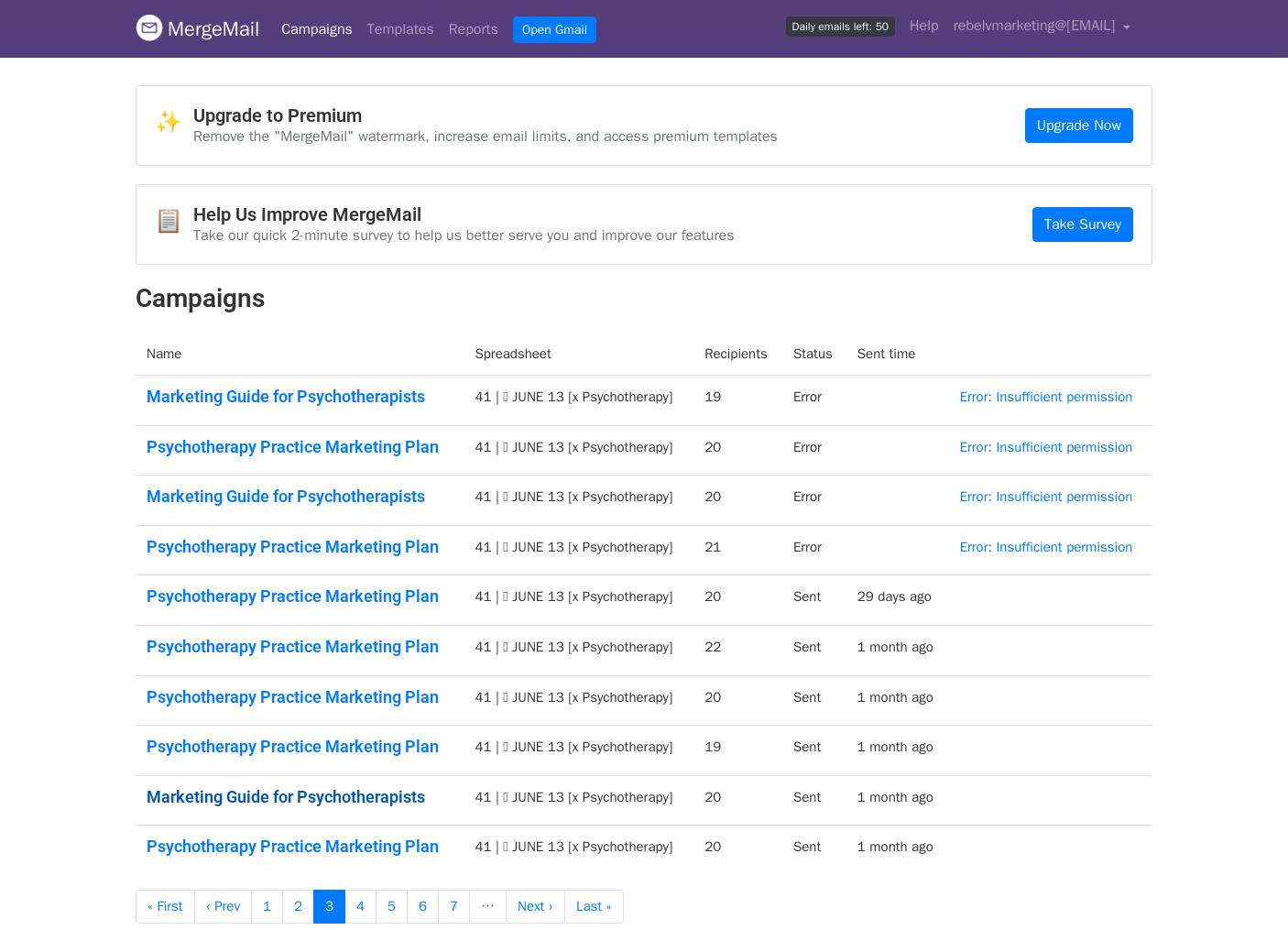 click on "Marketing Guide for Psychotherapists" at bounding box center [300, 797] 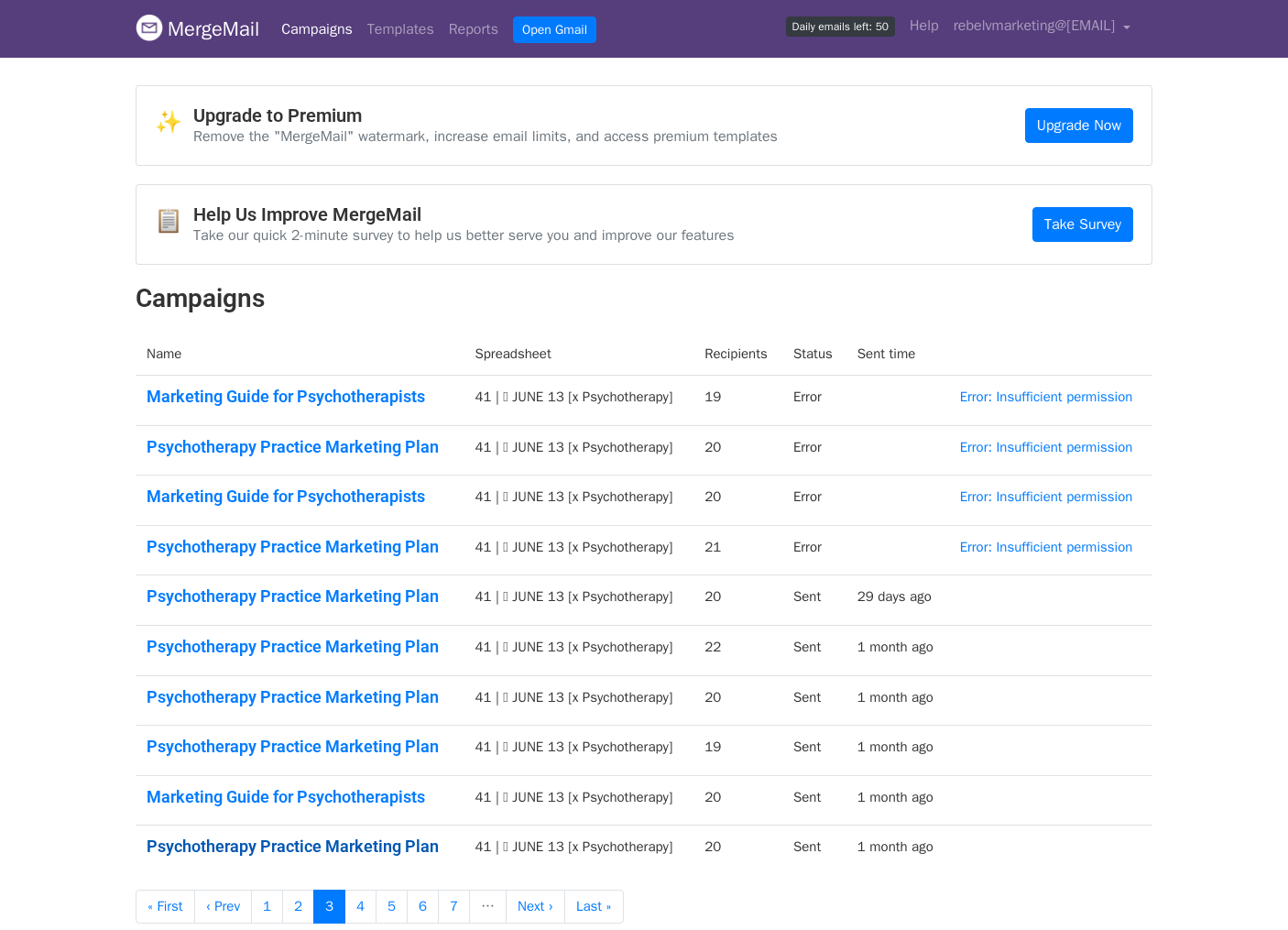 click on "Psychotherapy Practice Marketing Plan" at bounding box center (300, 847) 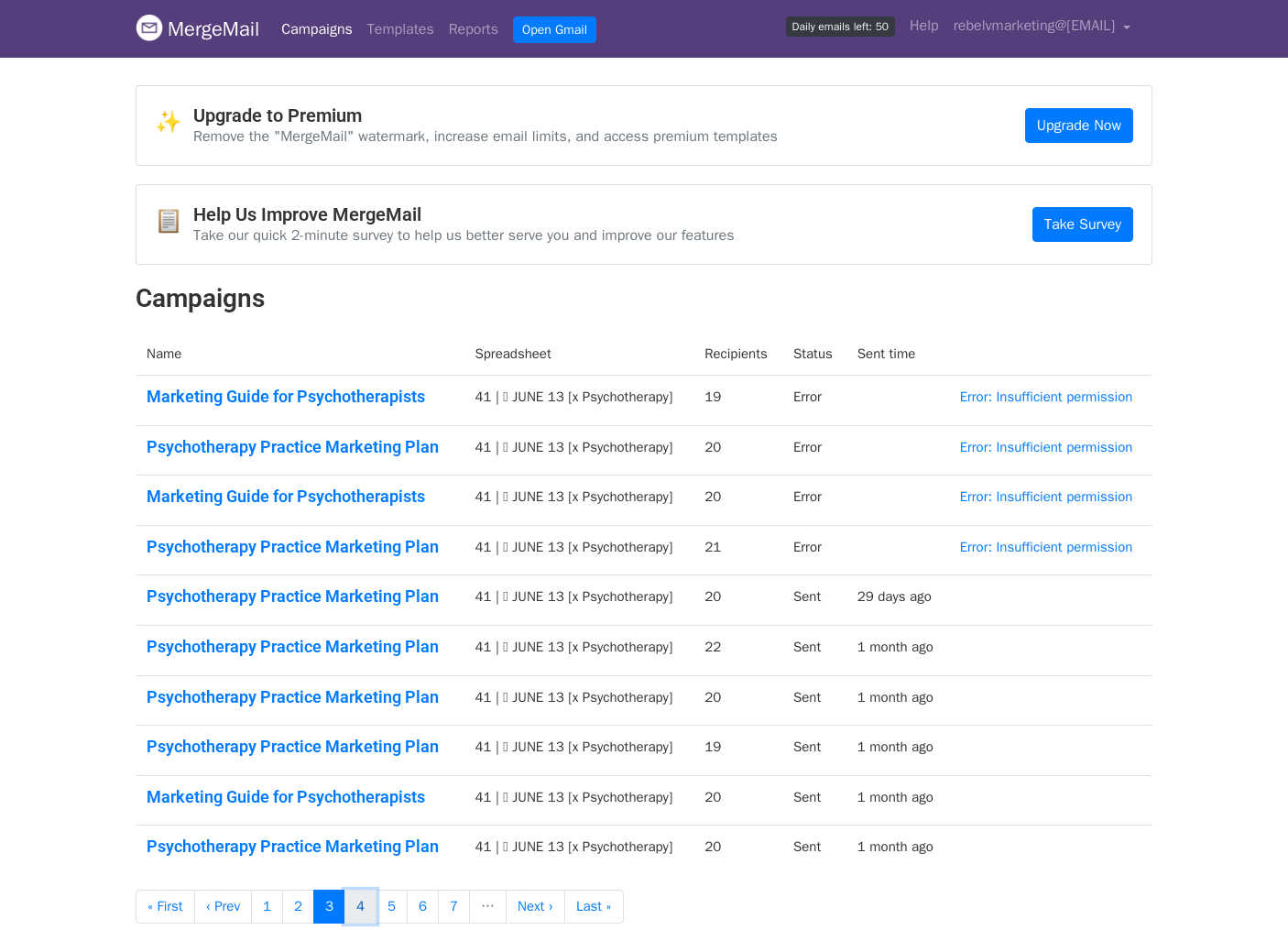 click on "4" at bounding box center [360, 906] 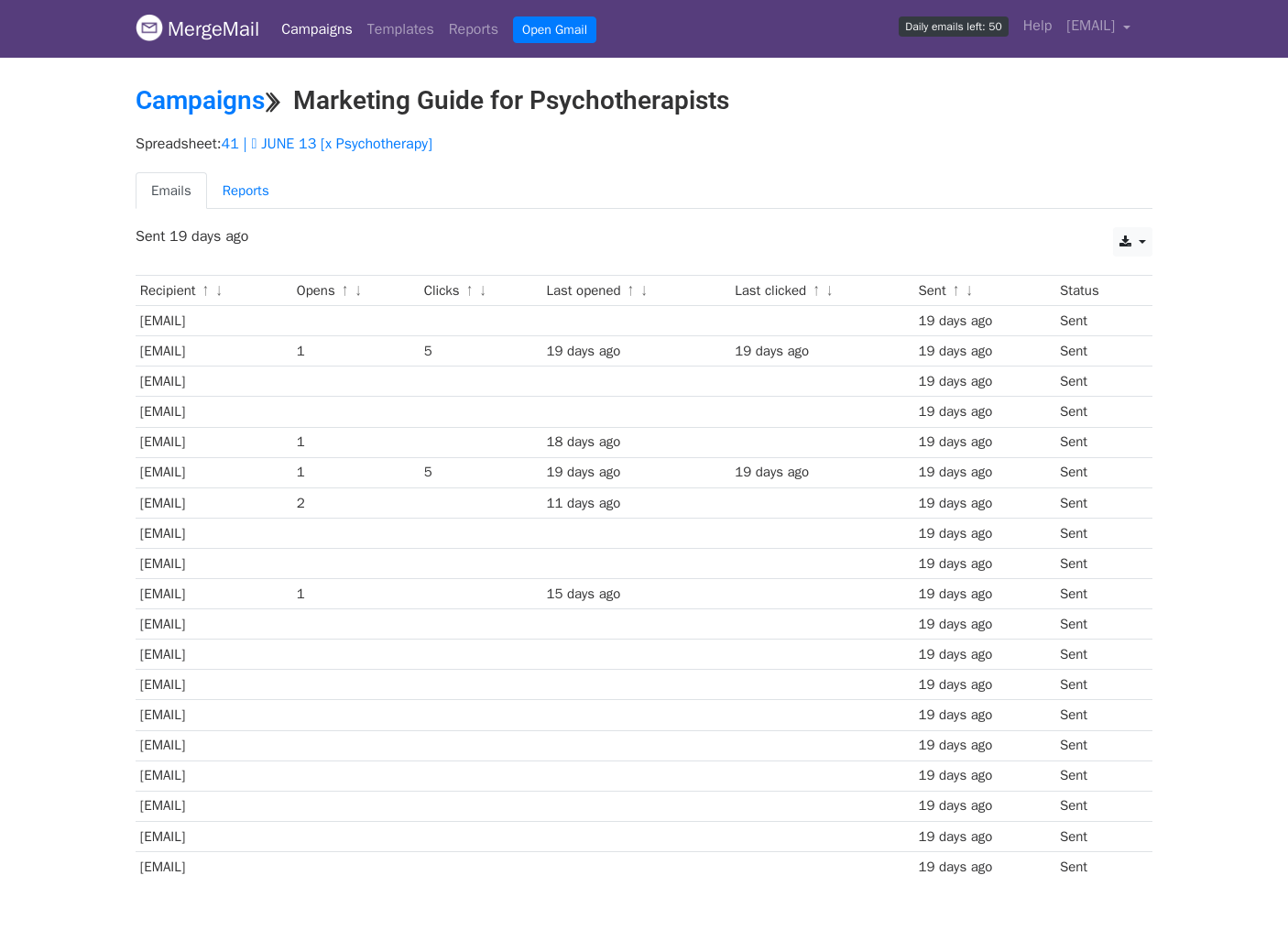 scroll, scrollTop: 0, scrollLeft: 0, axis: both 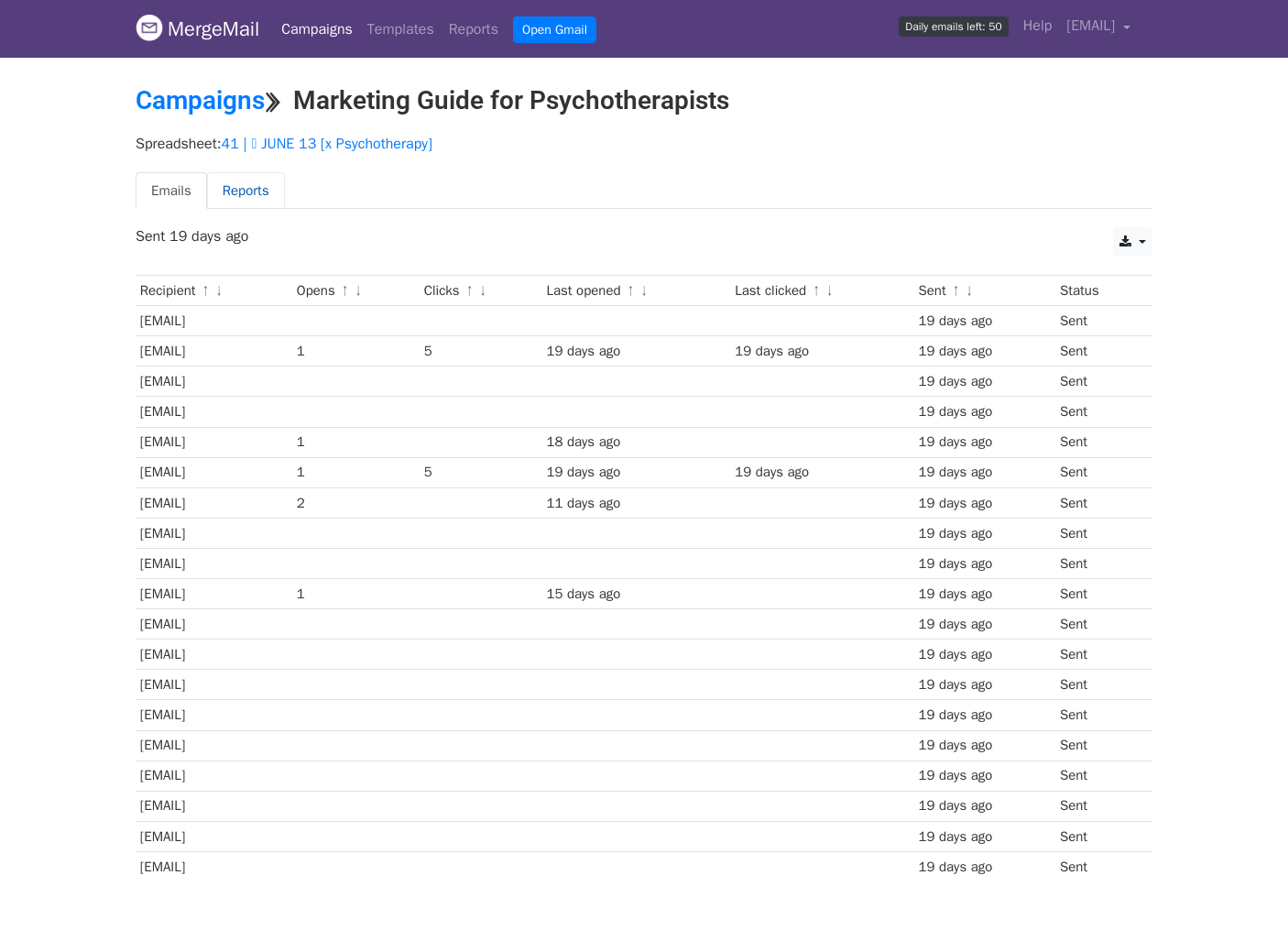 click on "Reports" at bounding box center [246, 191] 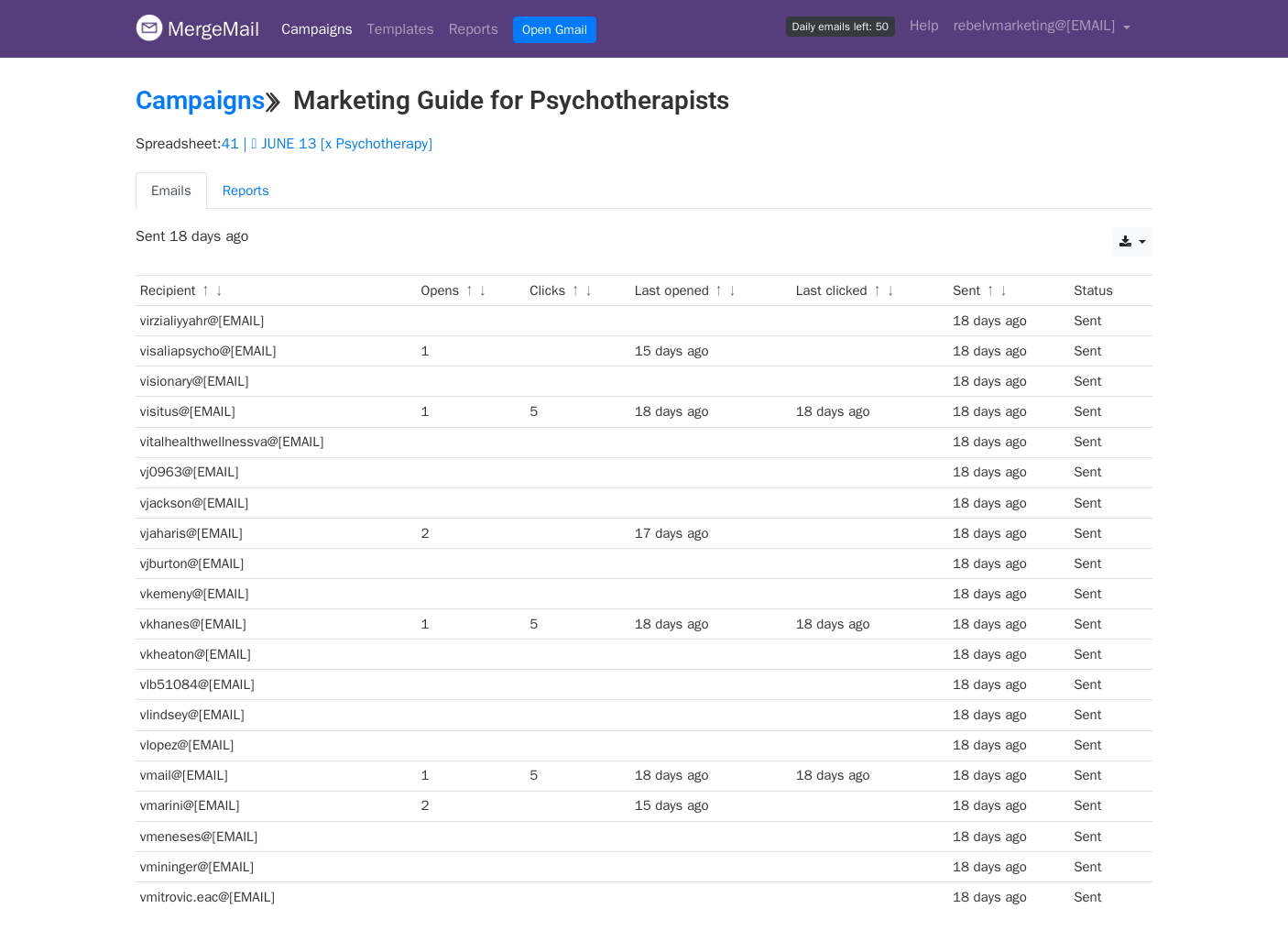 scroll, scrollTop: 0, scrollLeft: 0, axis: both 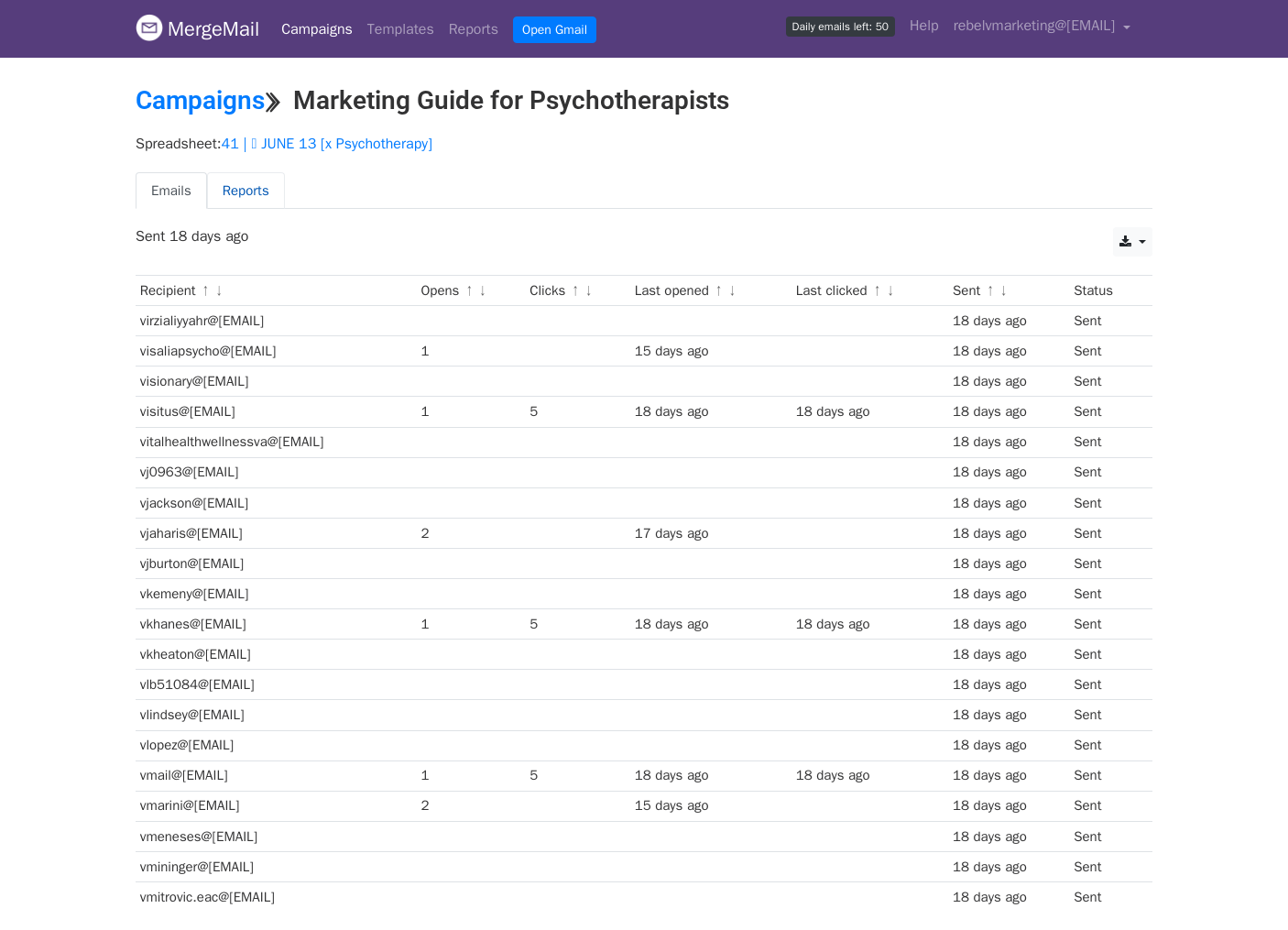 click on "Reports" at bounding box center (246, 191) 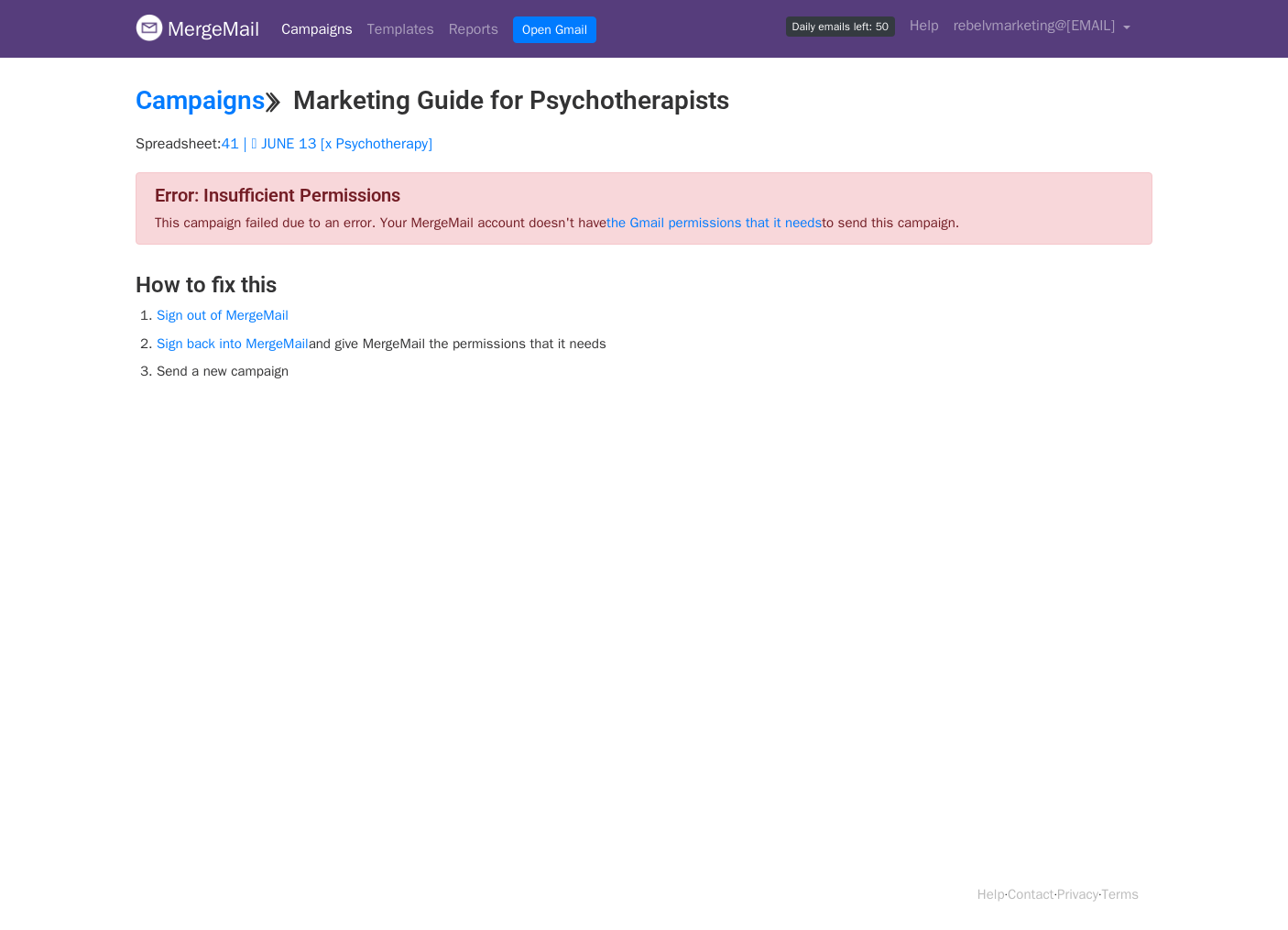 scroll, scrollTop: 0, scrollLeft: 0, axis: both 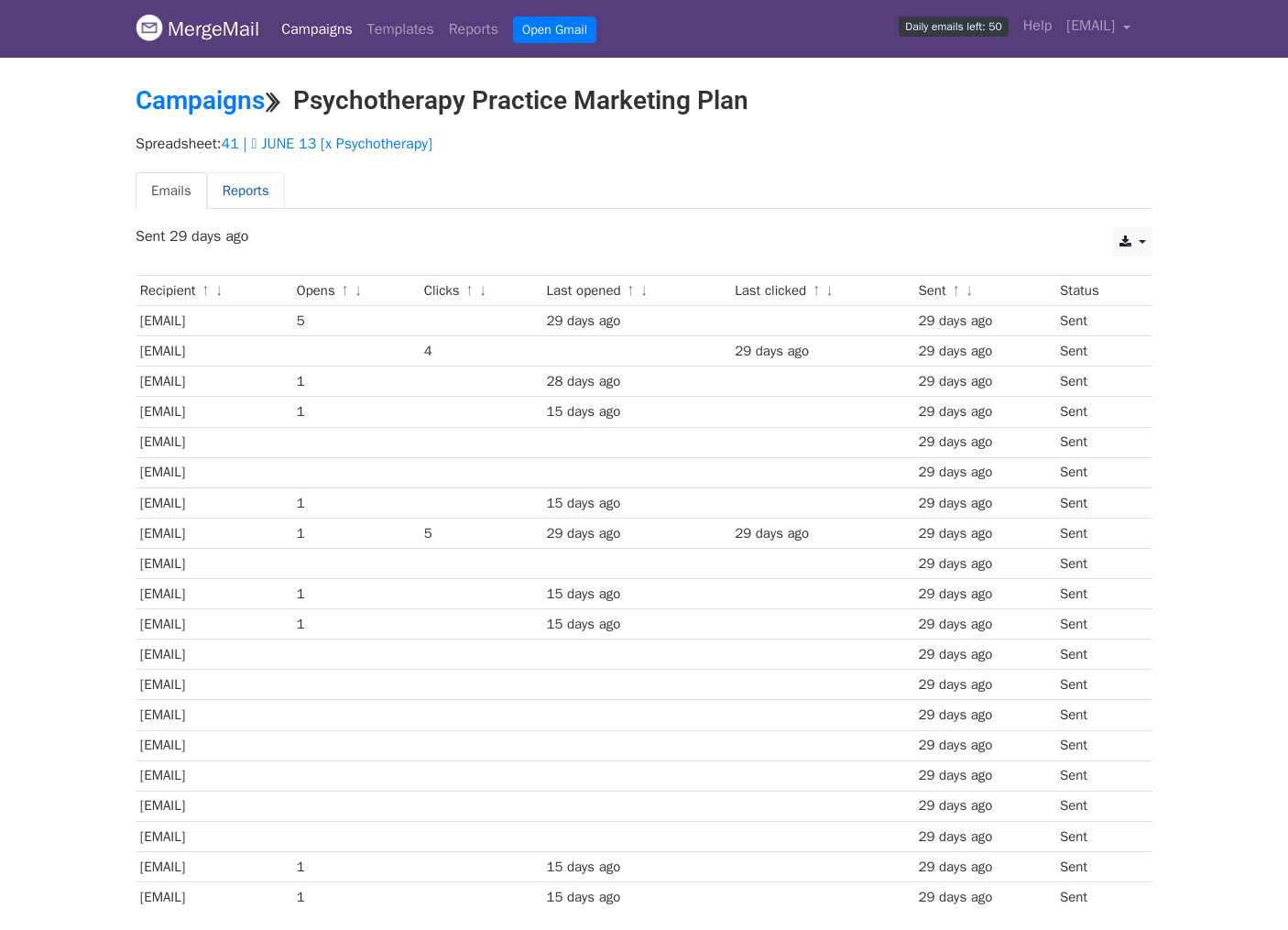 click on "Reports" at bounding box center (246, 191) 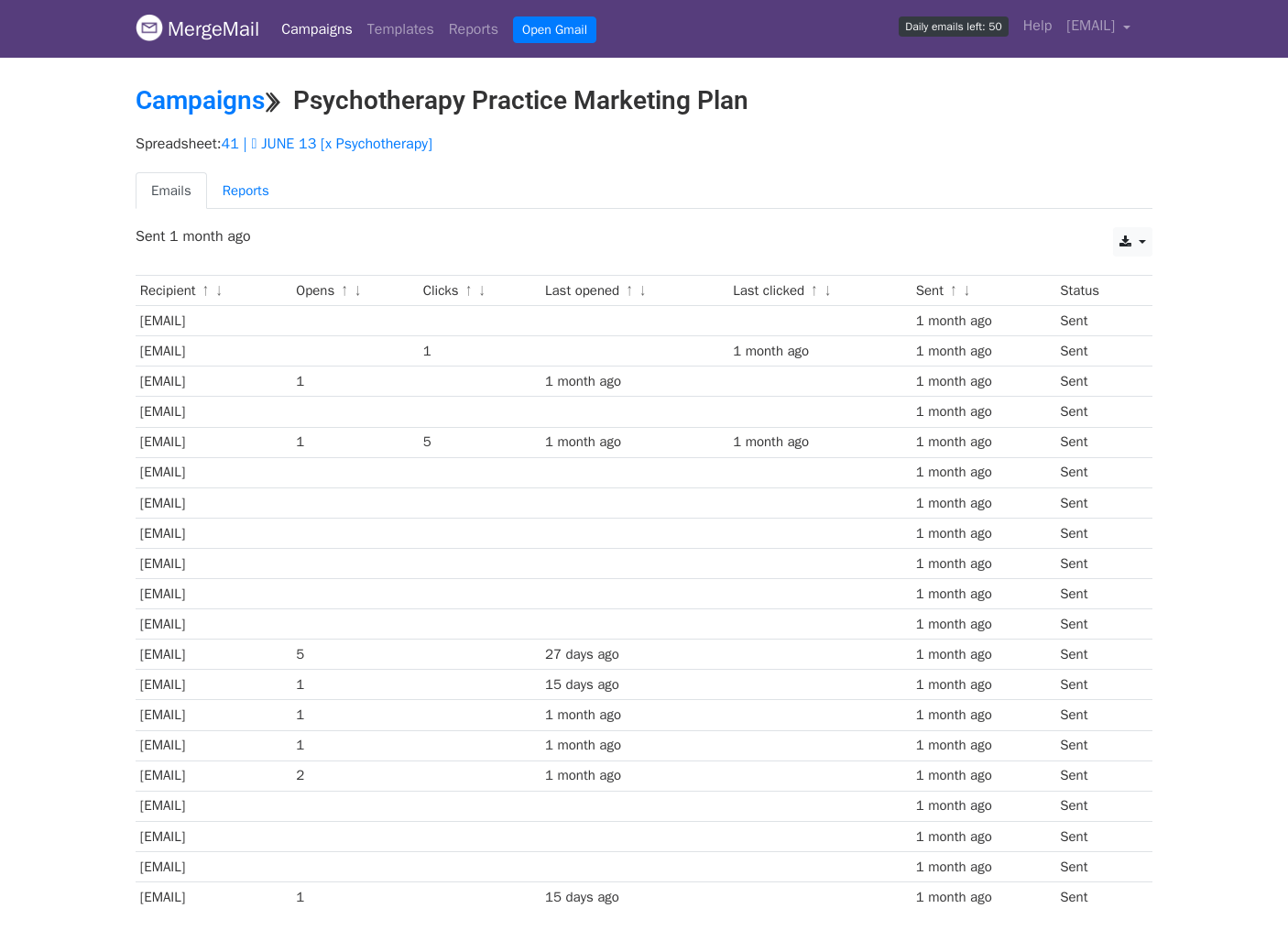 scroll, scrollTop: 0, scrollLeft: 0, axis: both 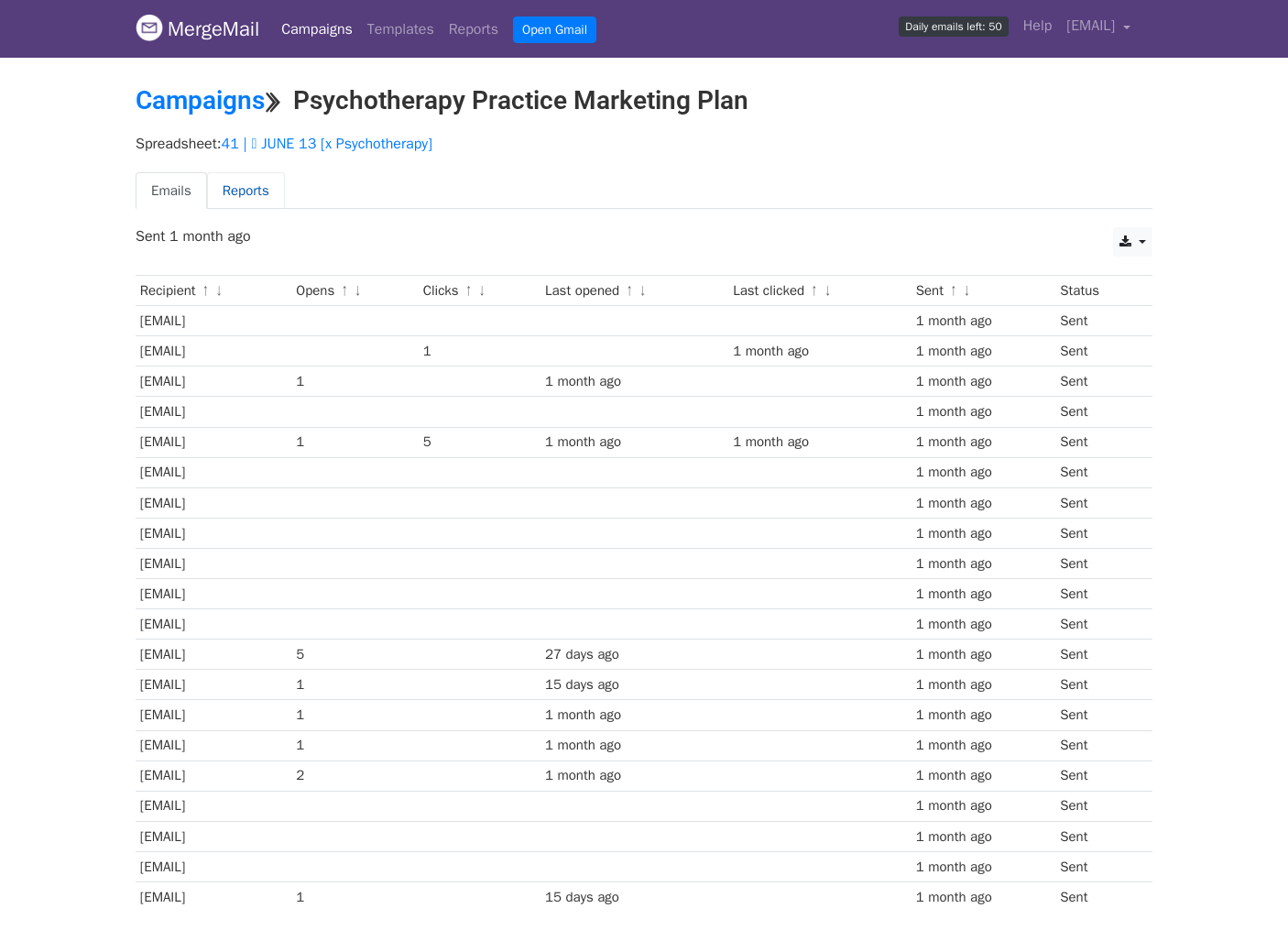 click on "Reports" at bounding box center [246, 191] 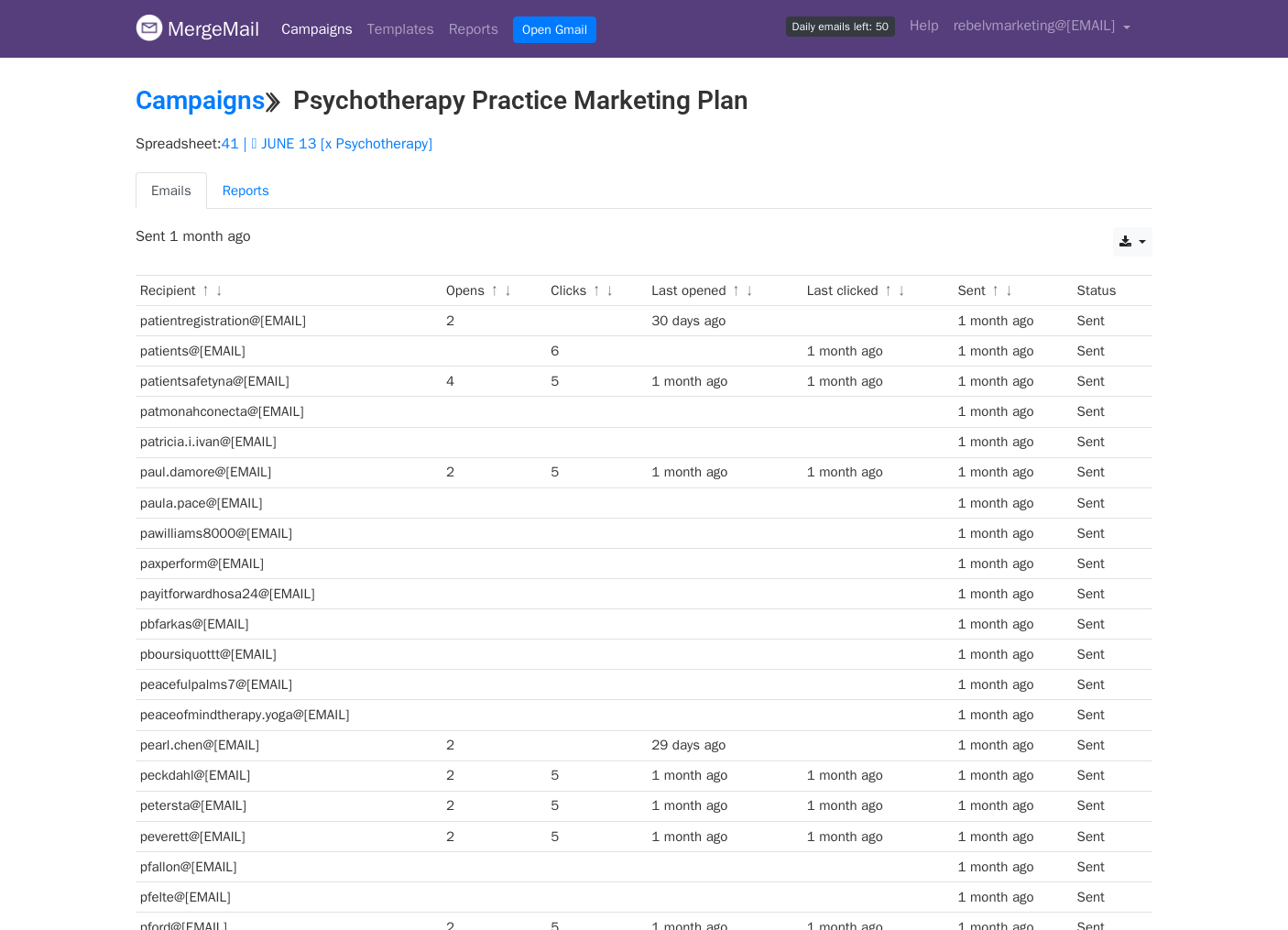 scroll, scrollTop: 0, scrollLeft: 0, axis: both 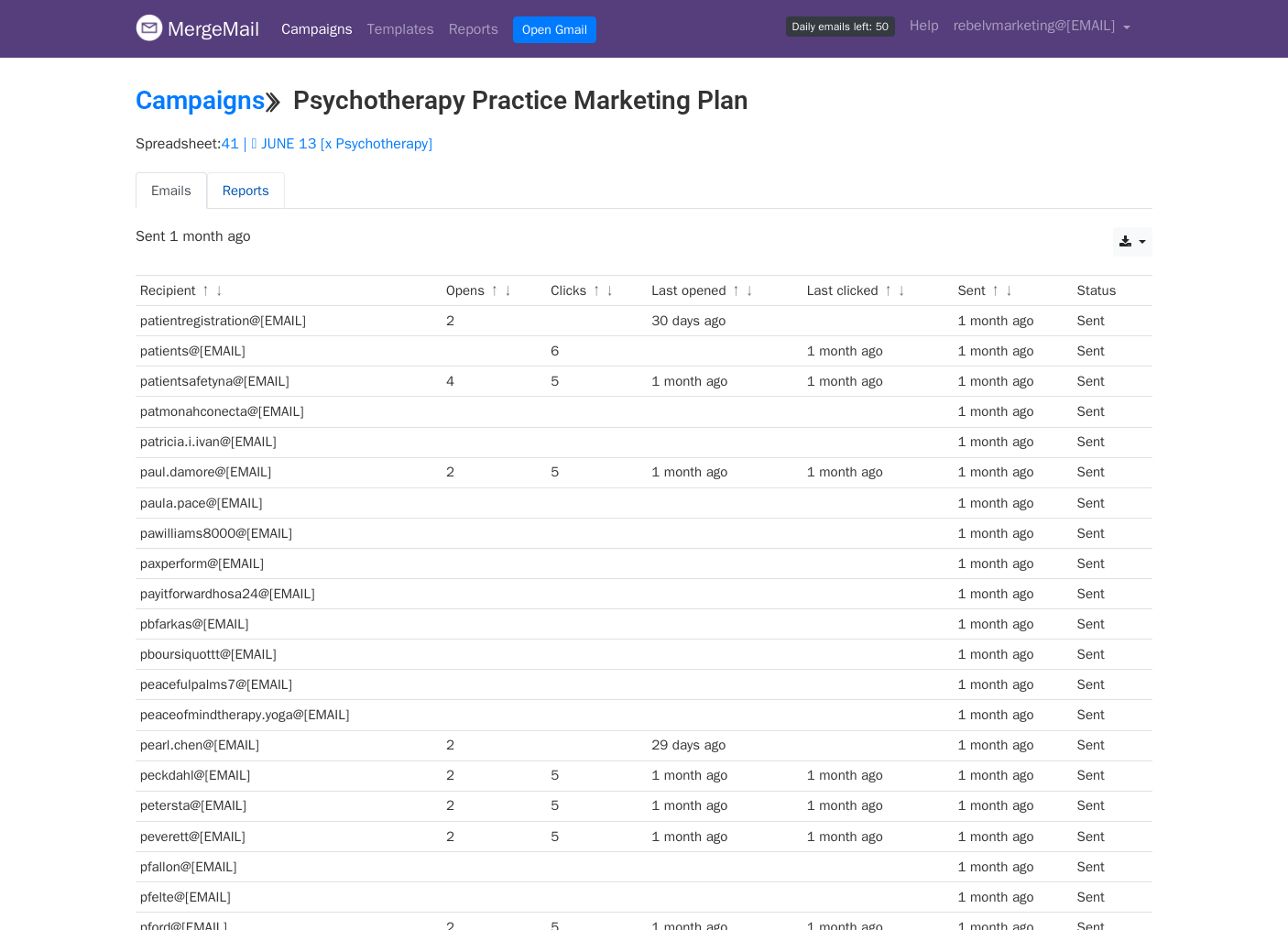 click on "Reports" at bounding box center (246, 191) 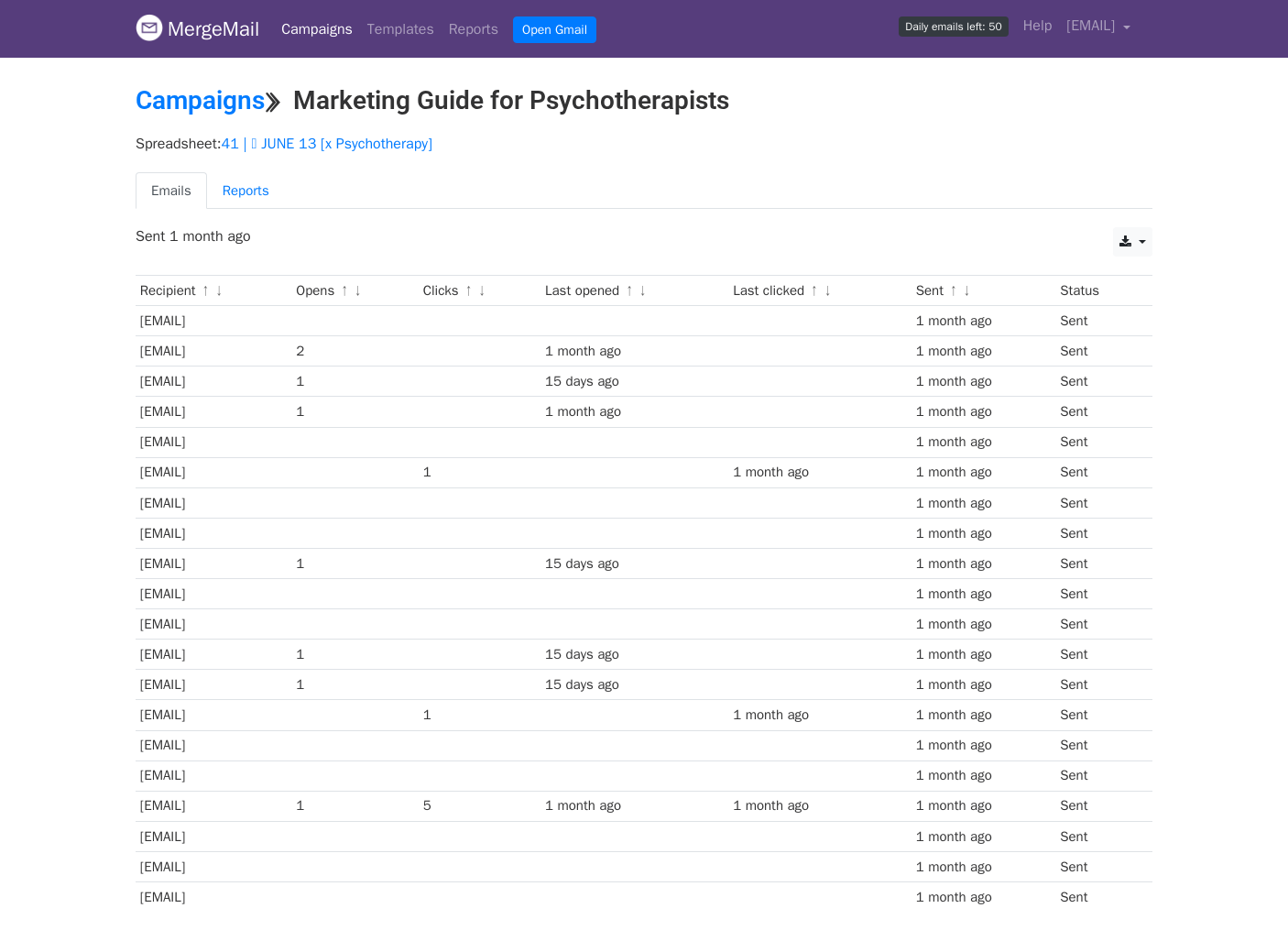 scroll, scrollTop: 0, scrollLeft: 0, axis: both 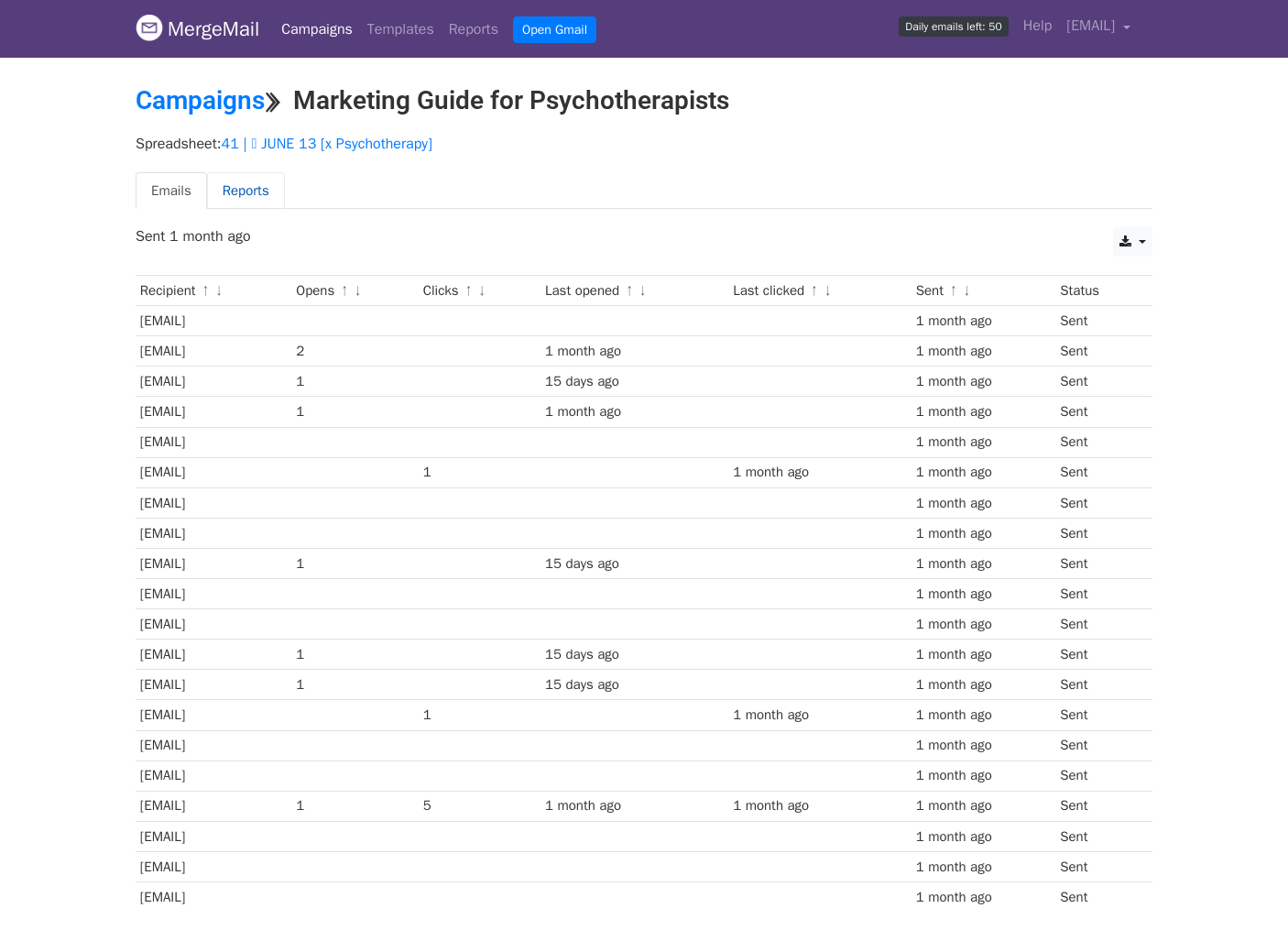 click on "Reports" at bounding box center [246, 191] 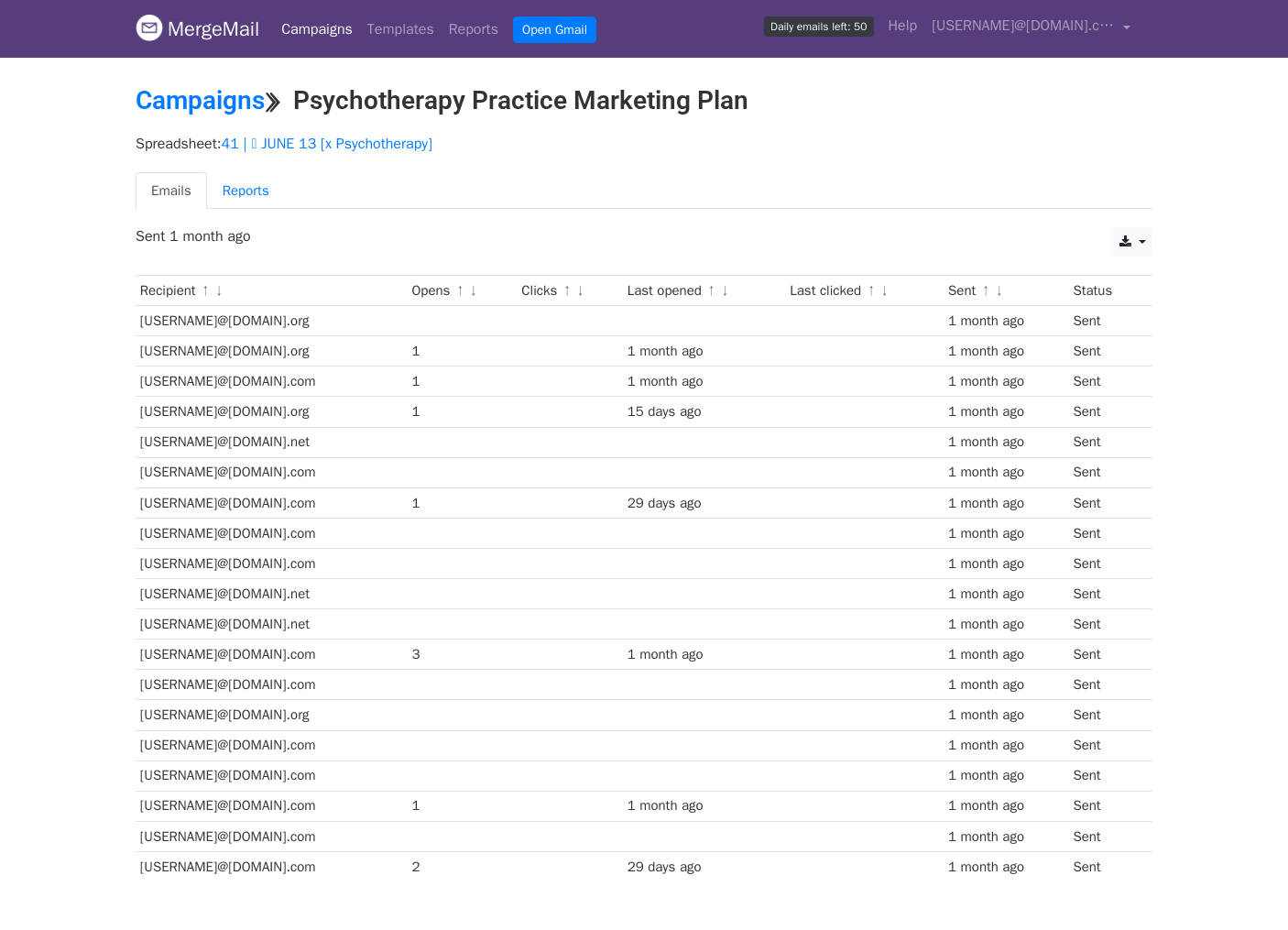 scroll, scrollTop: 0, scrollLeft: 0, axis: both 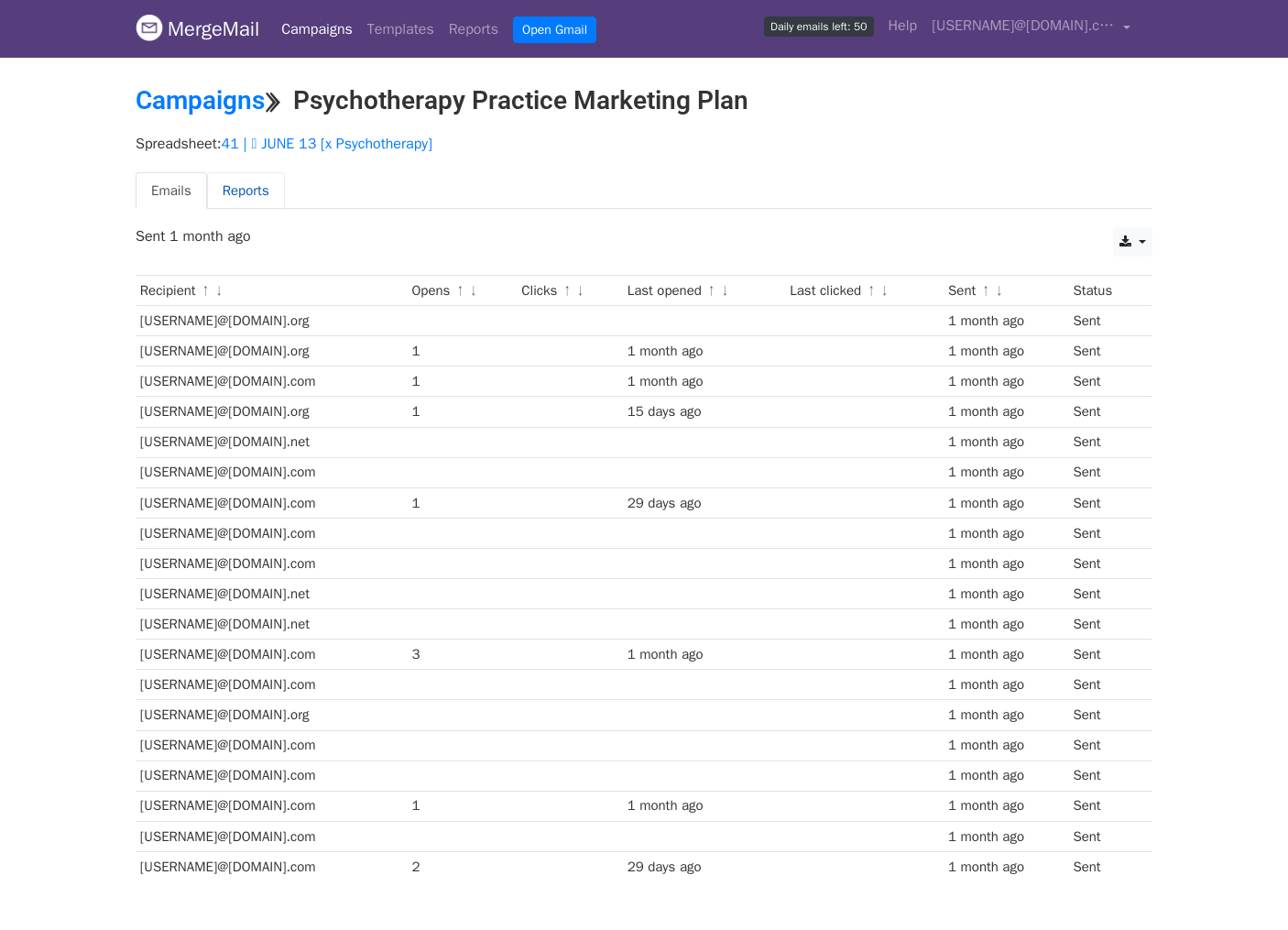 click on "Reports" at bounding box center (246, 191) 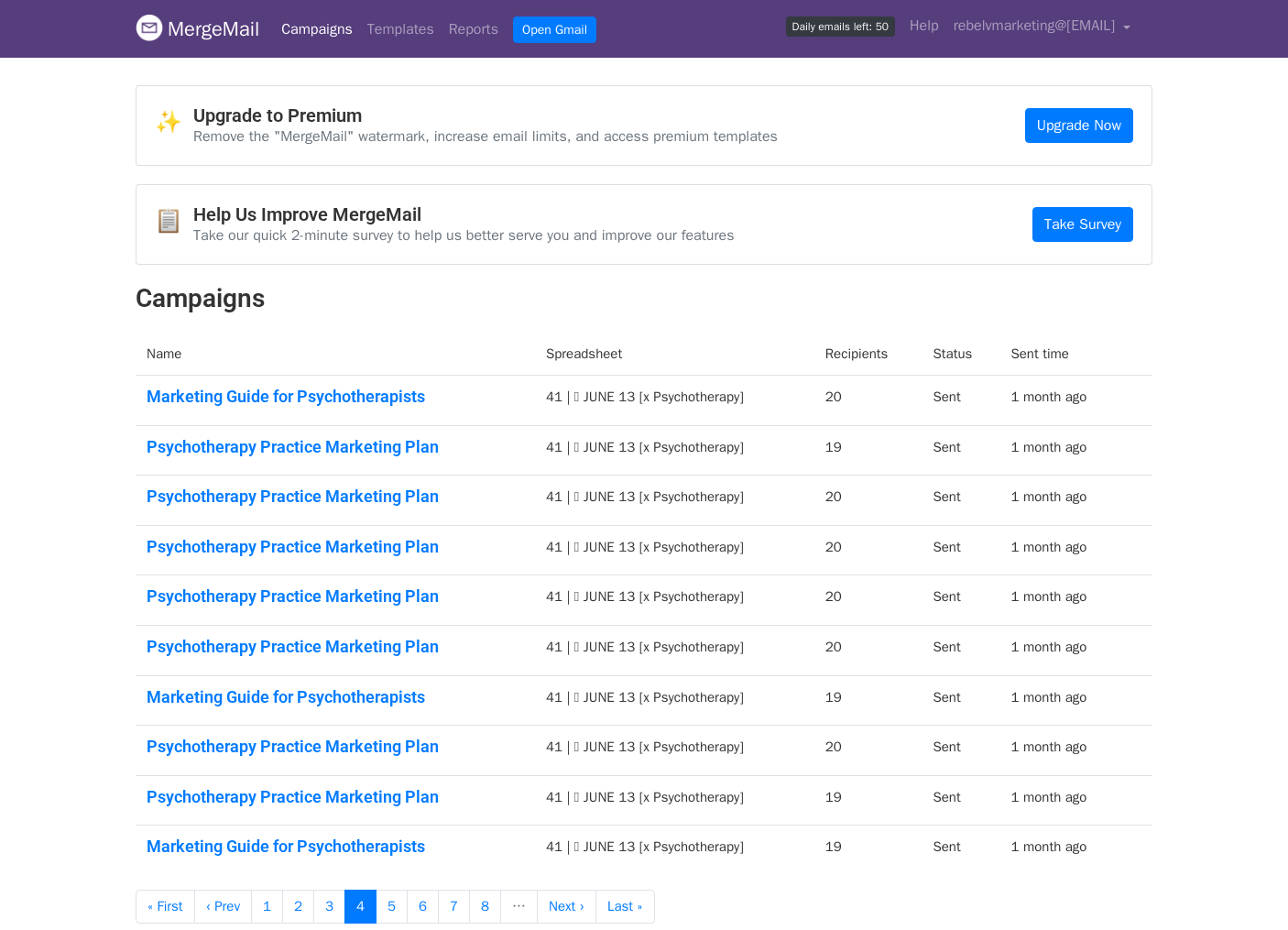 scroll, scrollTop: 0, scrollLeft: 0, axis: both 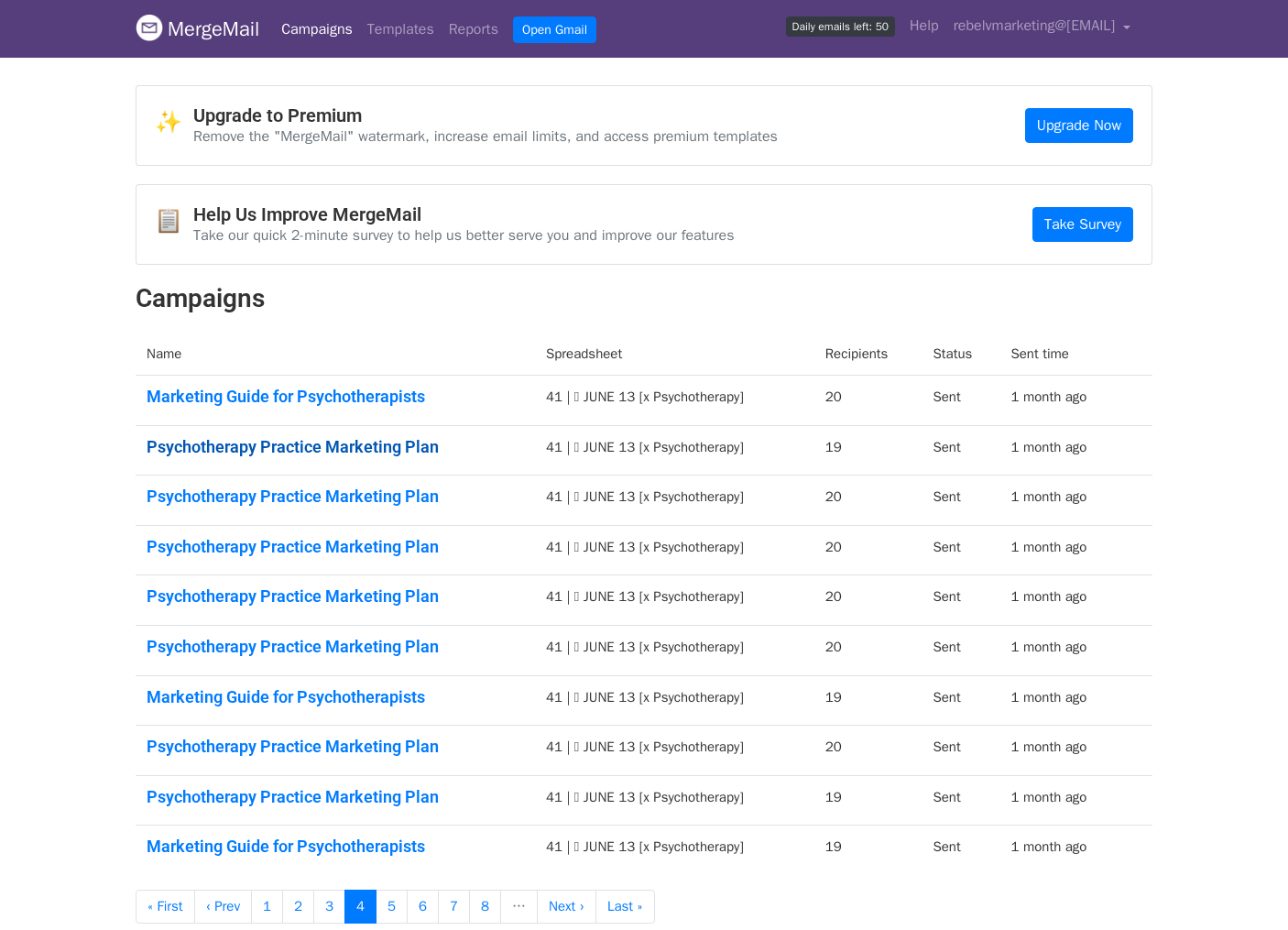 click on "Psychotherapy Practice Marketing Plan" at bounding box center (335, 447) 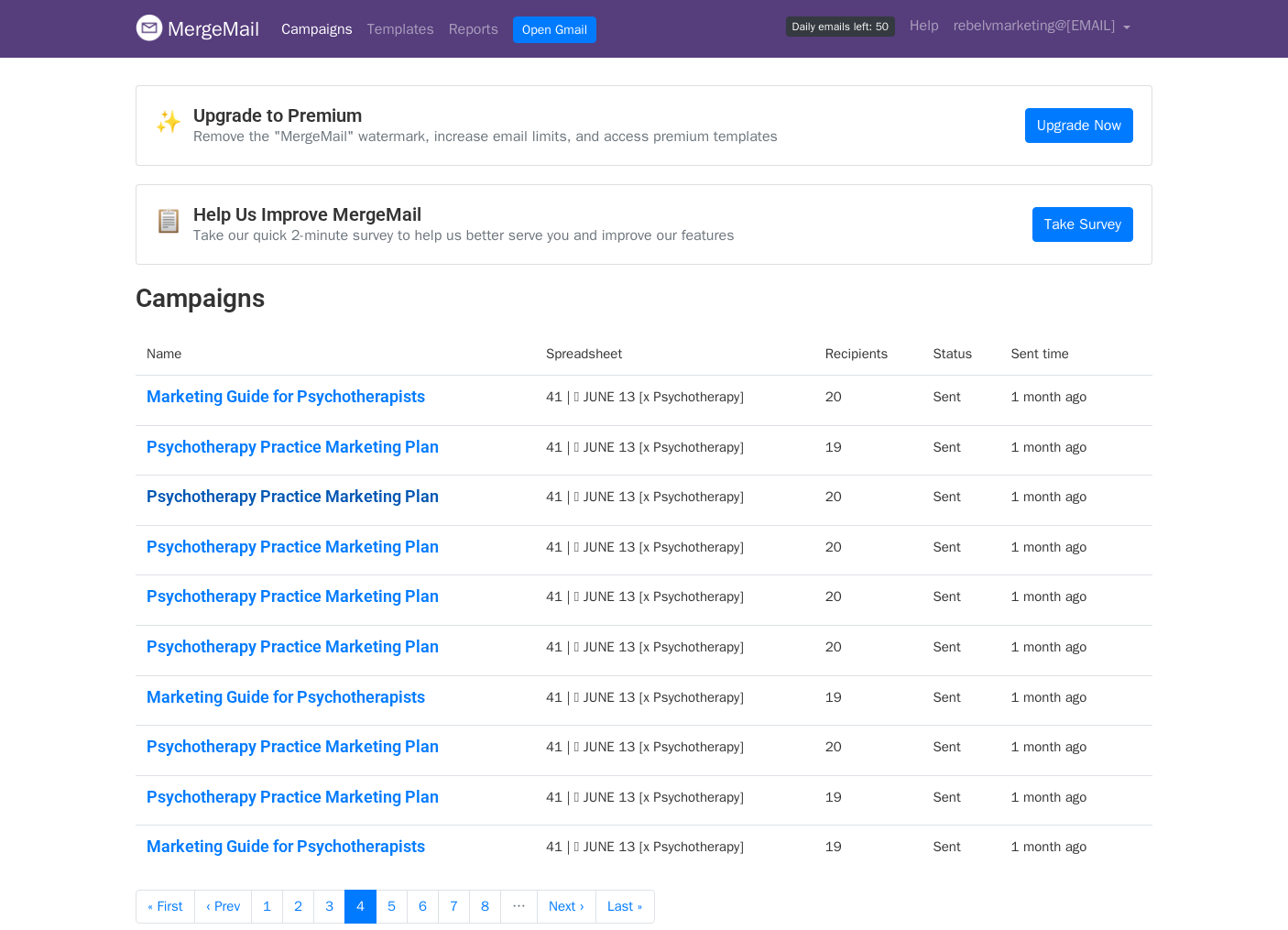 click on "Psychotherapy Practice Marketing Plan" at bounding box center [335, 497] 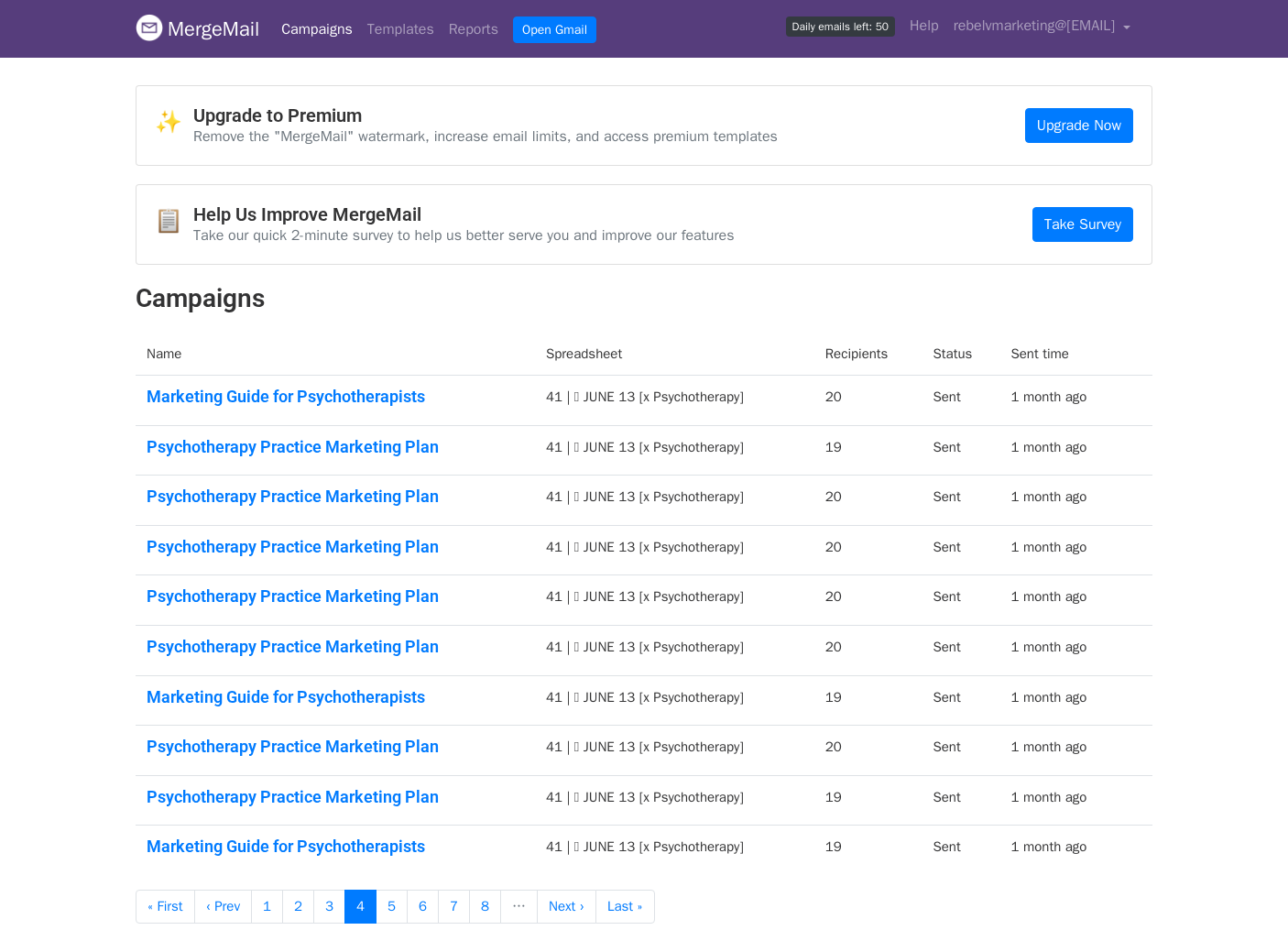 click on "Psychotherapy Practice Marketing Plan" at bounding box center [335, 550] 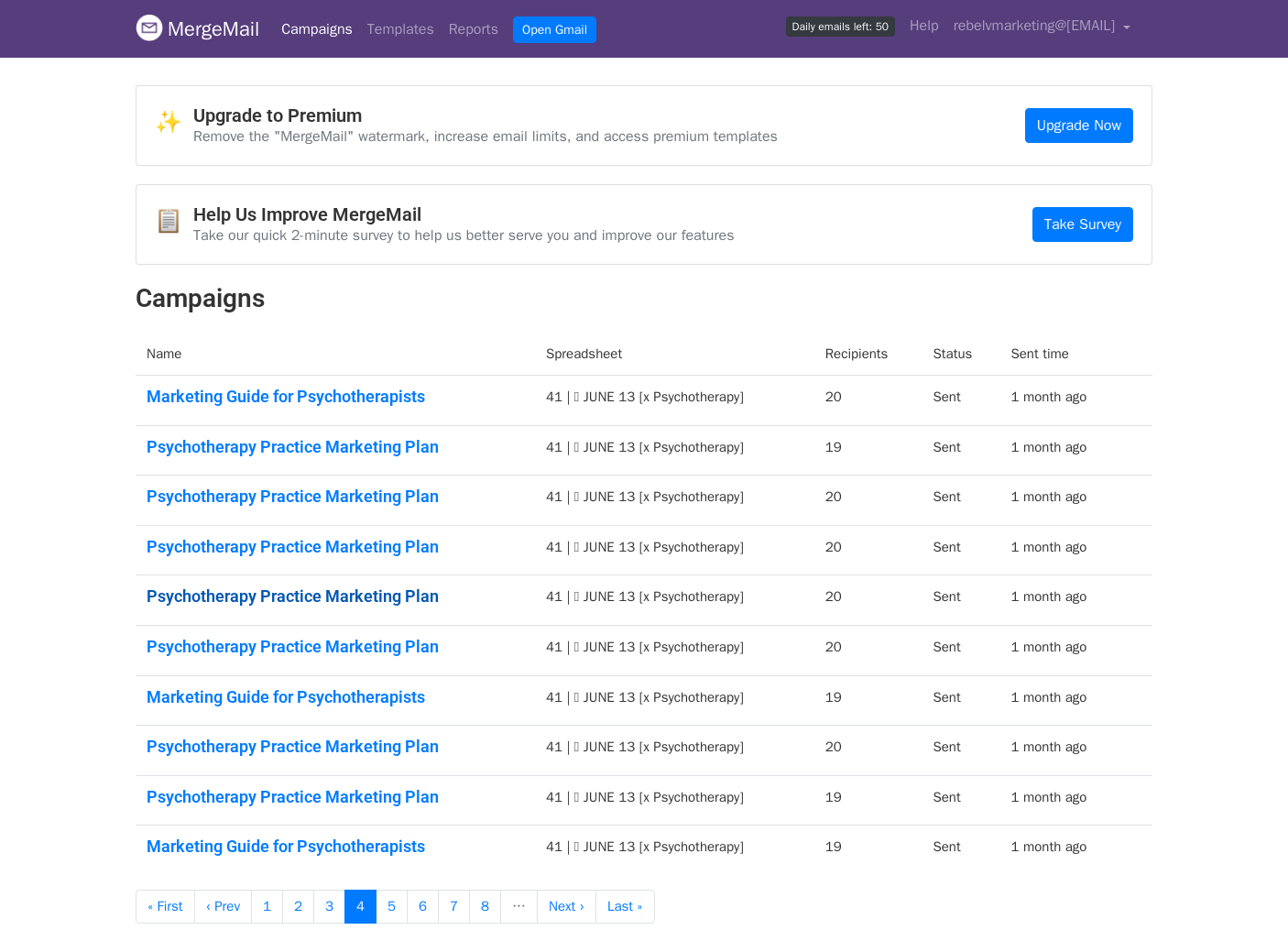click on "Psychotherapy Practice Marketing Plan" at bounding box center (335, 596) 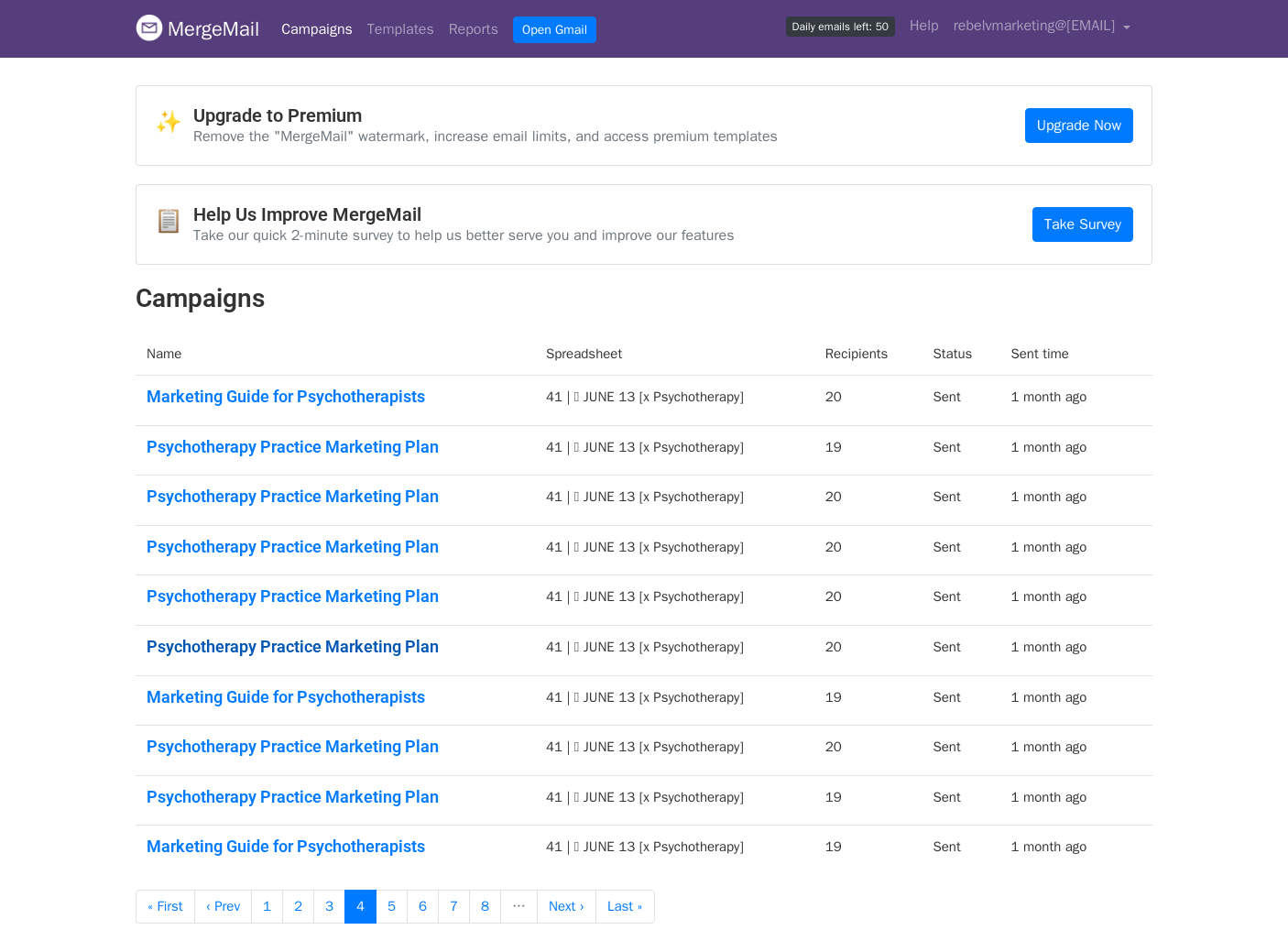 click on "Psychotherapy Practice Marketing Plan" at bounding box center [335, 647] 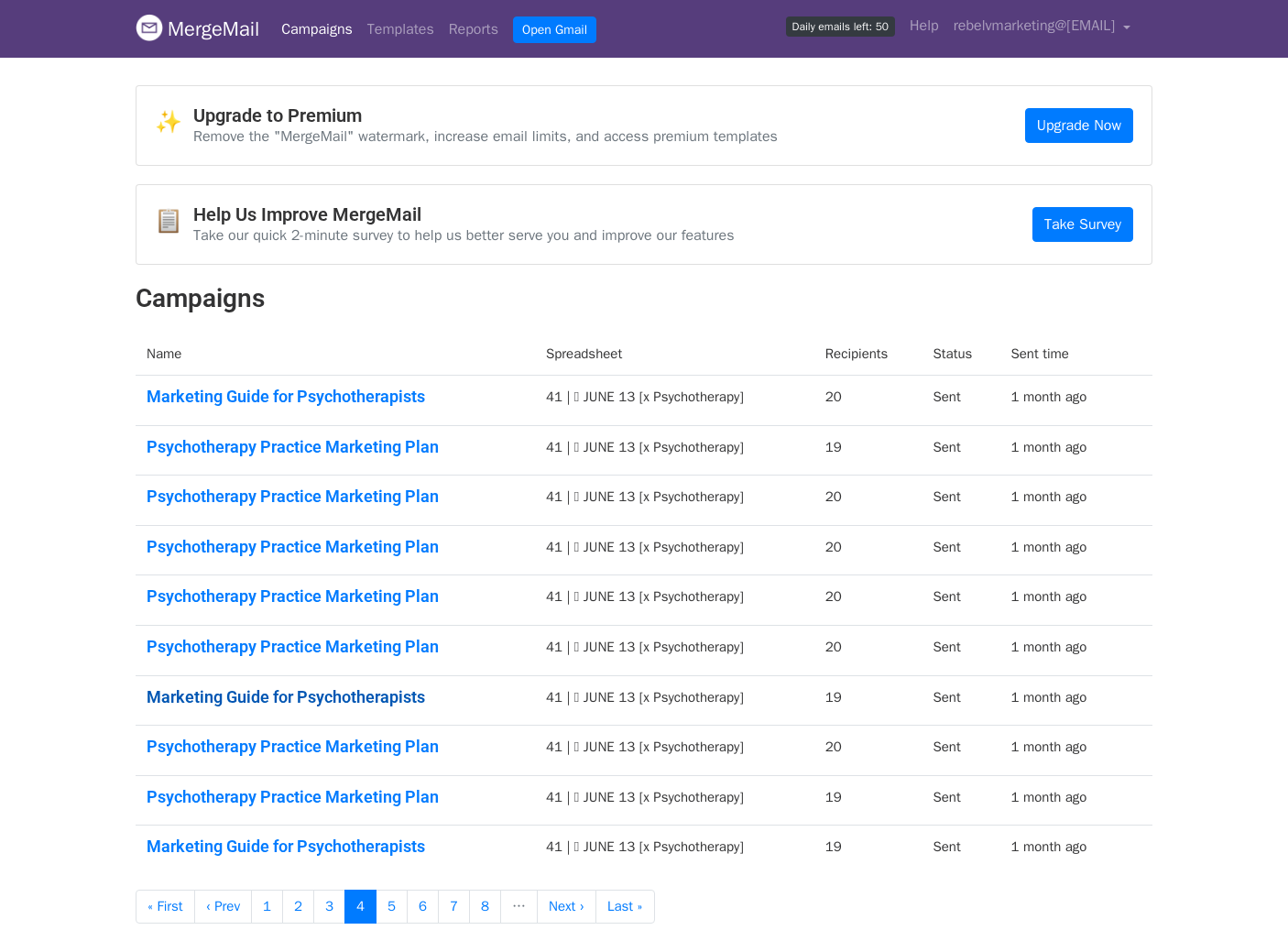 click on "Marketing Guide for Psychotherapists" at bounding box center (335, 697) 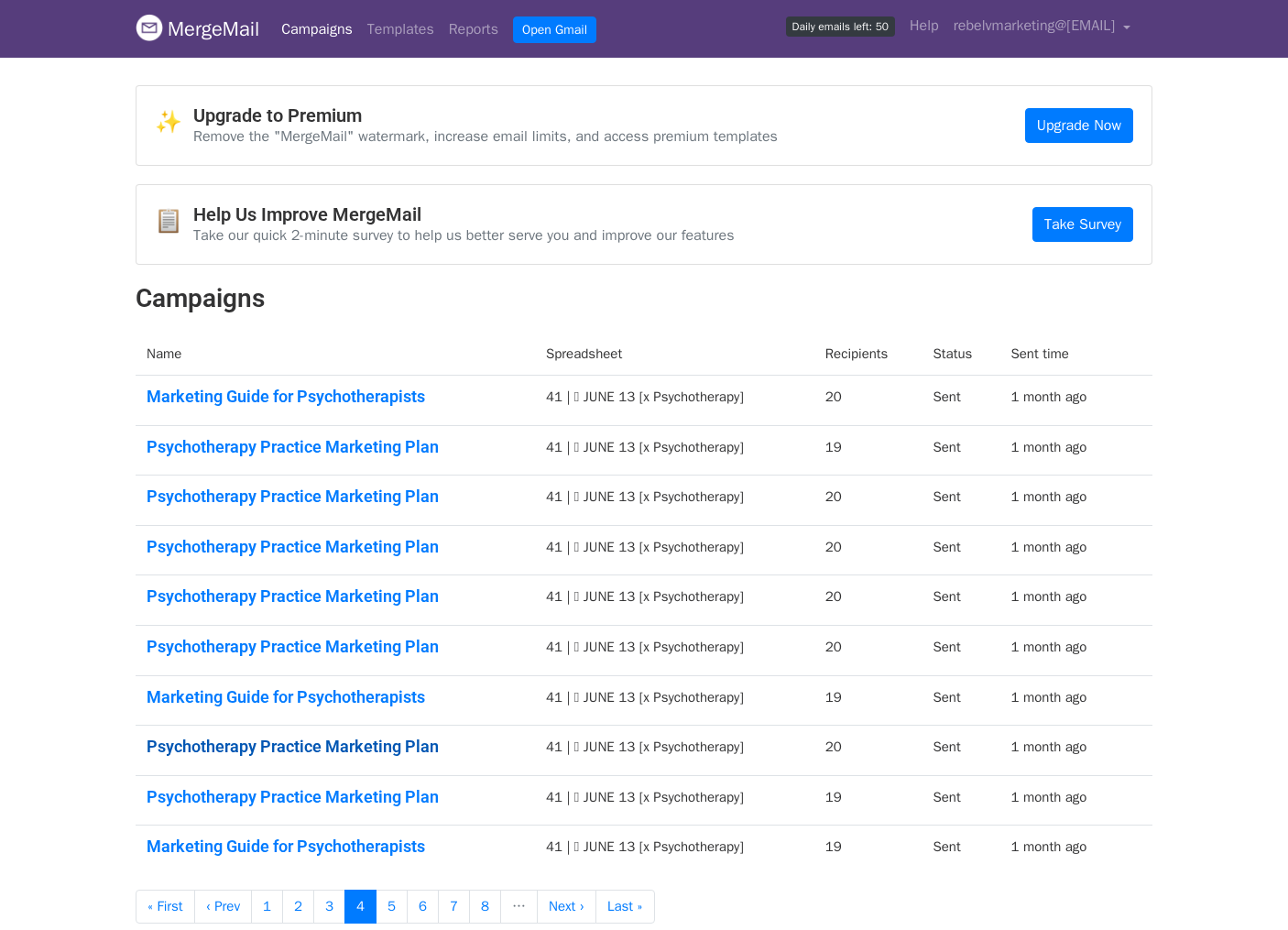 click on "Psychotherapy Practice Marketing Plan" at bounding box center (335, 747) 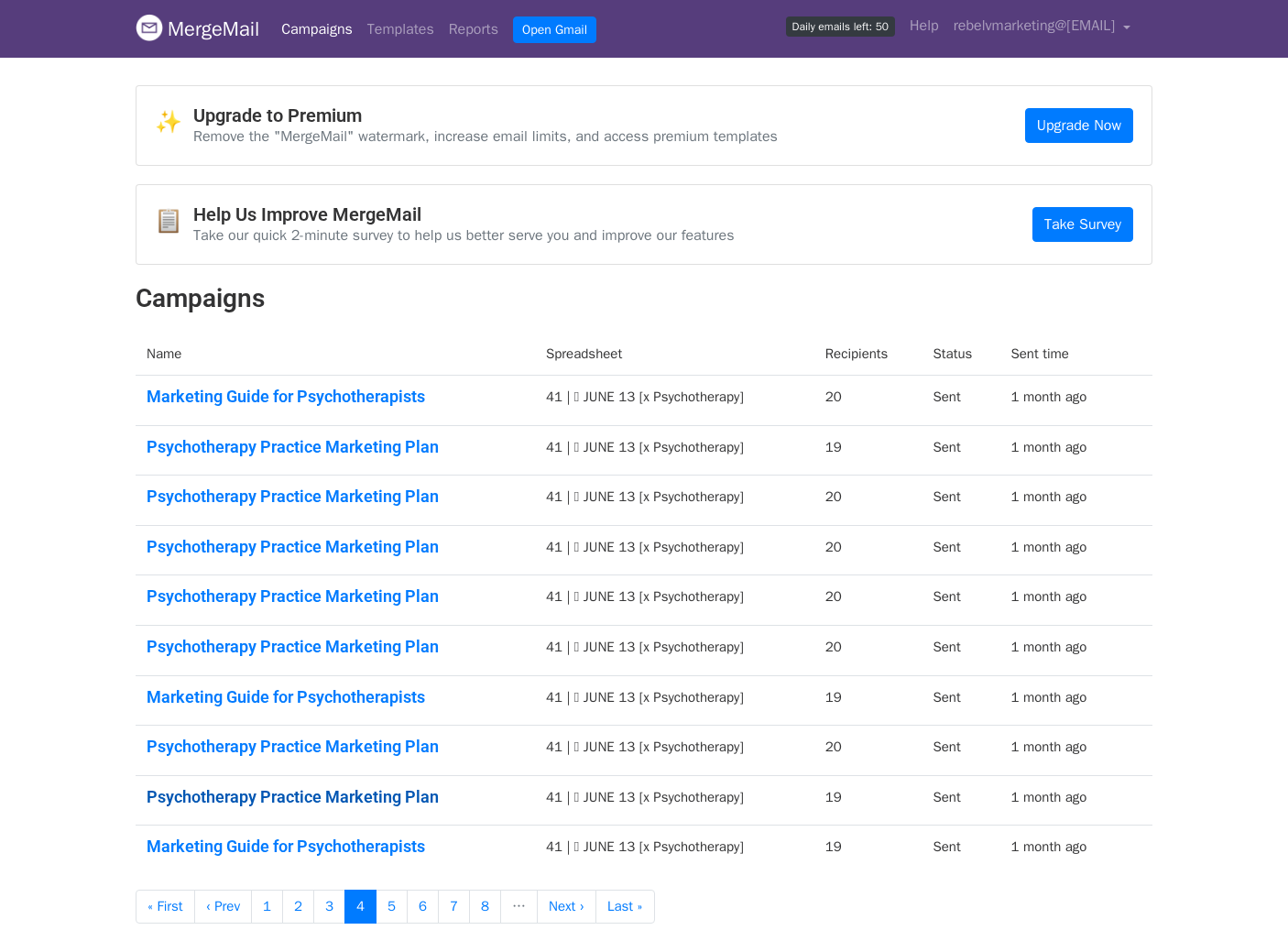 click on "Psychotherapy Practice Marketing Plan" at bounding box center [335, 797] 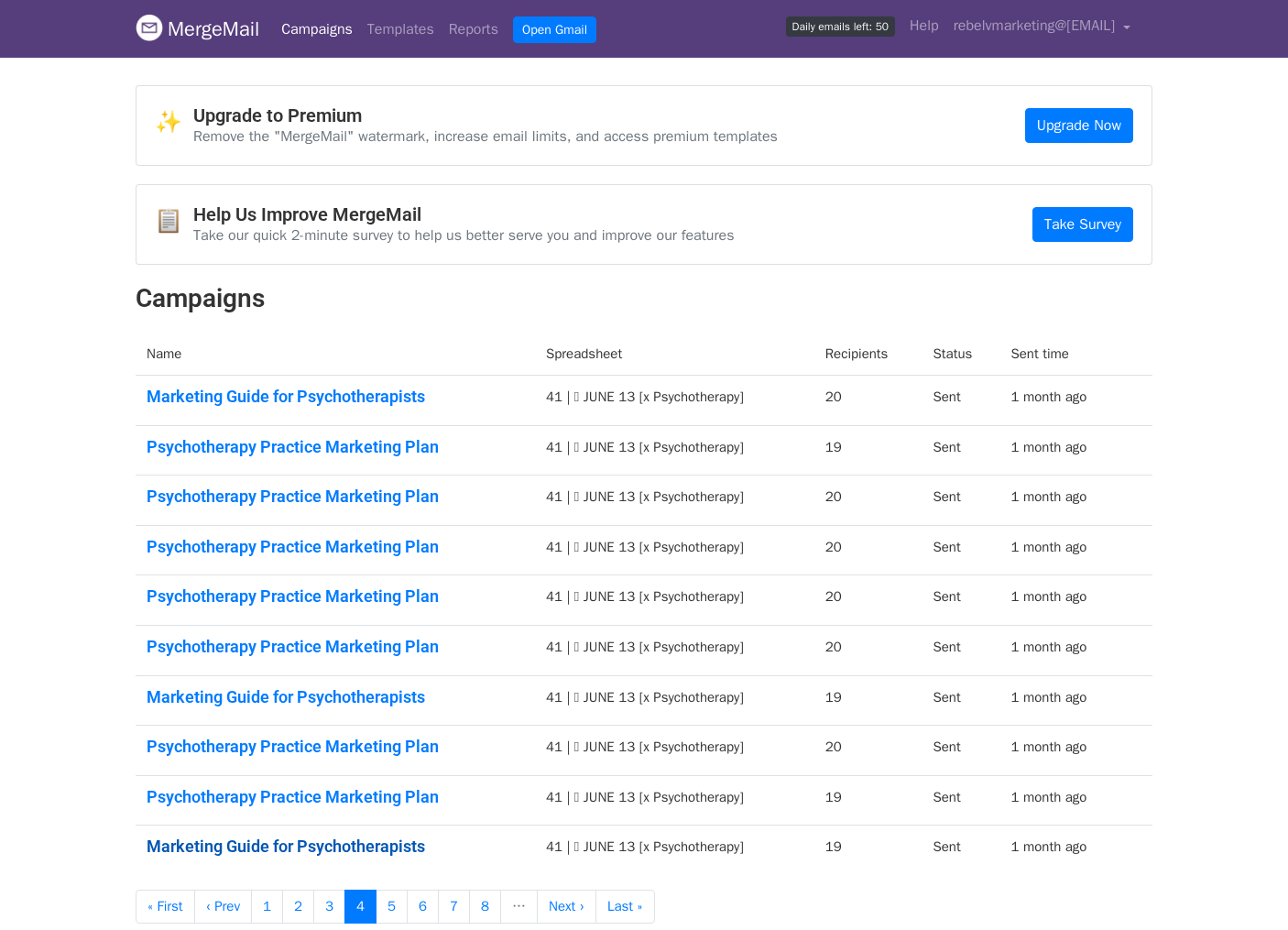 click on "Marketing Guide for Psychotherapists" at bounding box center (335, 847) 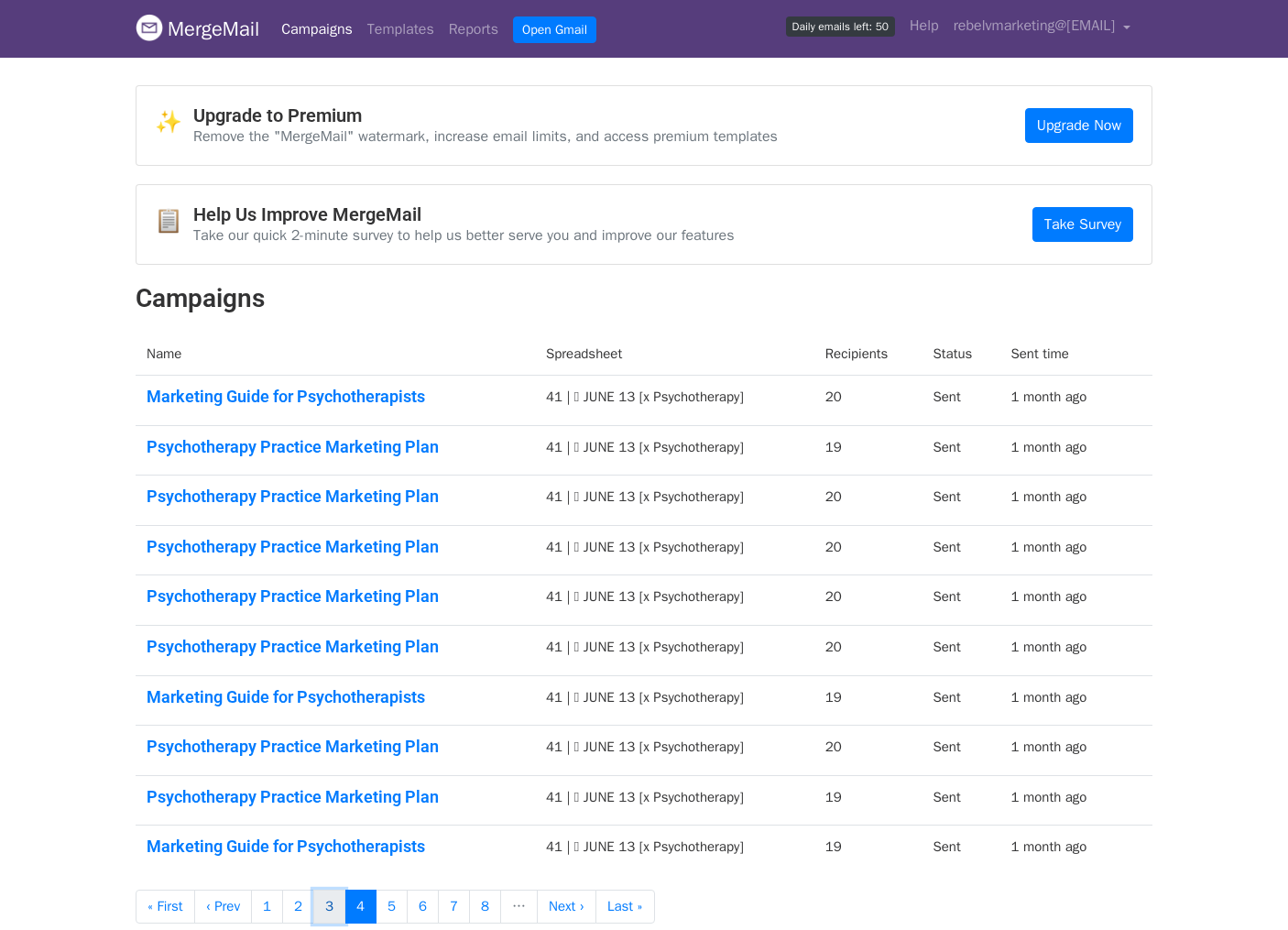 click on "3" at bounding box center (329, 906) 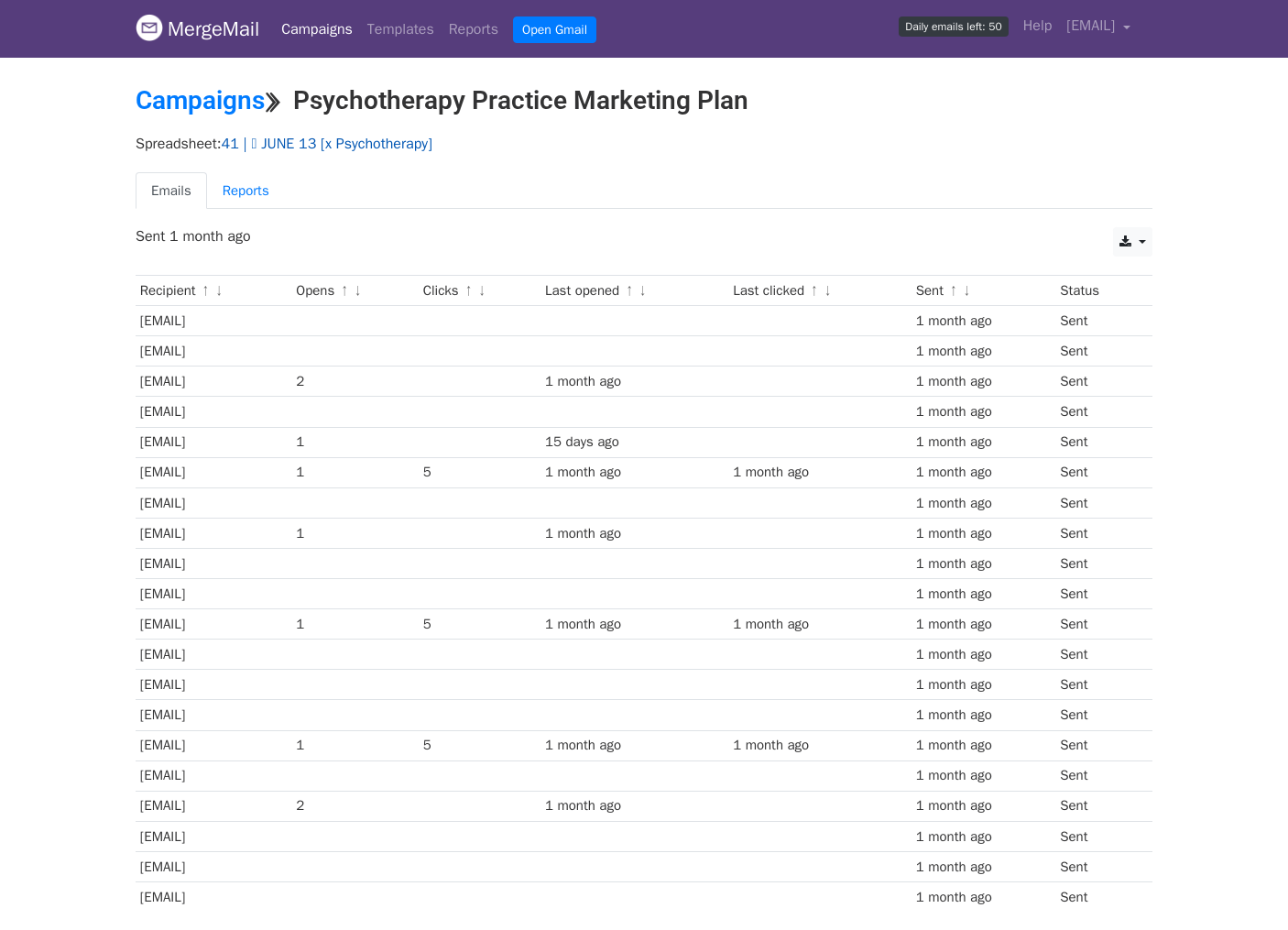 scroll, scrollTop: 0, scrollLeft: 0, axis: both 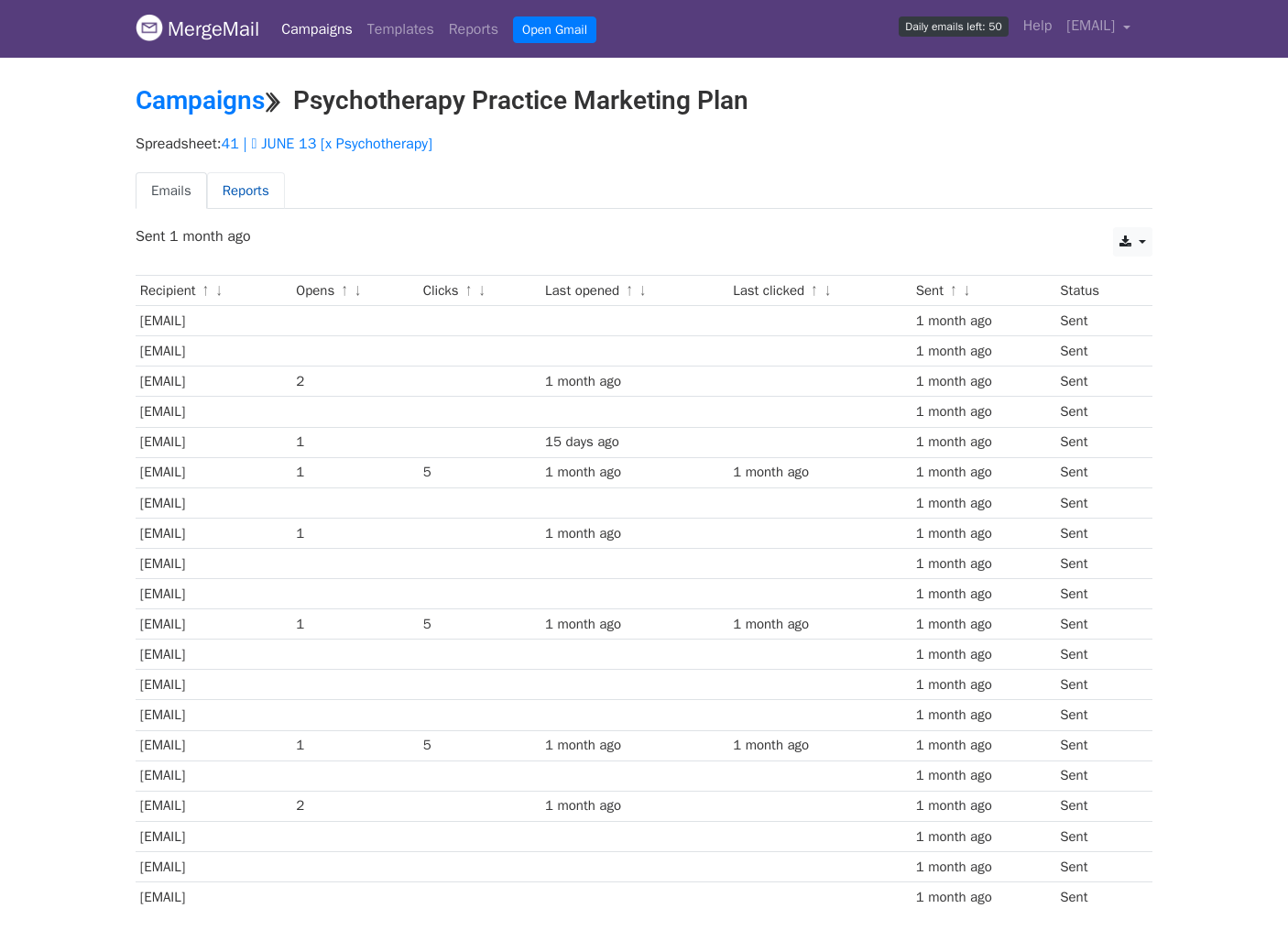 click on "Reports" at bounding box center (246, 191) 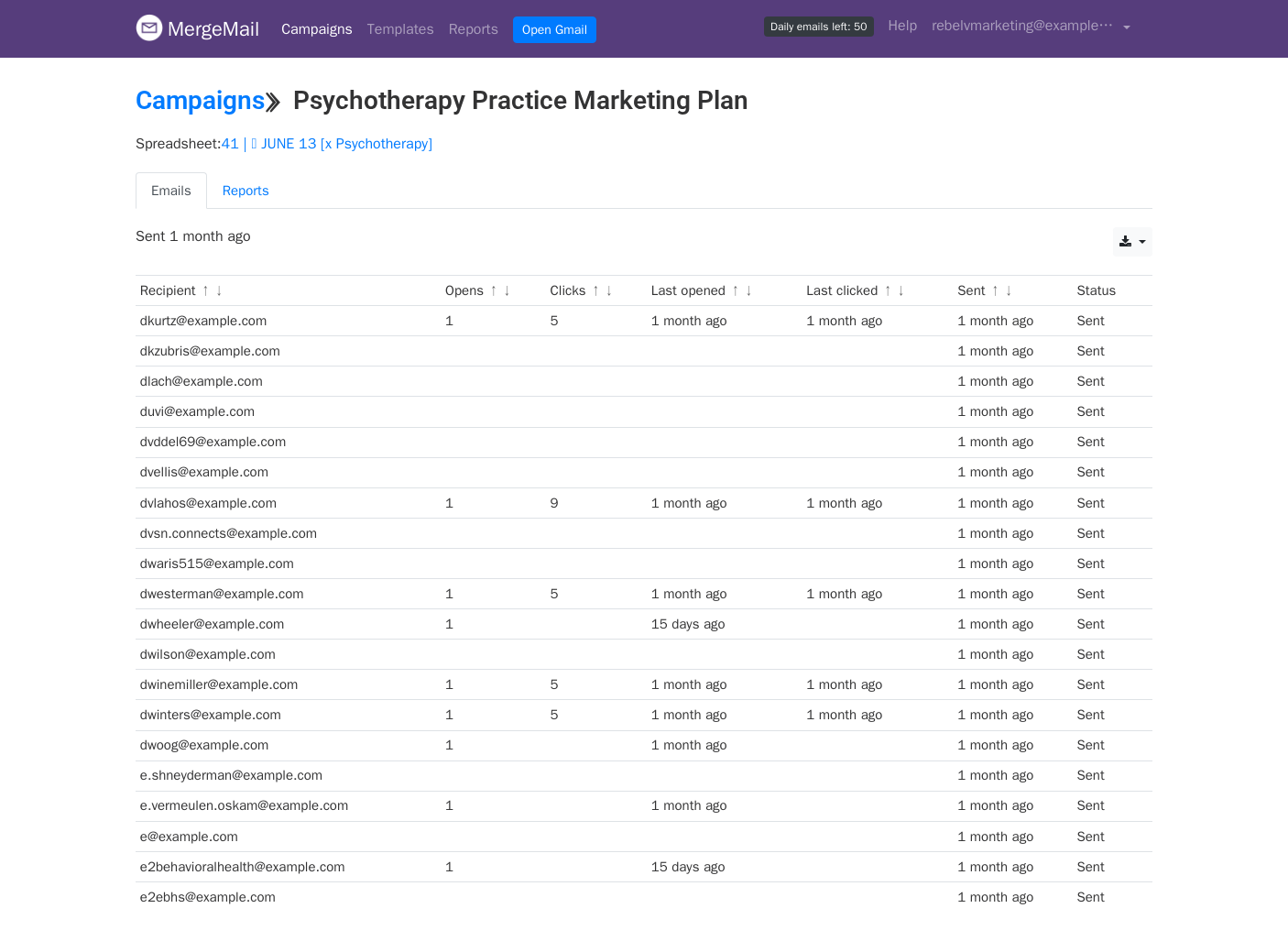 scroll, scrollTop: 0, scrollLeft: 0, axis: both 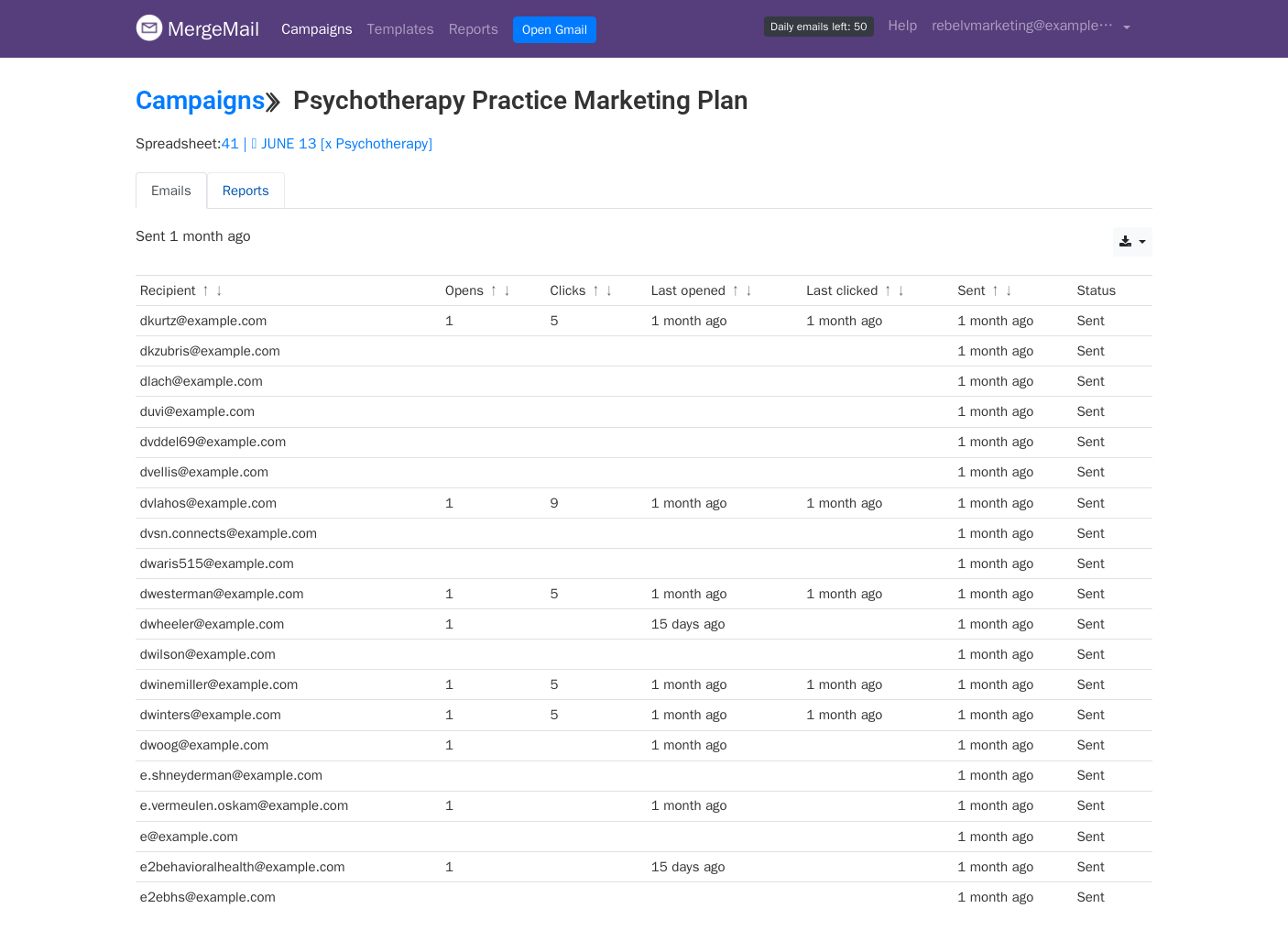 click on "Reports" at bounding box center (246, 191) 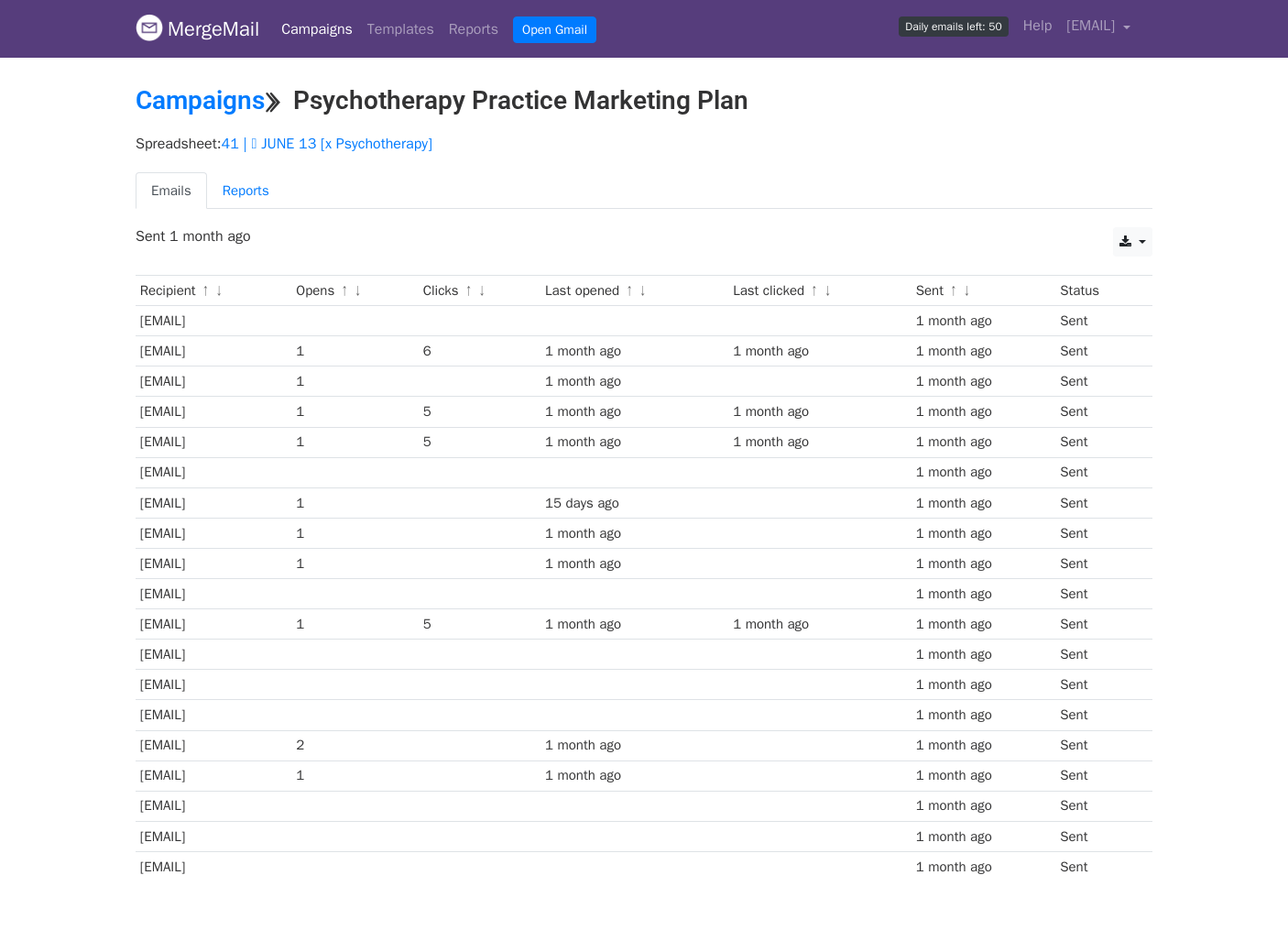scroll, scrollTop: 0, scrollLeft: 0, axis: both 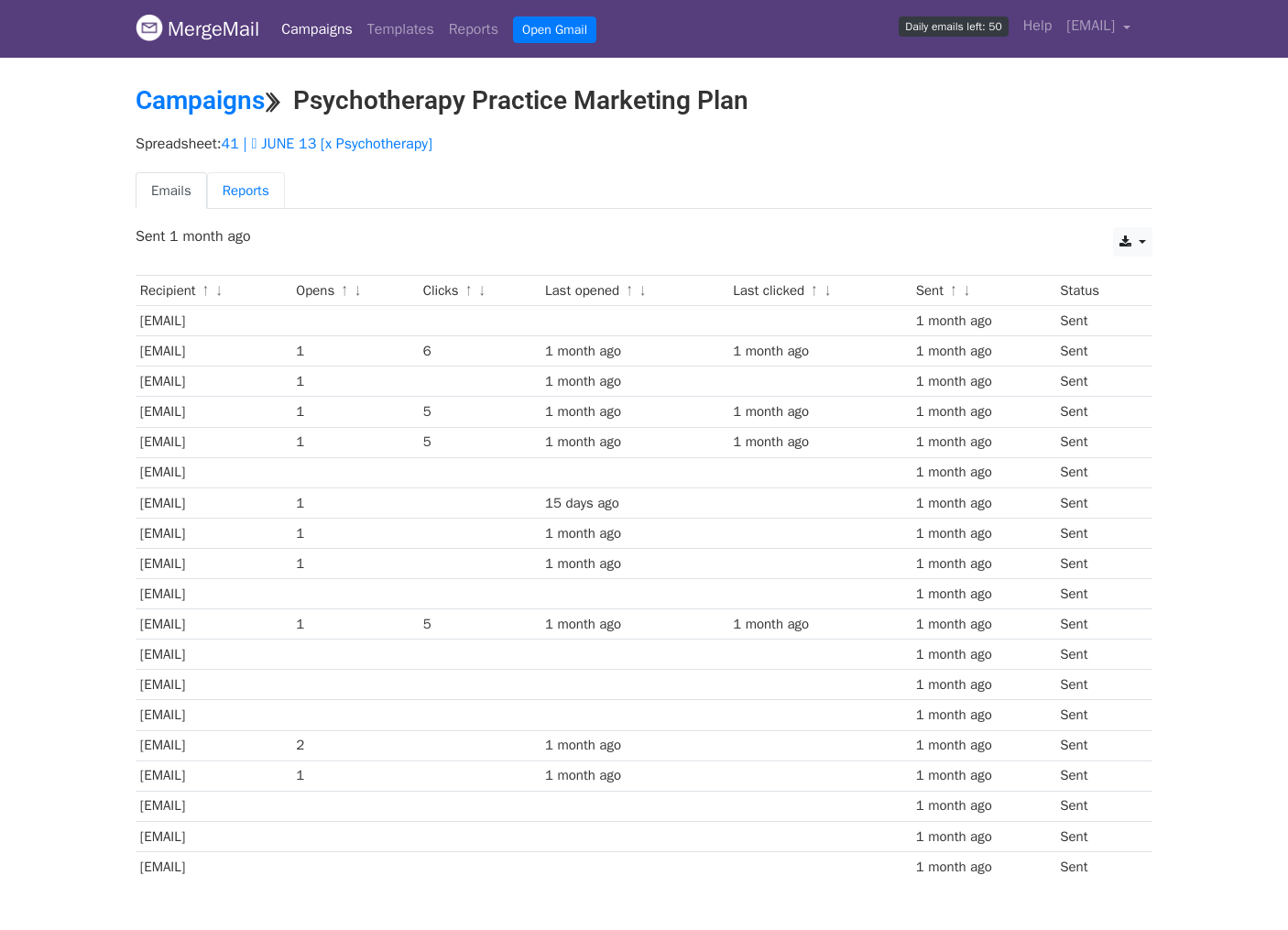 drag, startPoint x: 257, startPoint y: 190, endPoint x: 693, endPoint y: 216, distance: 436.7745 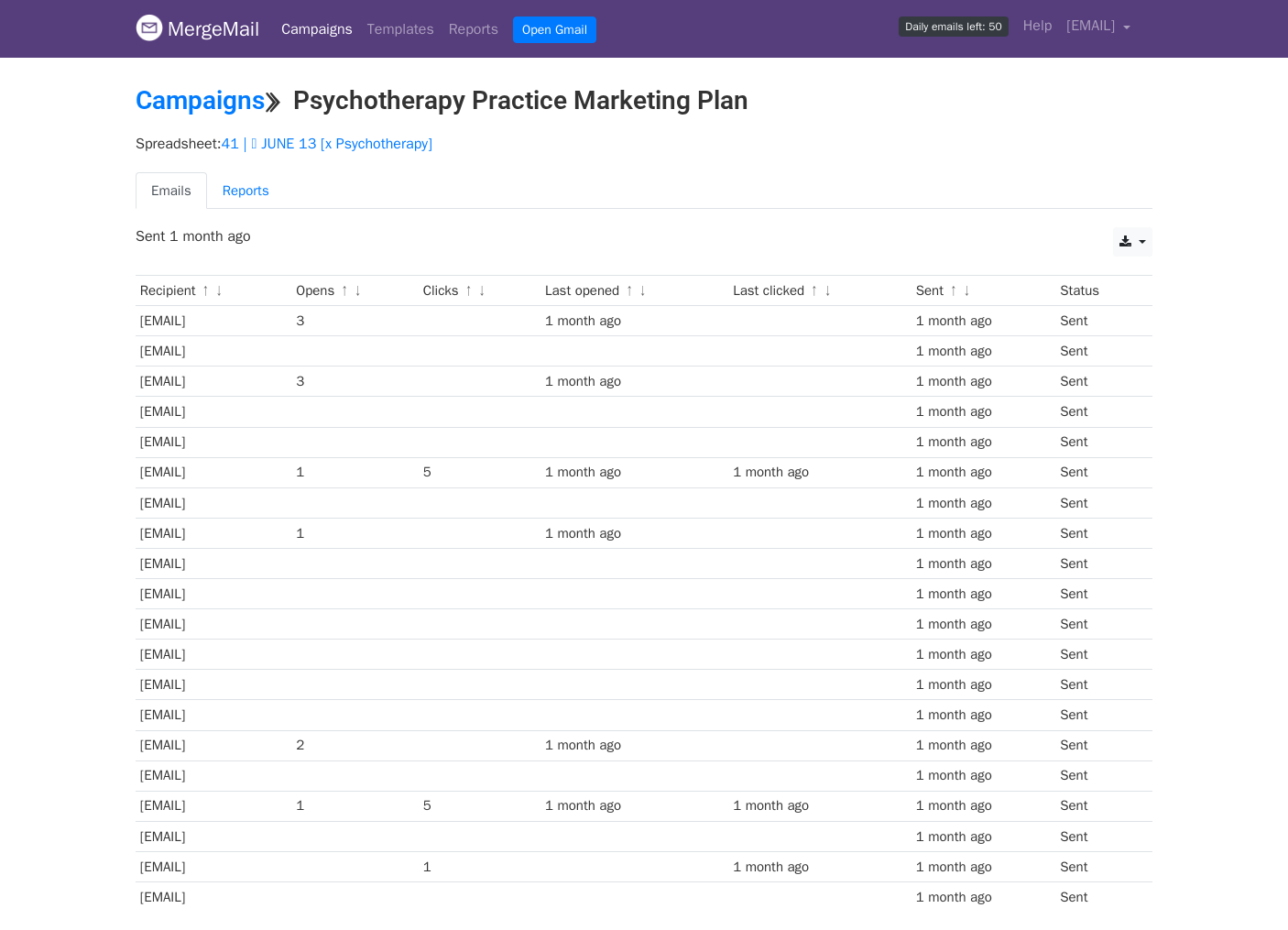 scroll, scrollTop: 0, scrollLeft: 0, axis: both 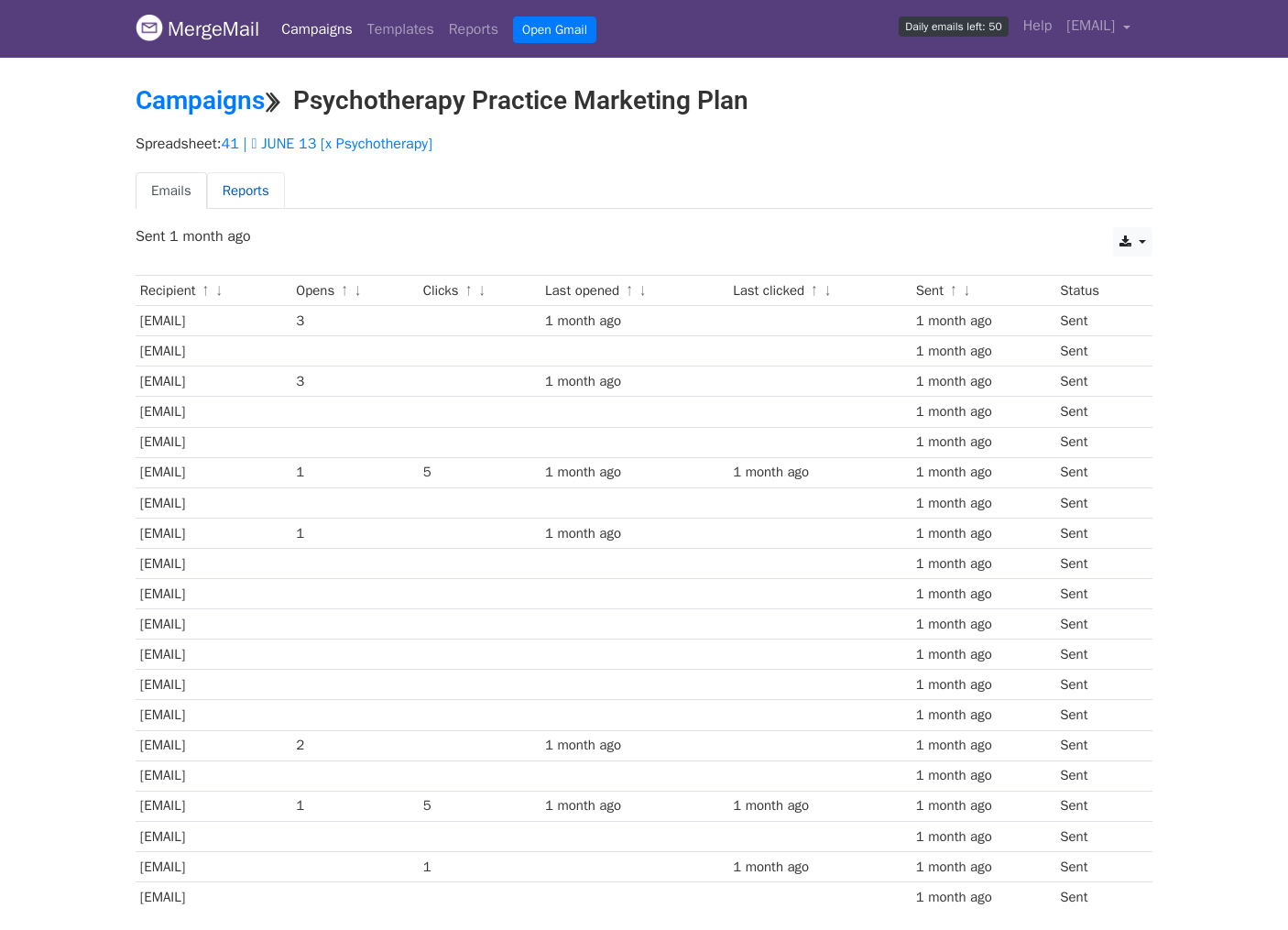 click on "Reports" at bounding box center (246, 191) 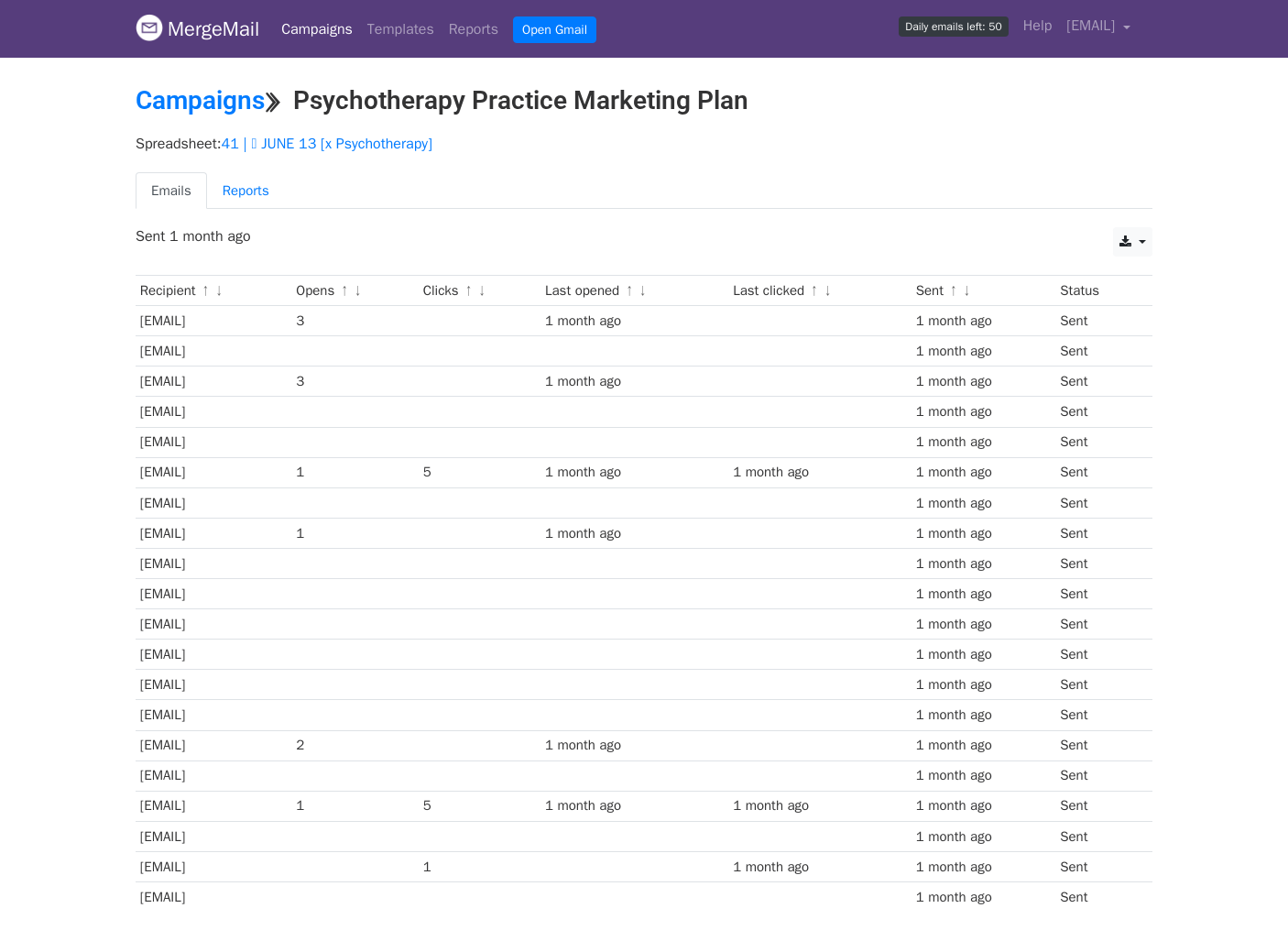 scroll, scrollTop: 0, scrollLeft: 0, axis: both 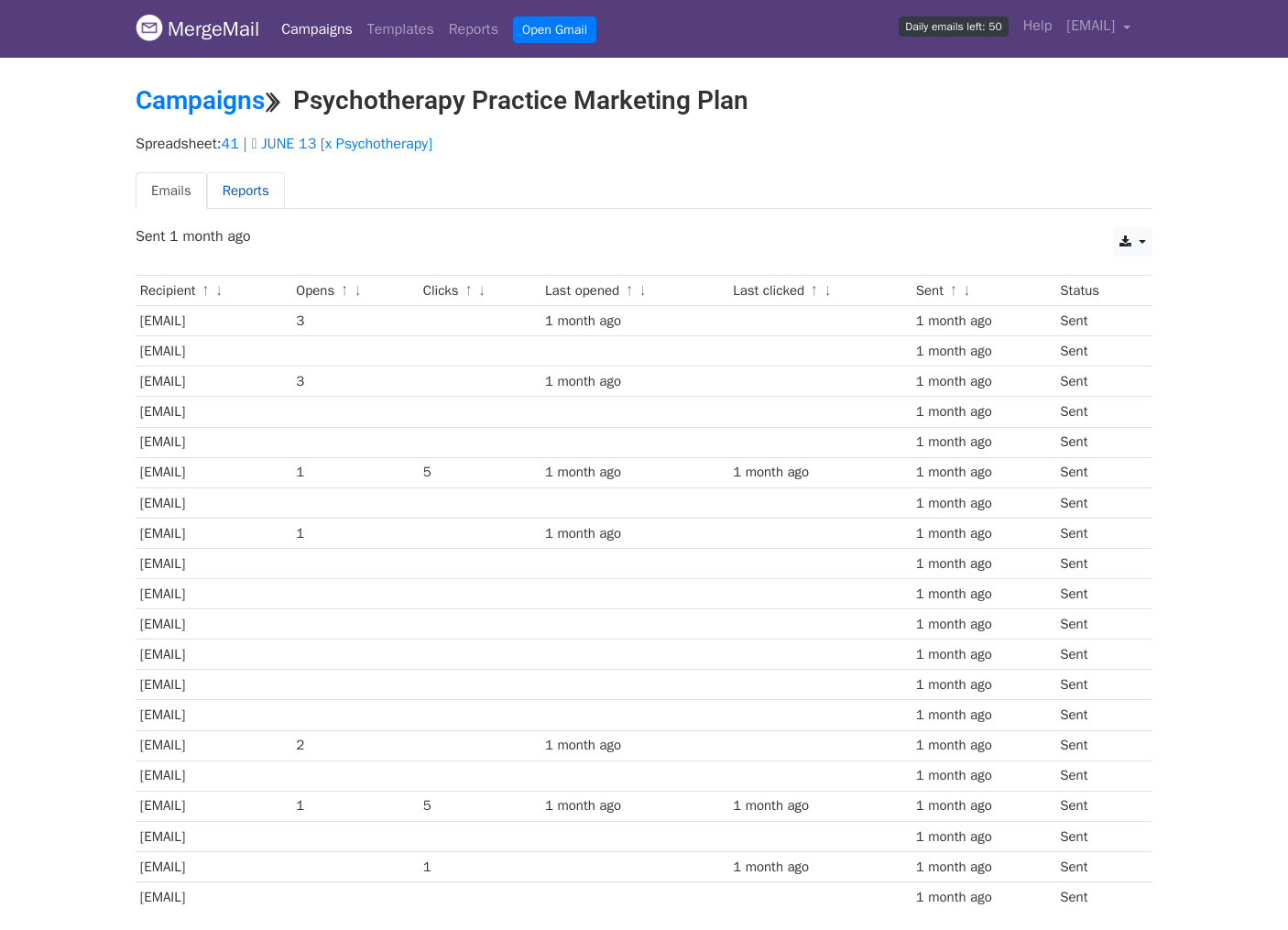 click on "Reports" at bounding box center (246, 191) 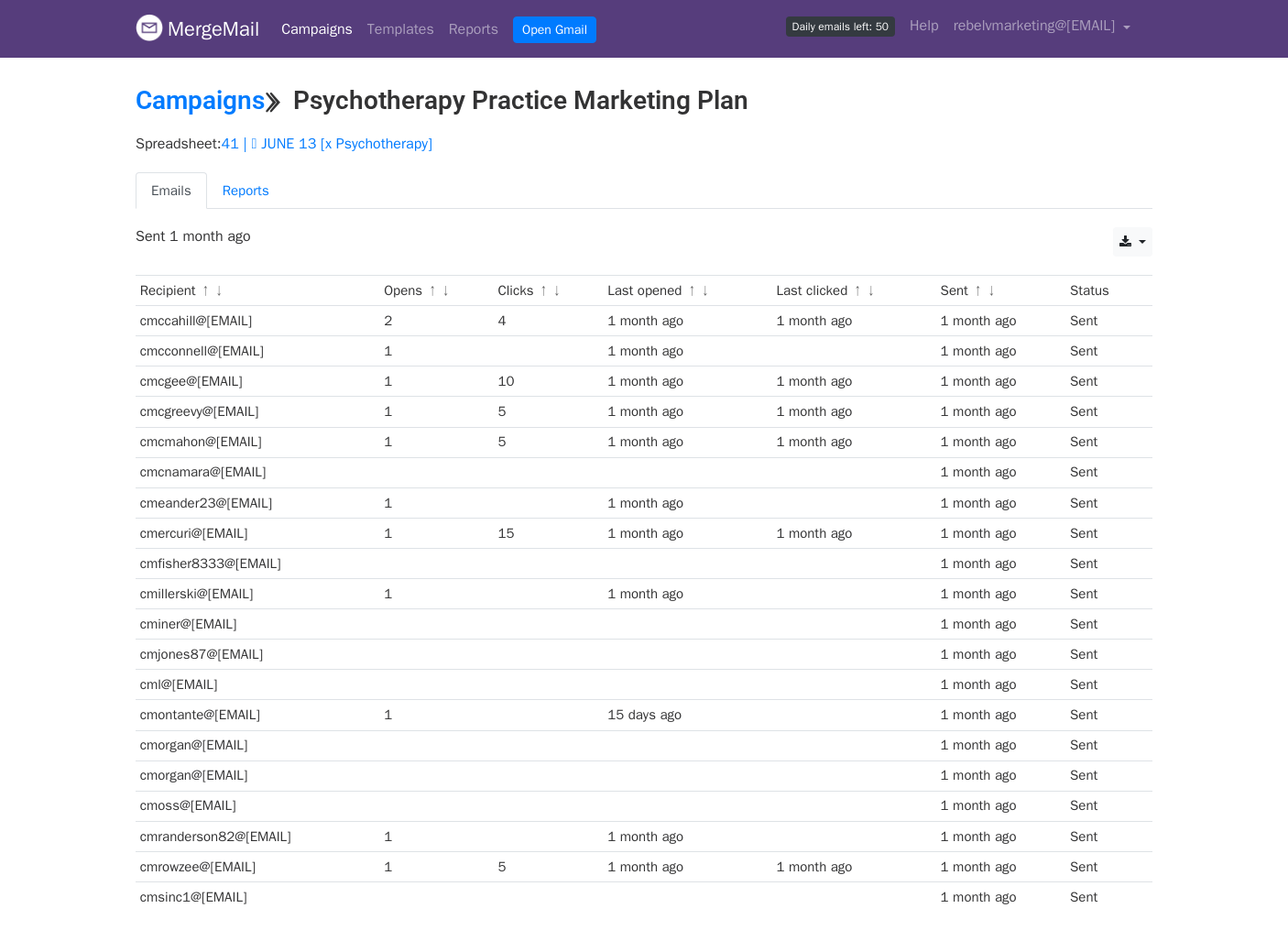 scroll, scrollTop: 0, scrollLeft: 0, axis: both 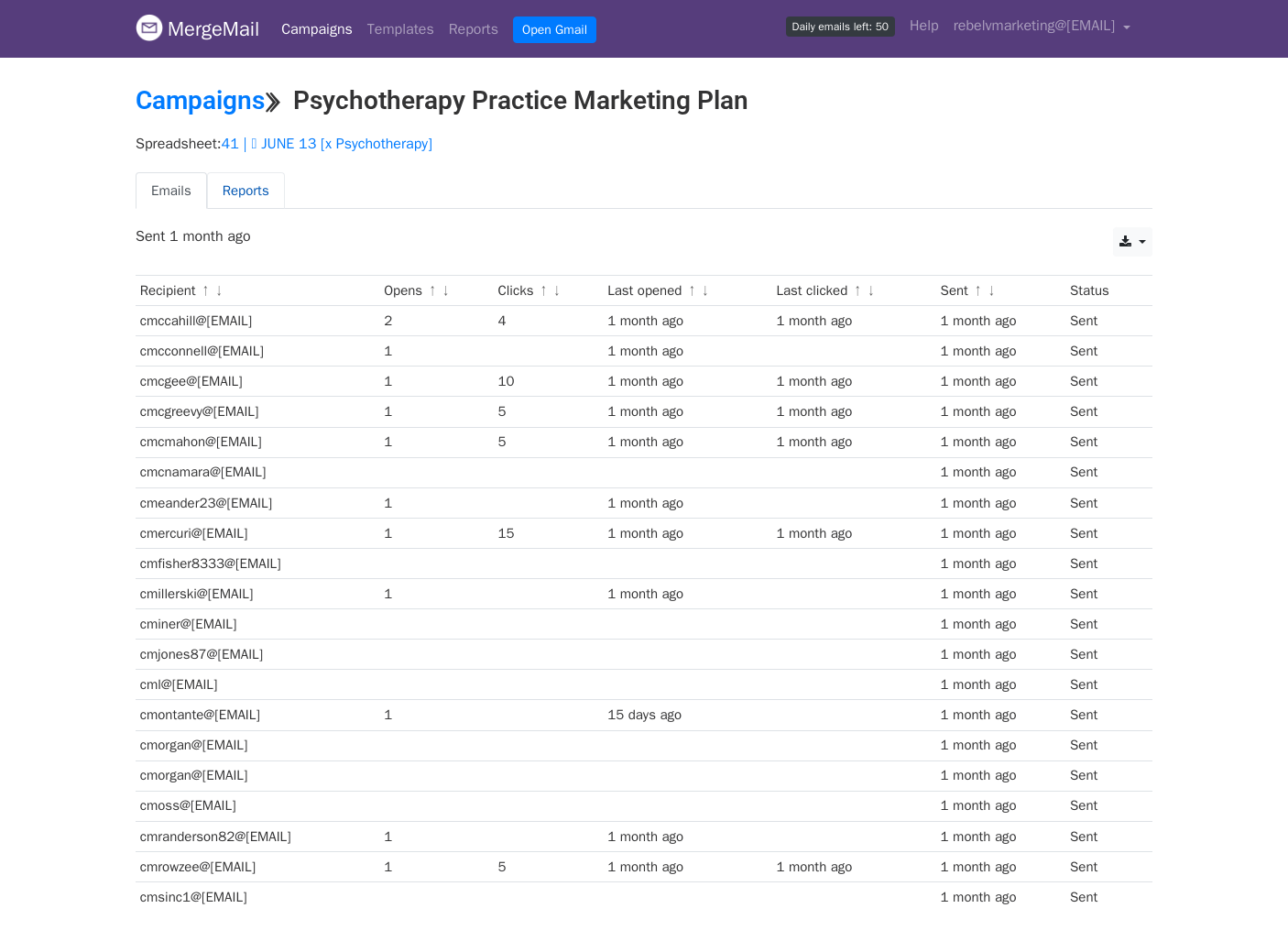 click on "Reports" at bounding box center (246, 191) 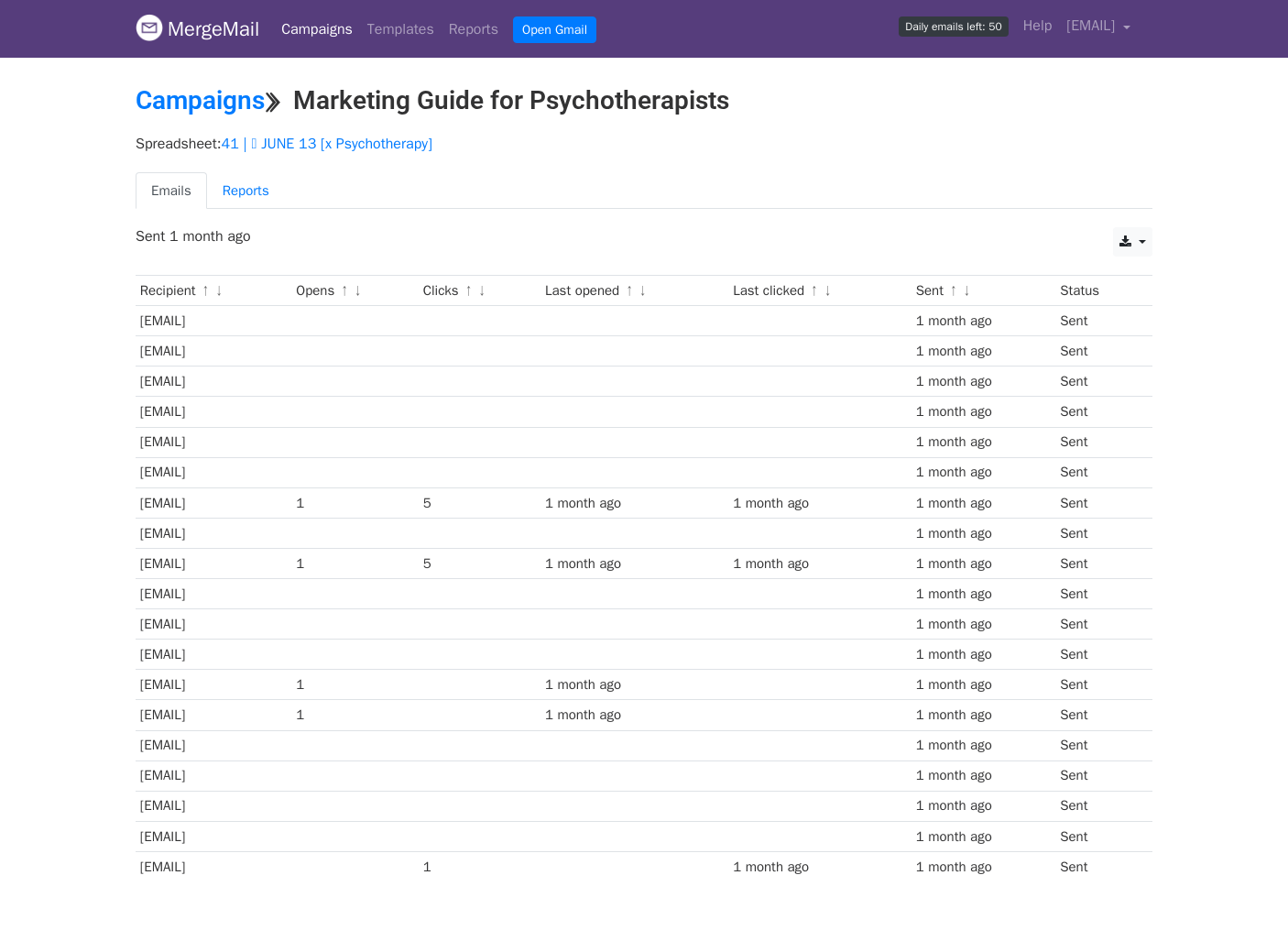 scroll, scrollTop: 0, scrollLeft: 0, axis: both 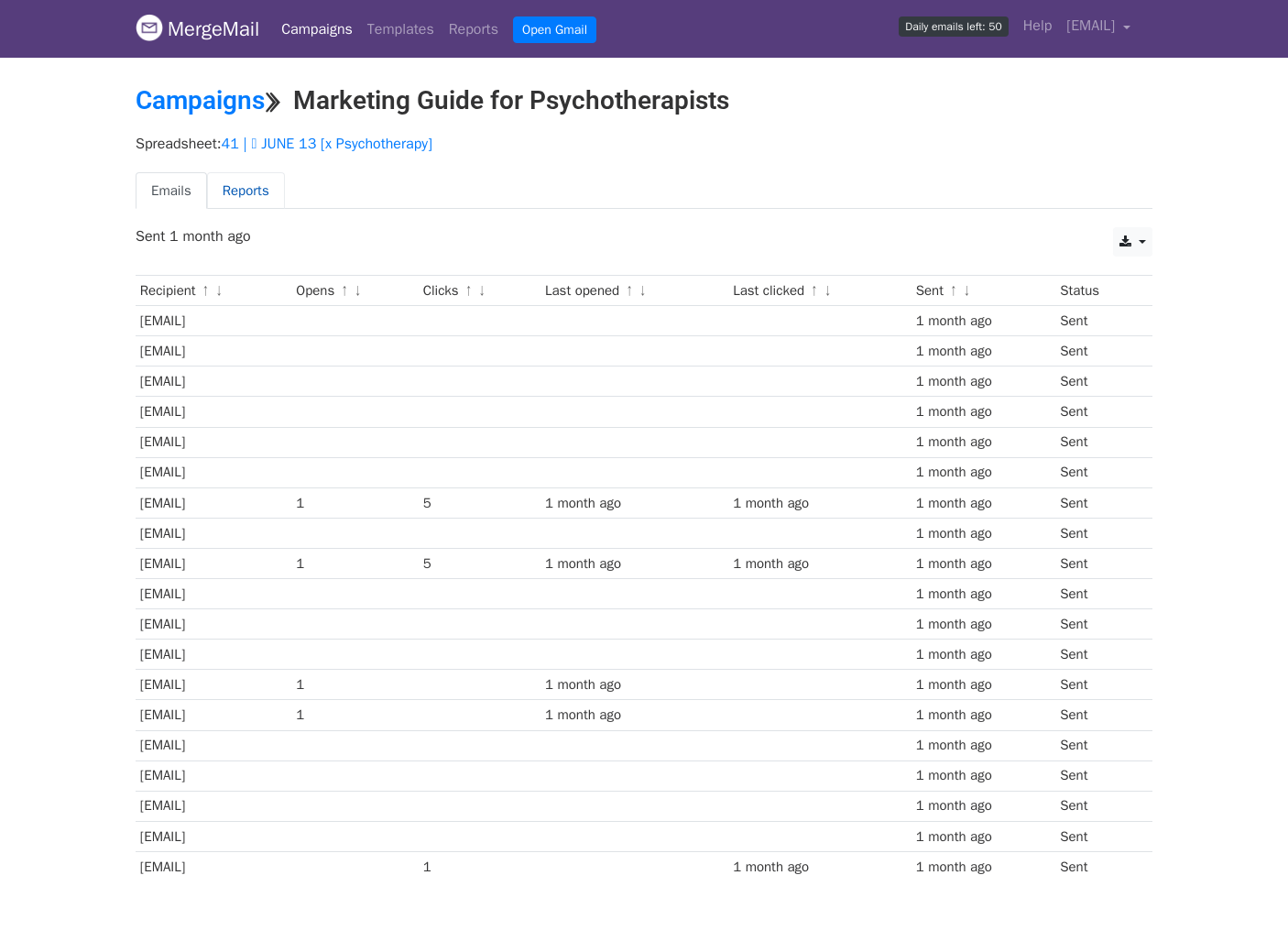 click on "Reports" at bounding box center [246, 191] 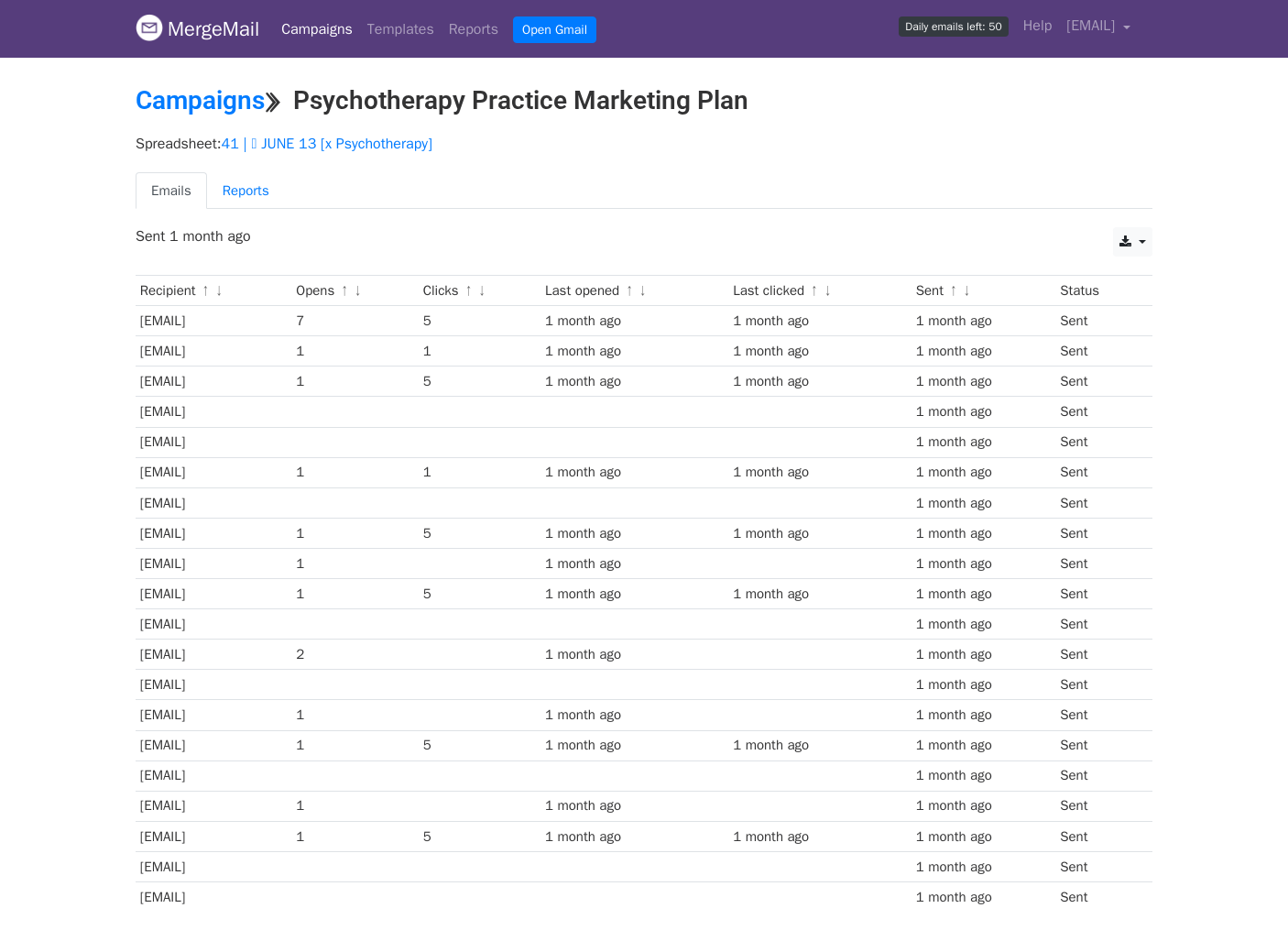 scroll, scrollTop: 0, scrollLeft: 0, axis: both 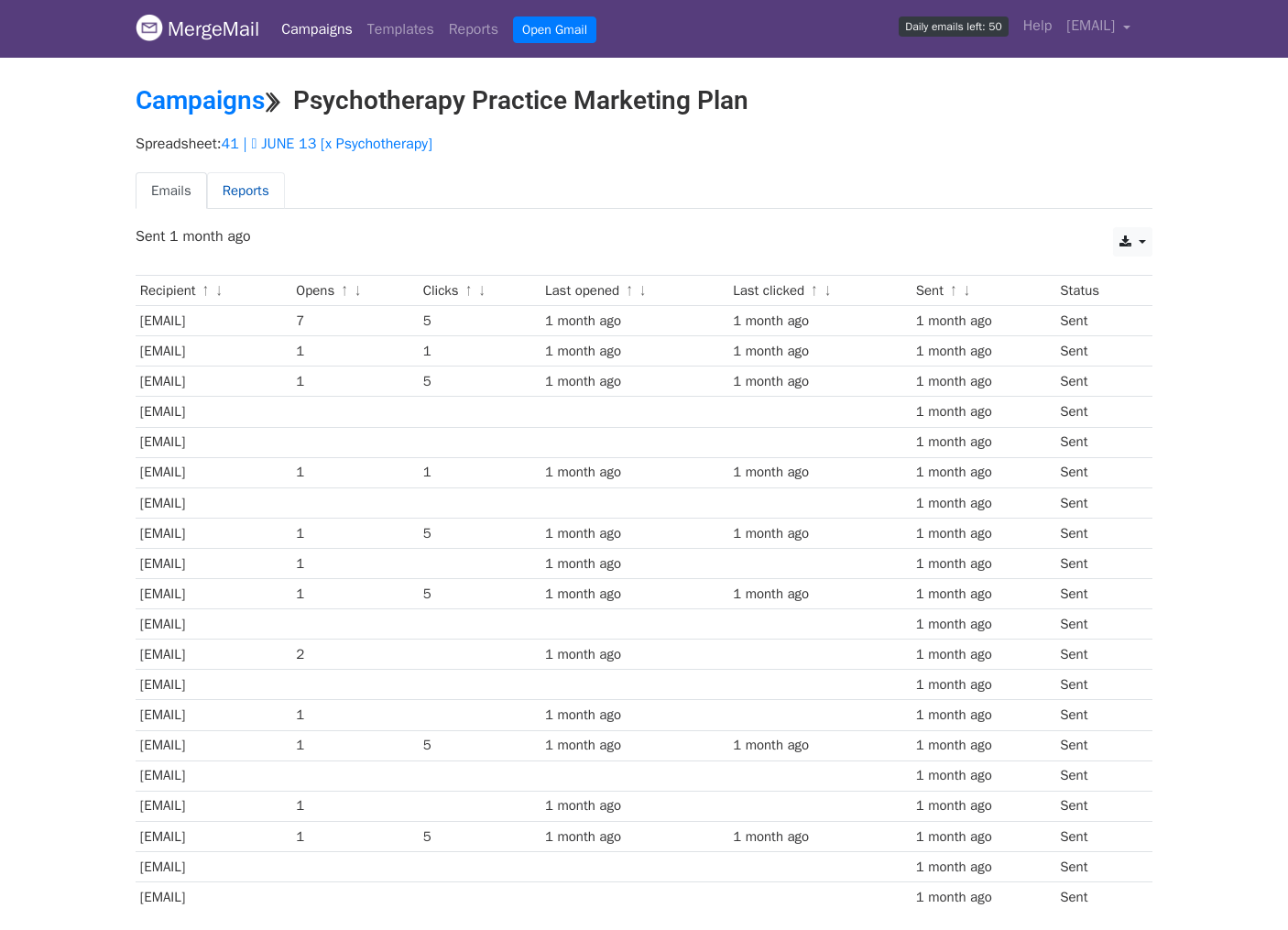 click on "Reports" at bounding box center [246, 191] 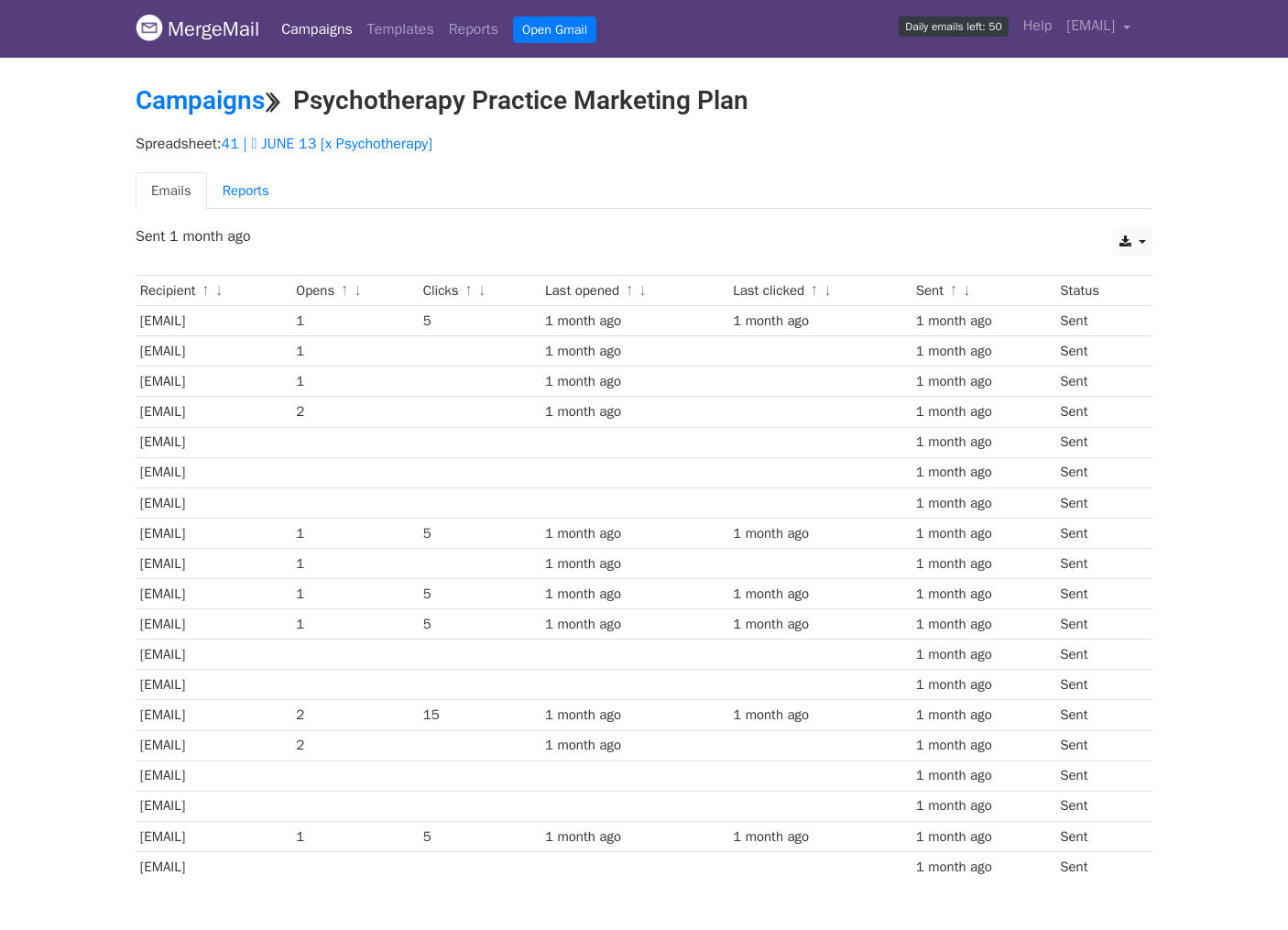 scroll, scrollTop: 0, scrollLeft: 0, axis: both 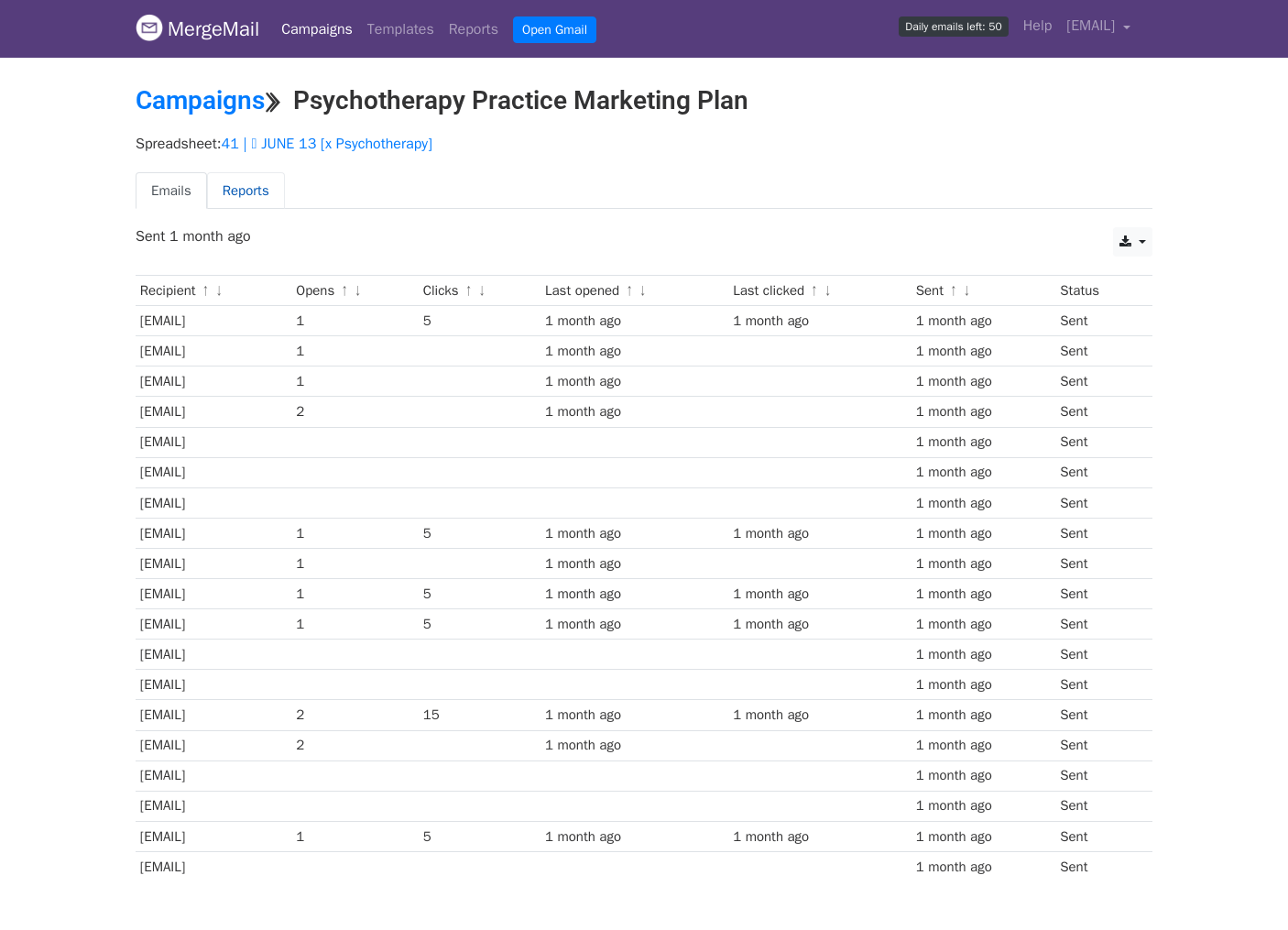 drag, startPoint x: 230, startPoint y: 183, endPoint x: 244, endPoint y: 181, distance: 14.142136 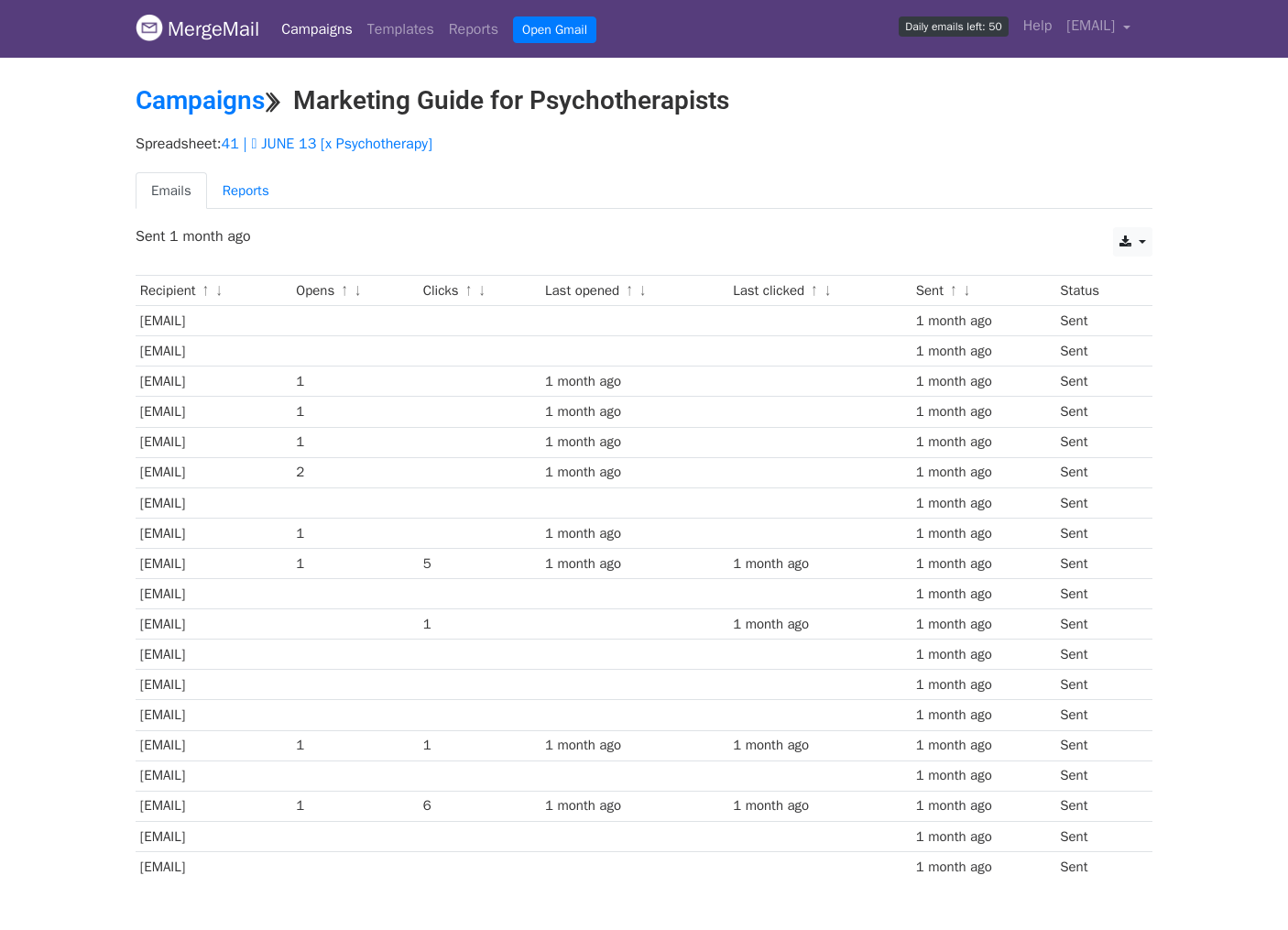 scroll, scrollTop: 0, scrollLeft: 0, axis: both 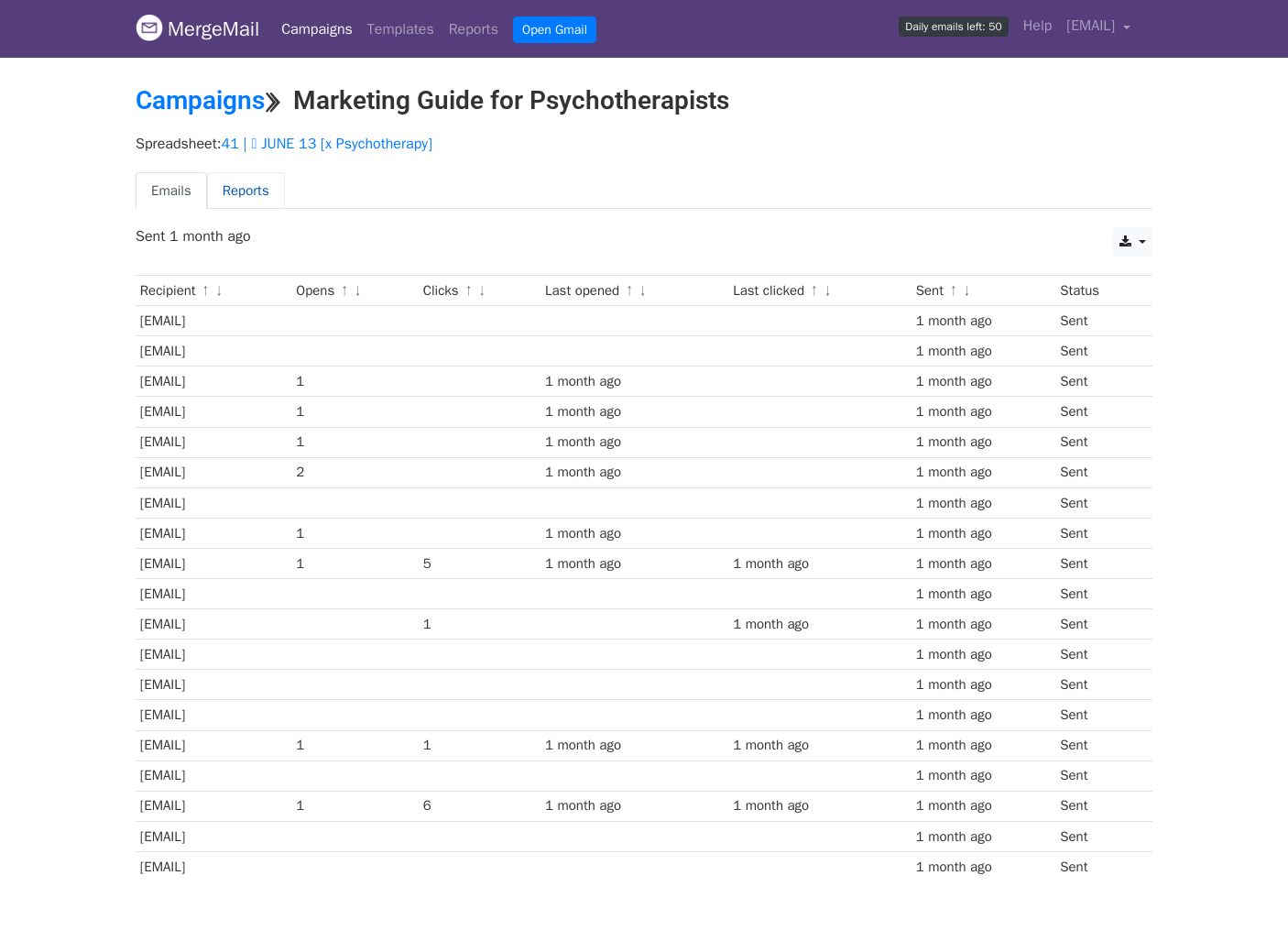 click on "Reports" at bounding box center (246, 191) 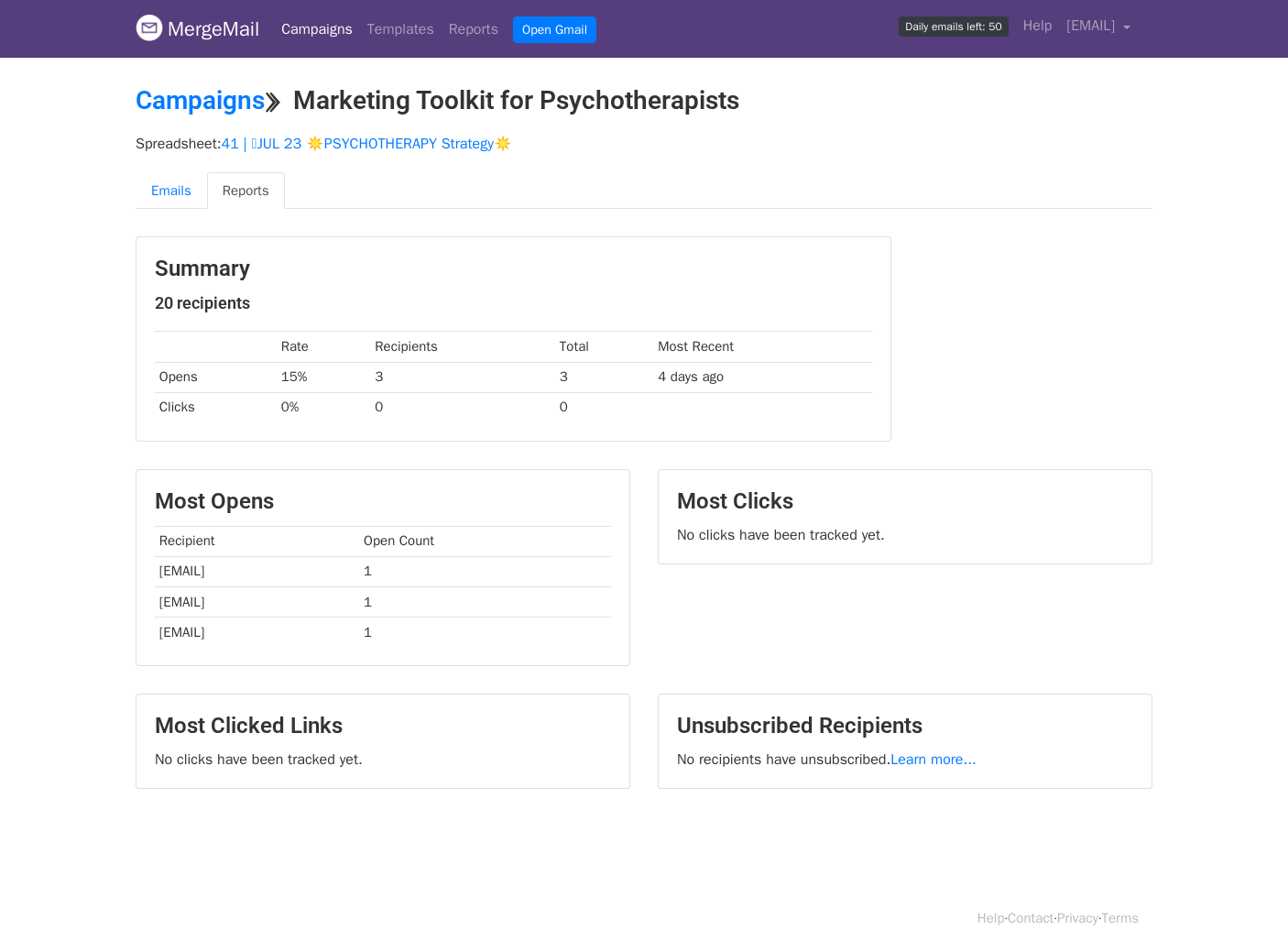scroll, scrollTop: 0, scrollLeft: 0, axis: both 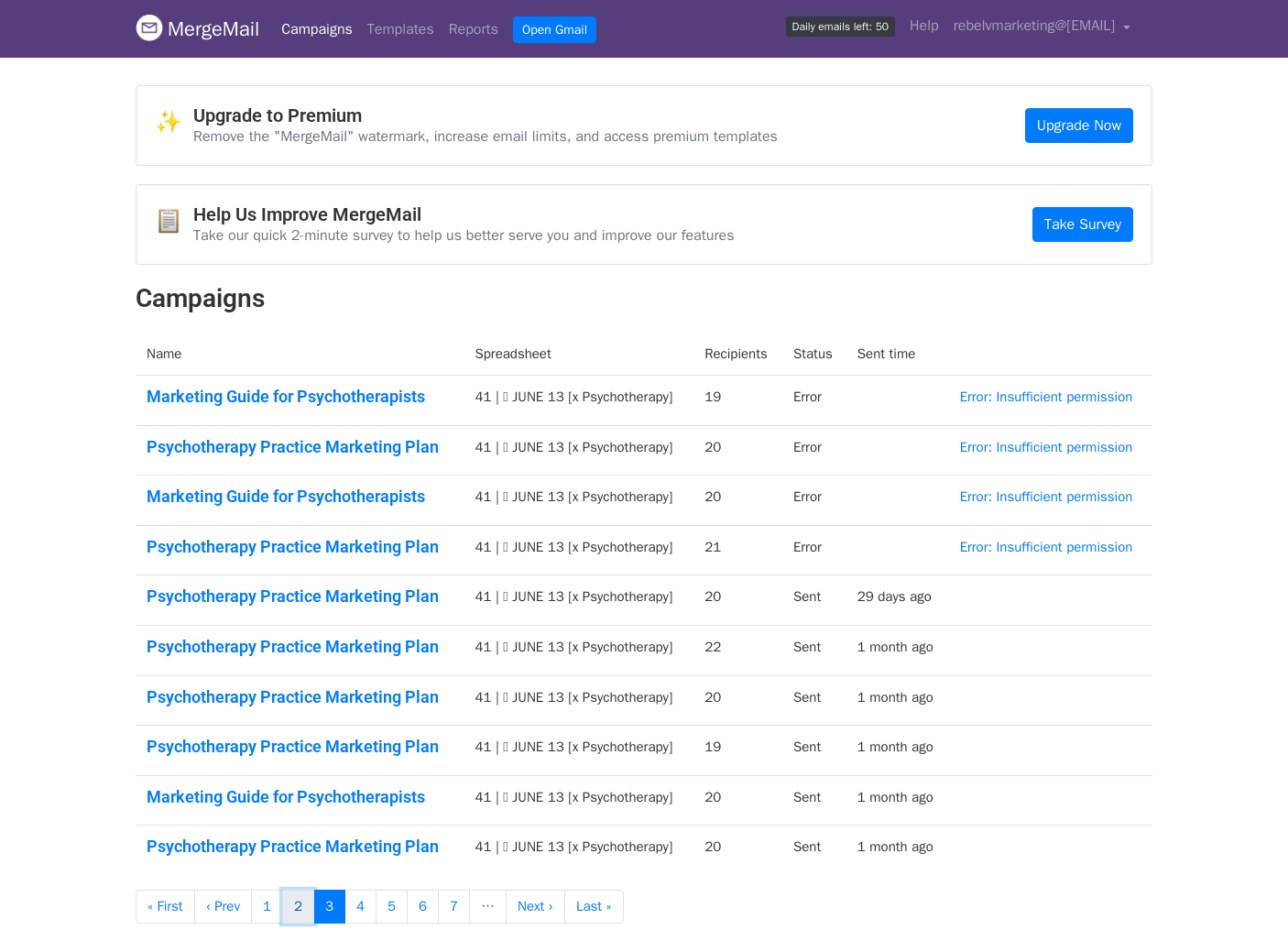 click on "2" at bounding box center (298, 906) 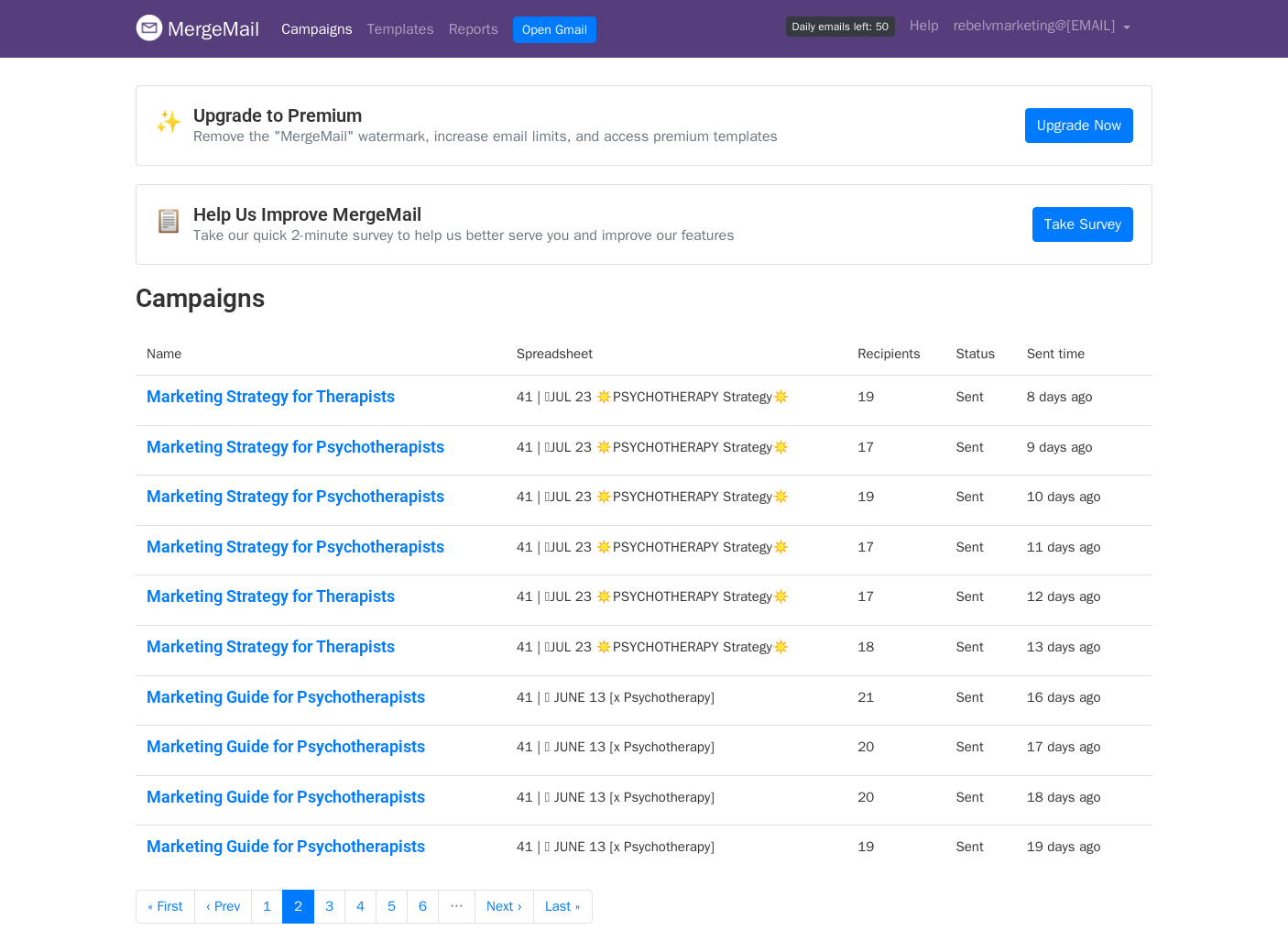 scroll, scrollTop: 0, scrollLeft: 0, axis: both 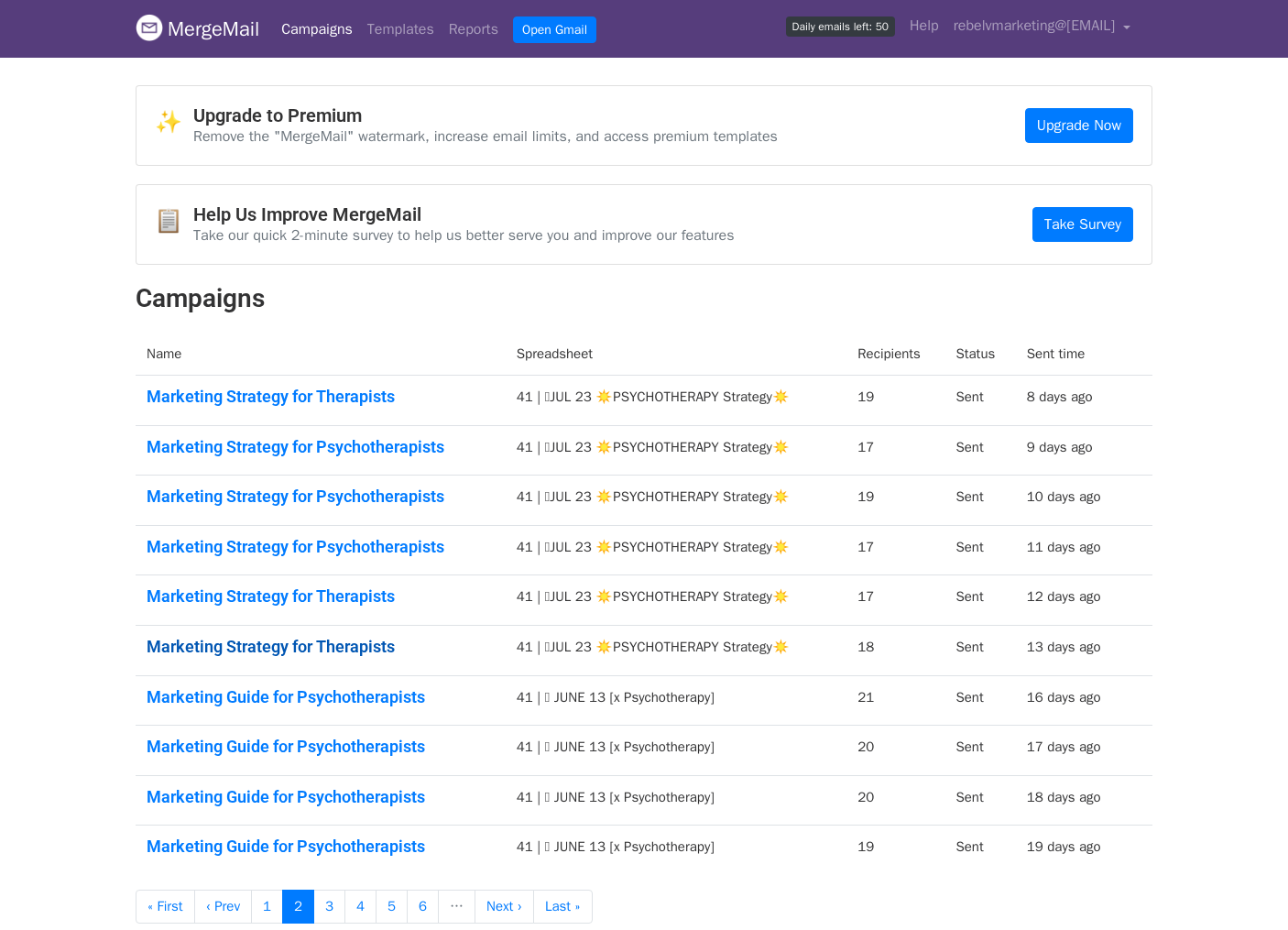 click on "Marketing Strategy for Therapists" at bounding box center (321, 647) 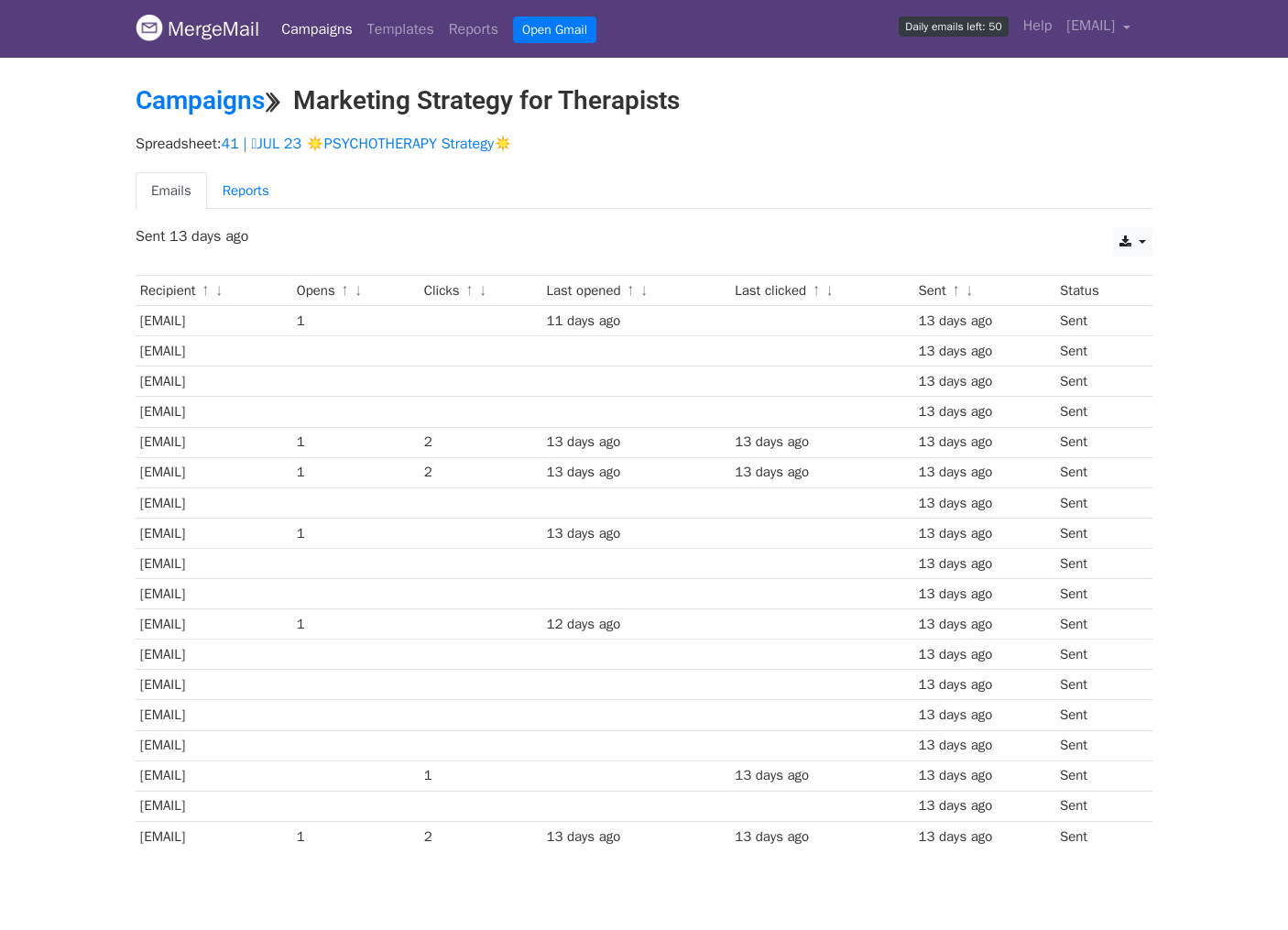 scroll, scrollTop: 0, scrollLeft: 0, axis: both 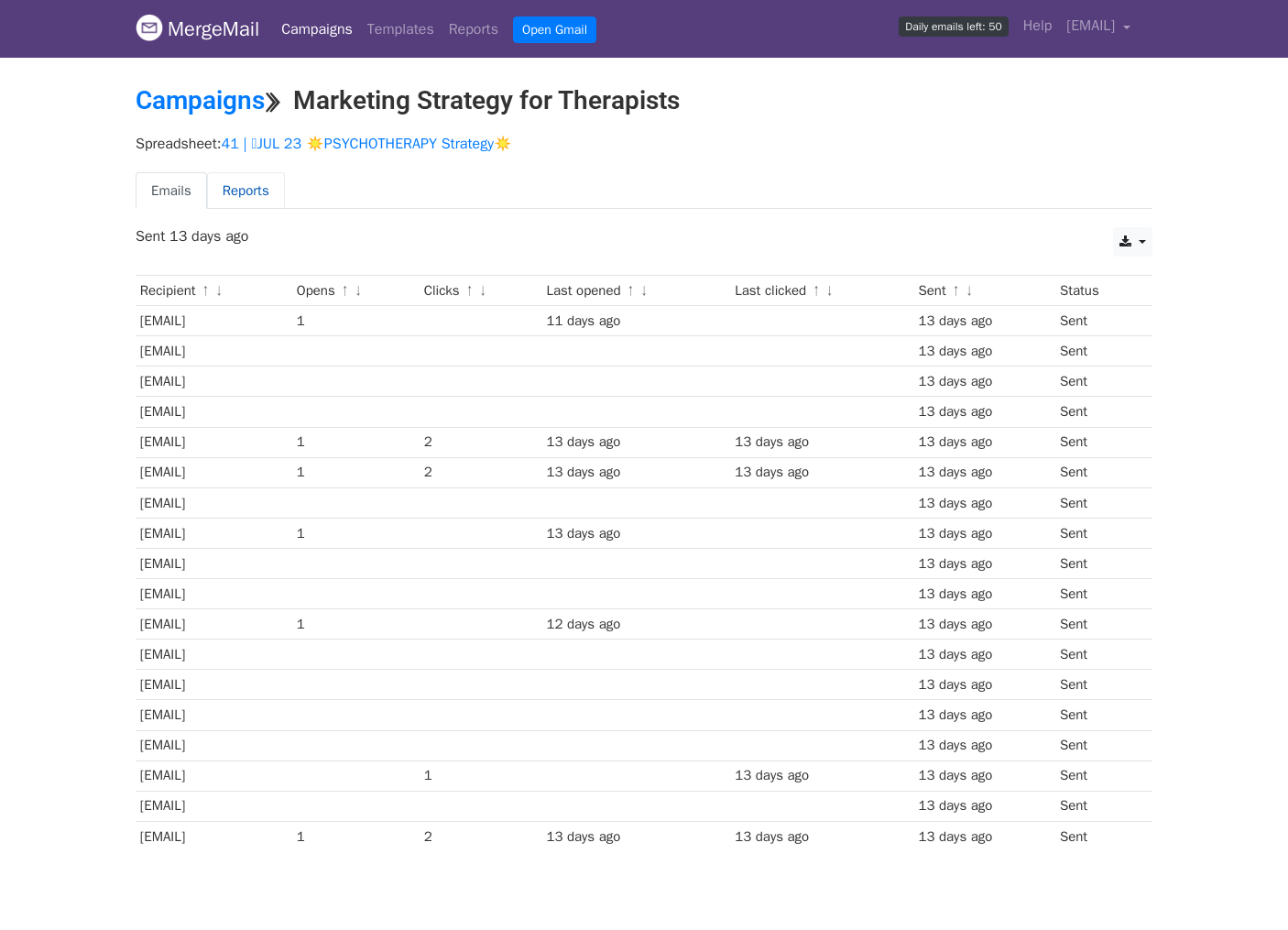 click on "Reports" at bounding box center (246, 191) 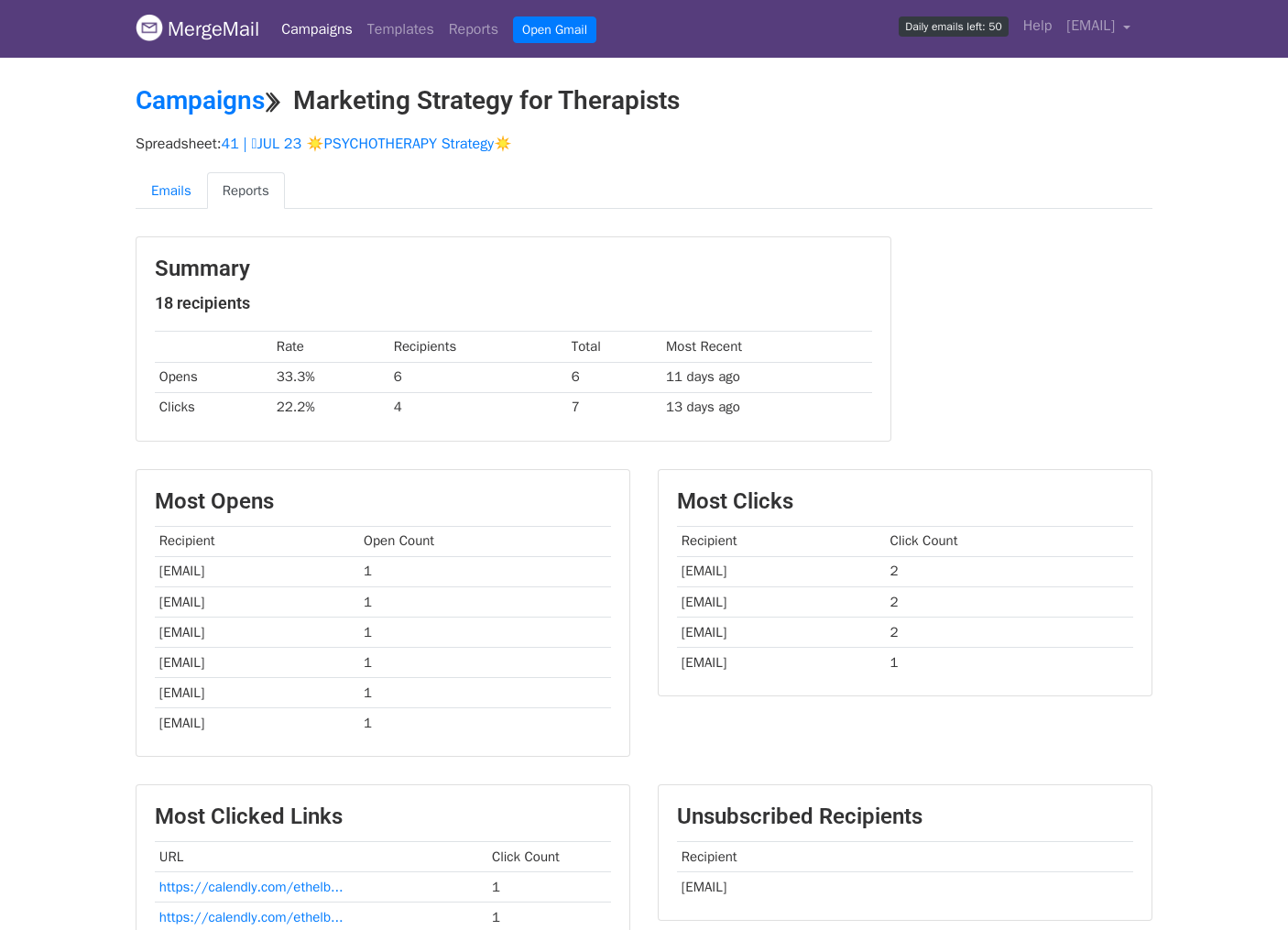 scroll, scrollTop: 0, scrollLeft: 0, axis: both 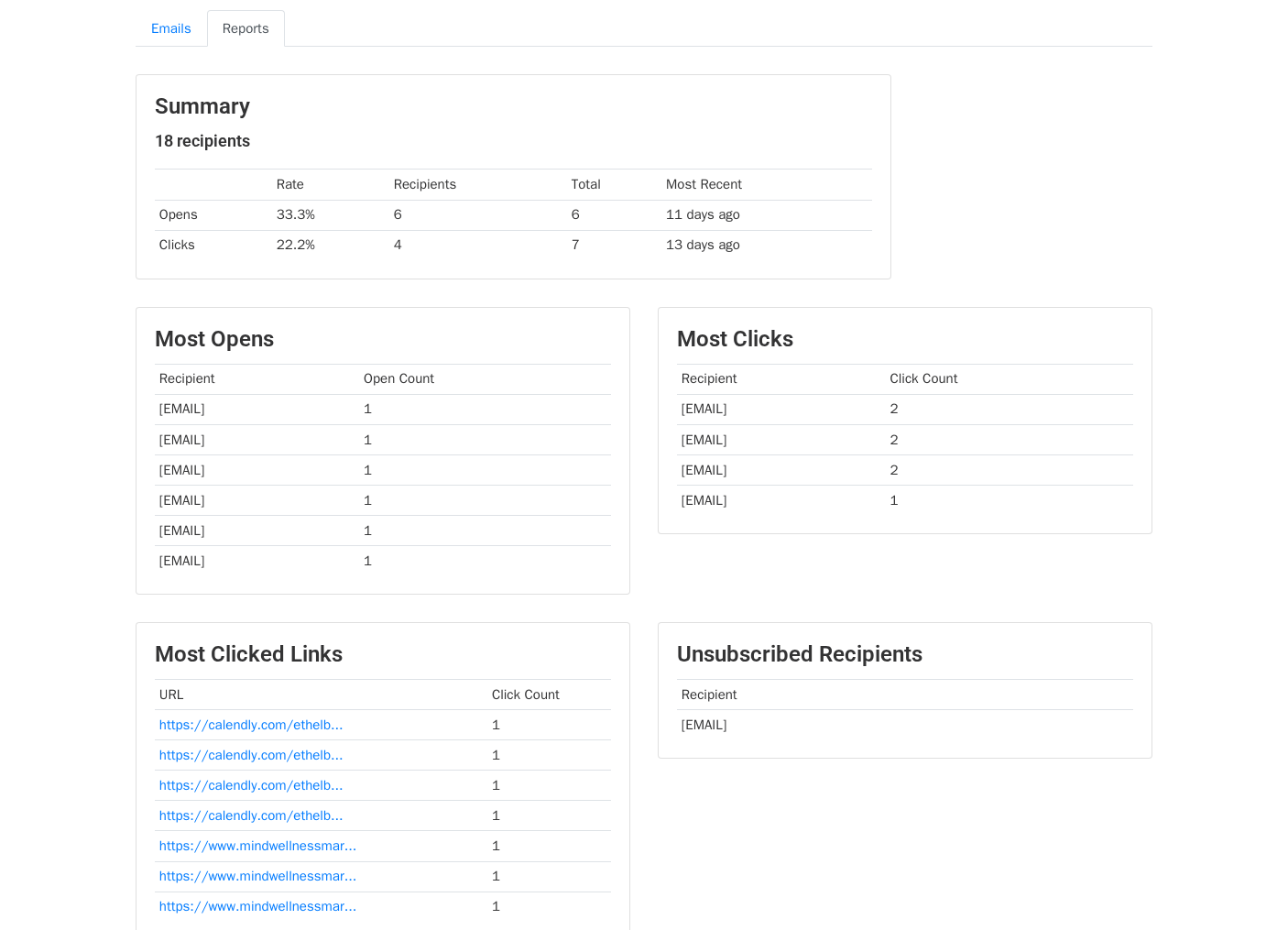 drag, startPoint x: 700, startPoint y: 722, endPoint x: 827, endPoint y: 722, distance: 127 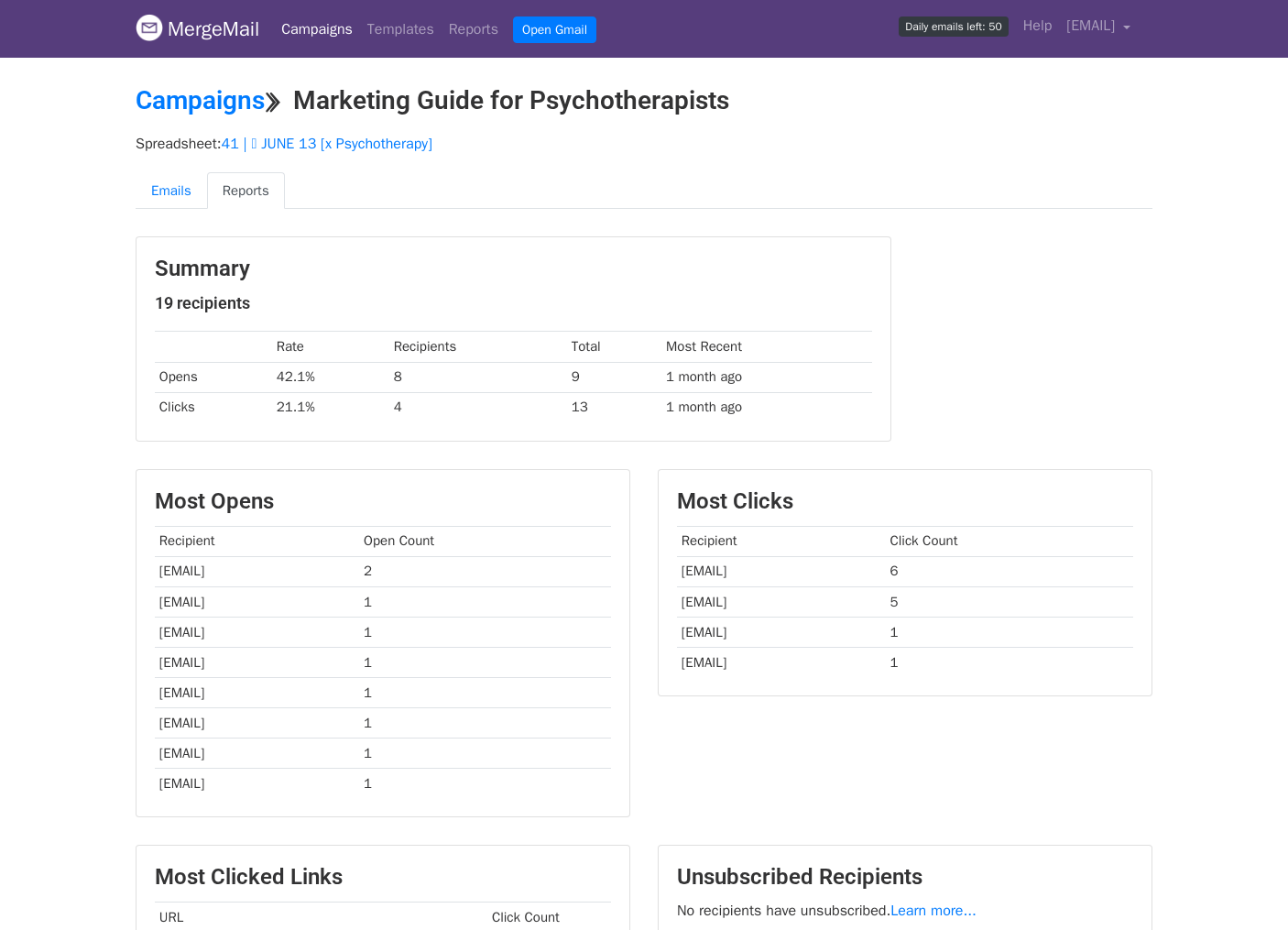 scroll, scrollTop: 0, scrollLeft: 0, axis: both 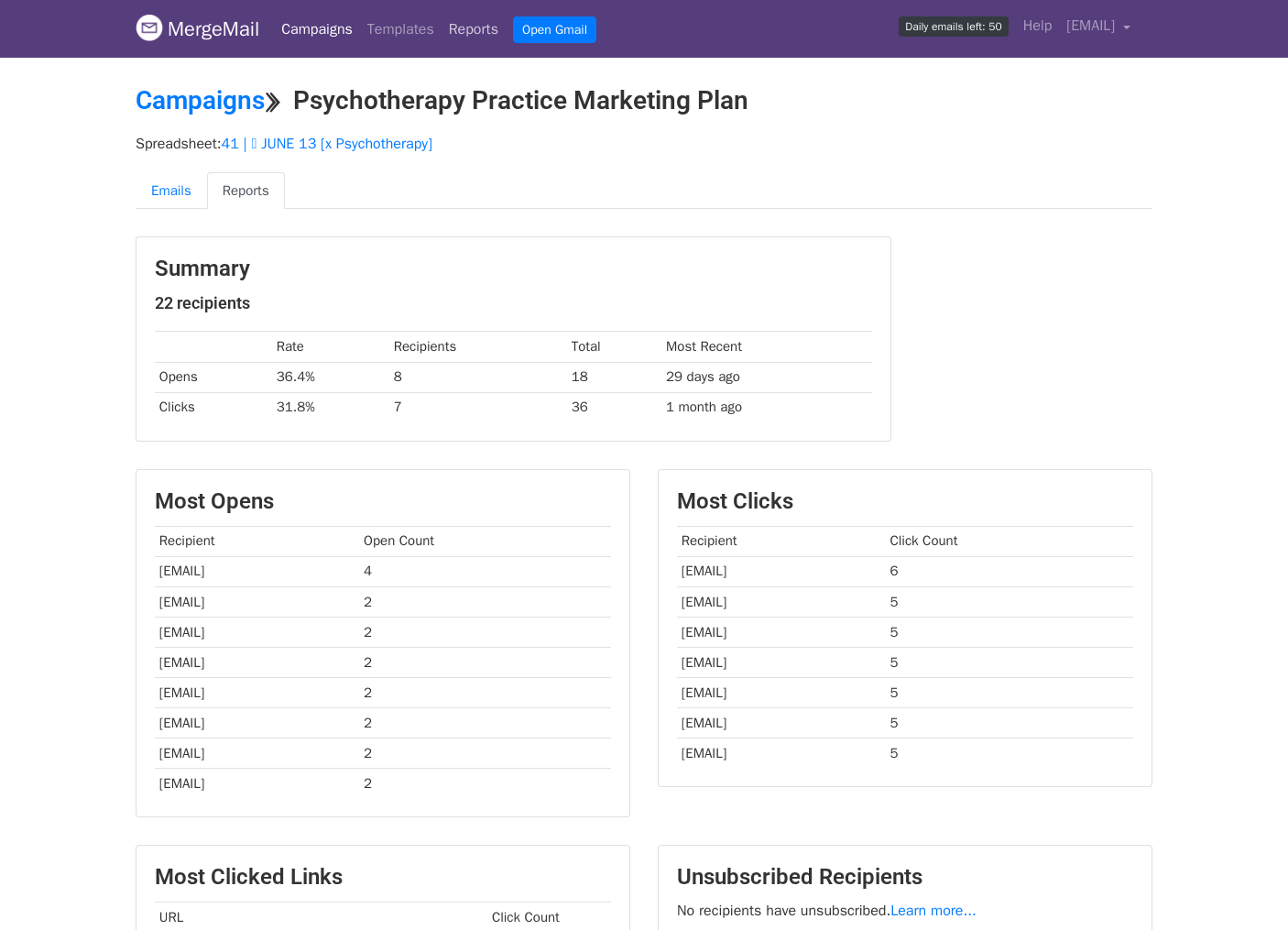 click on "Reports" at bounding box center [474, 29] 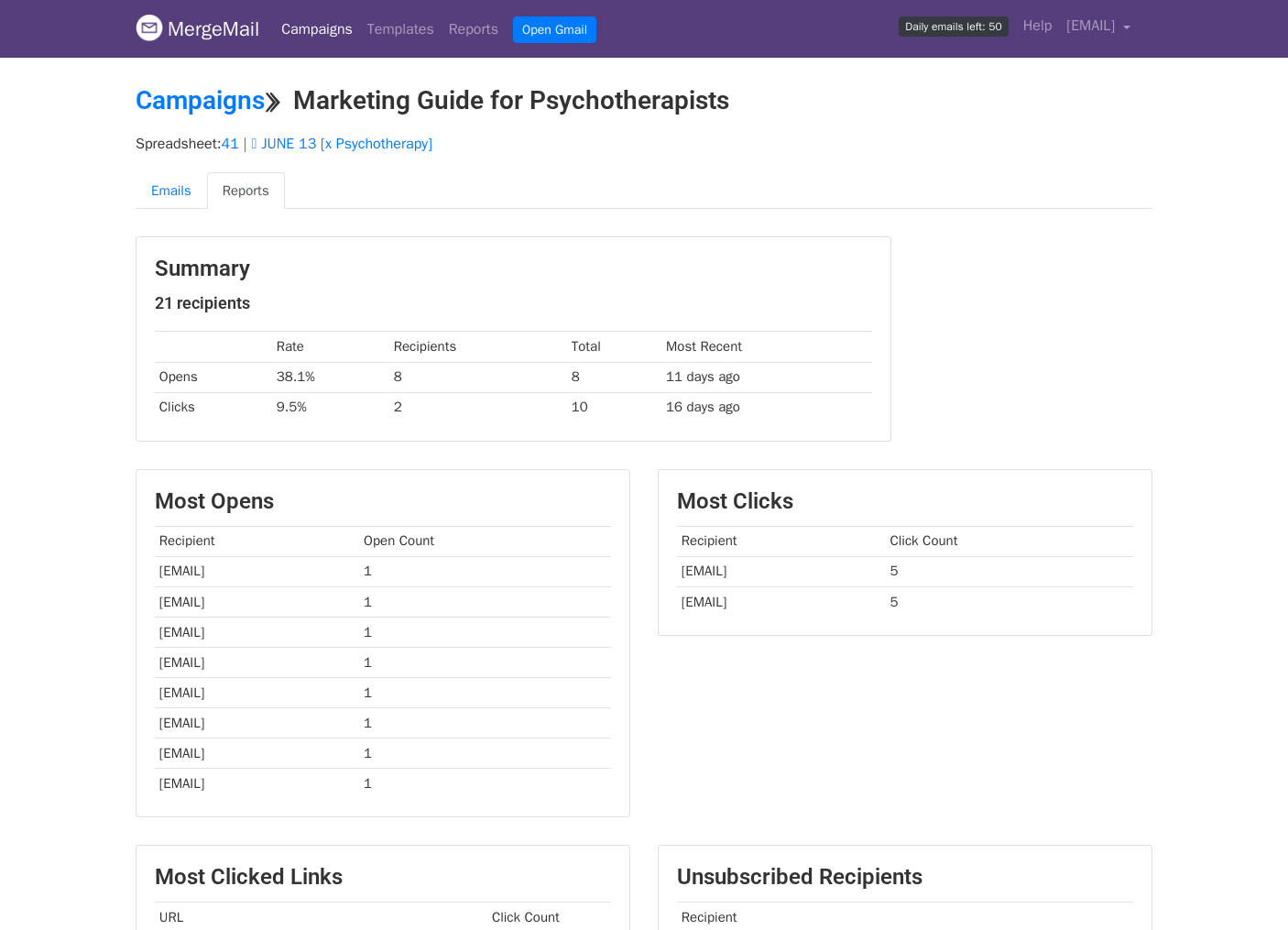 scroll, scrollTop: 0, scrollLeft: 0, axis: both 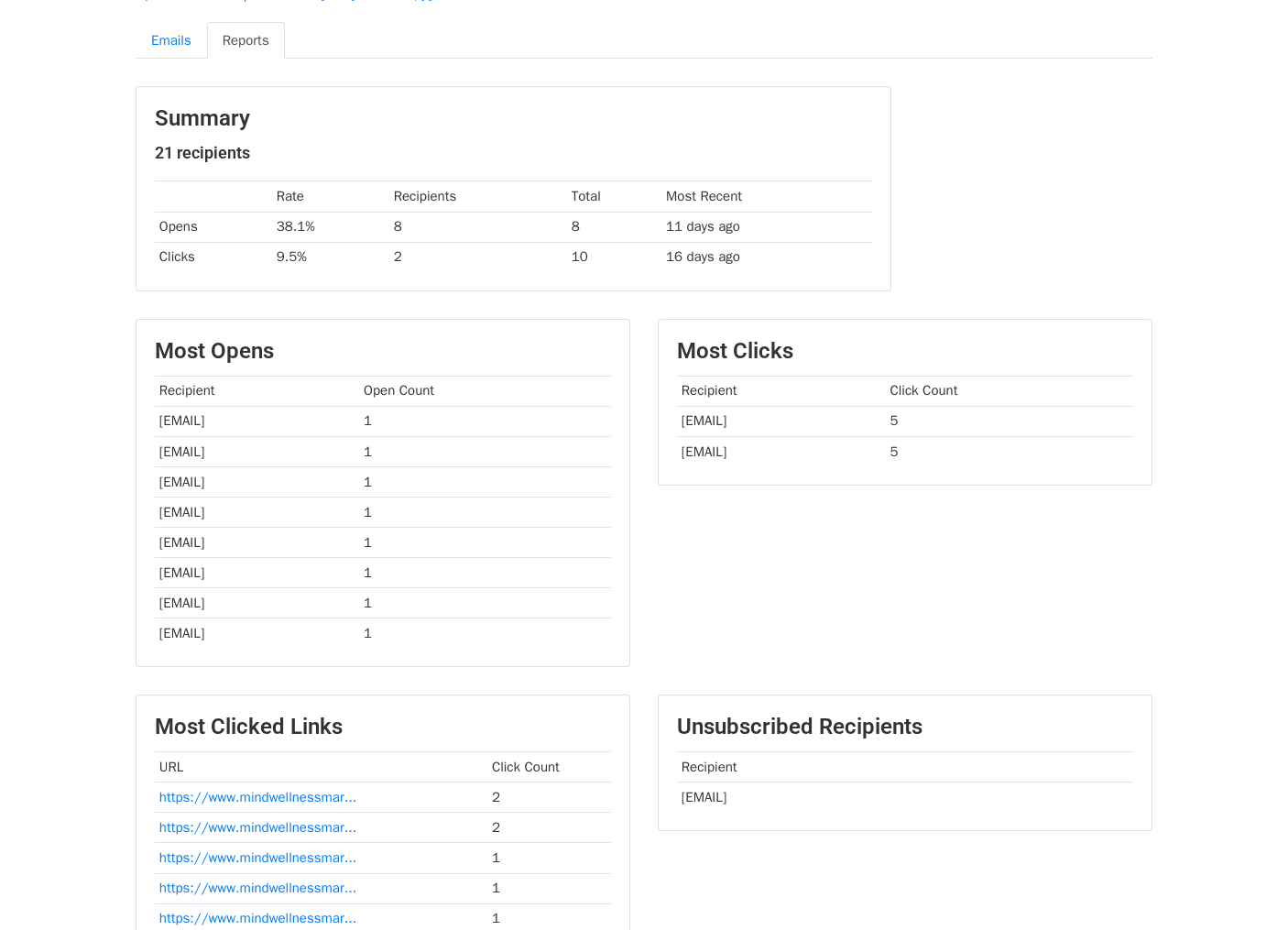 drag, startPoint x: 692, startPoint y: 796, endPoint x: 816, endPoint y: 791, distance: 124.1008 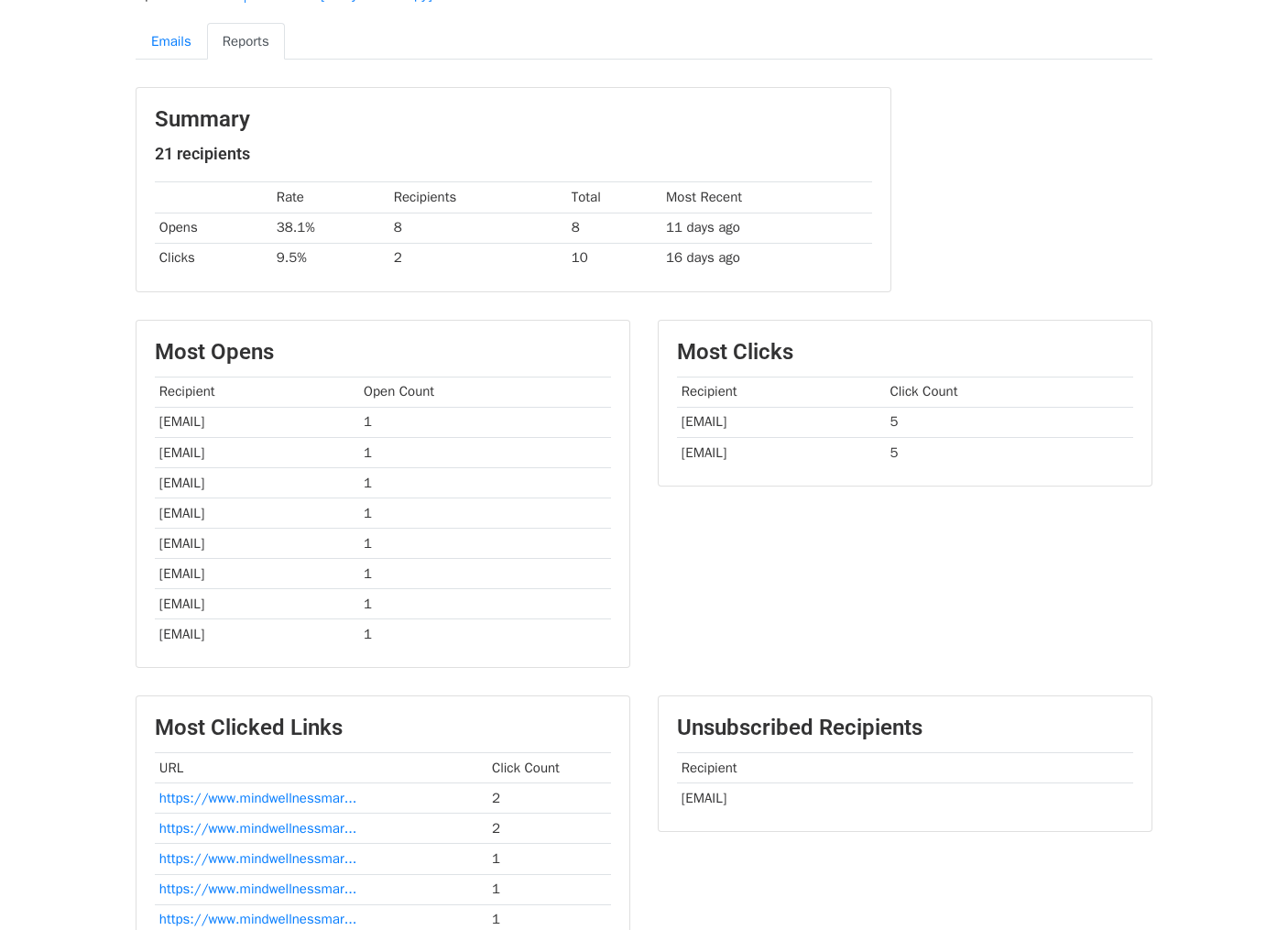 scroll, scrollTop: 0, scrollLeft: 0, axis: both 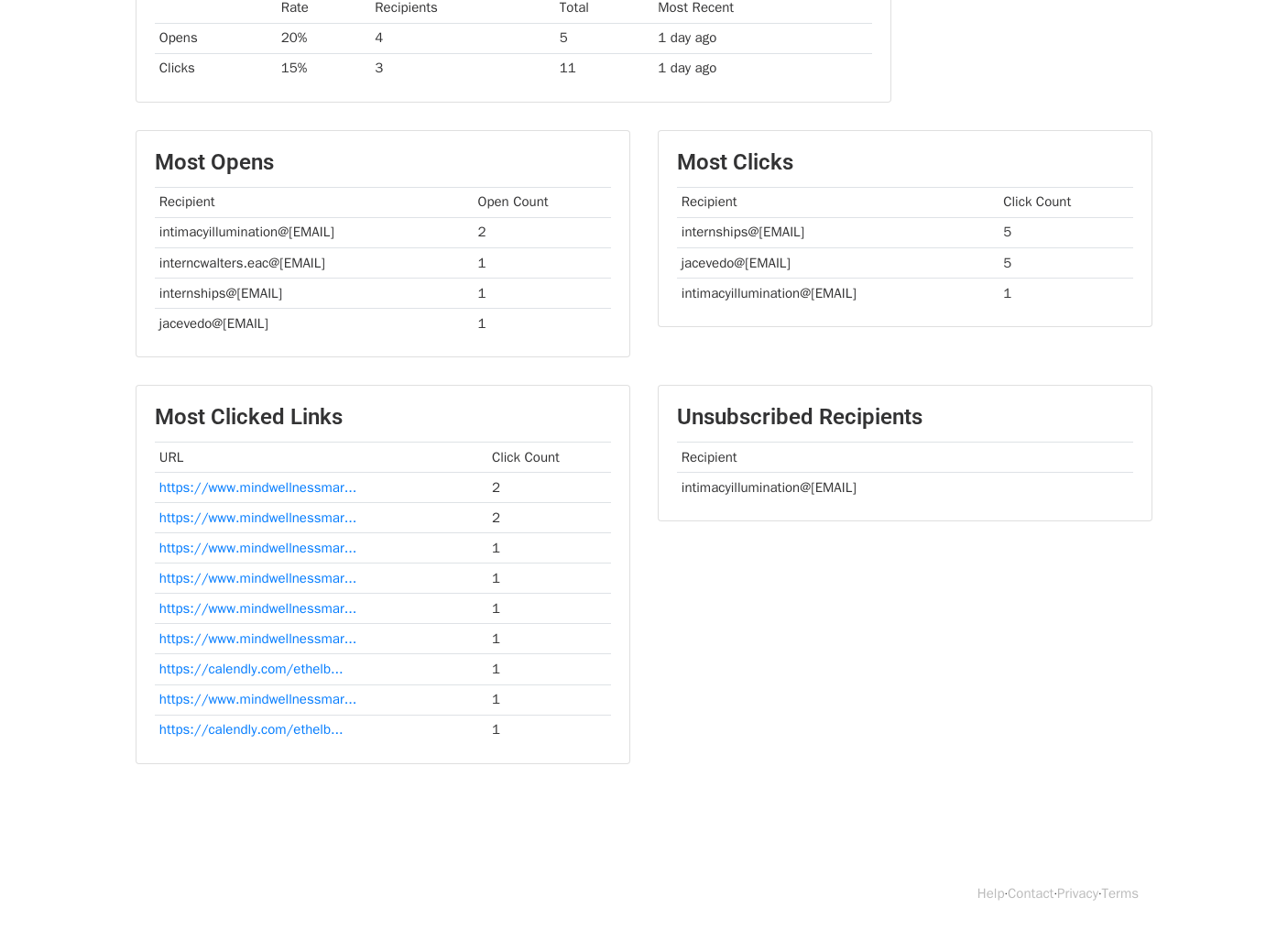 drag, startPoint x: 682, startPoint y: 487, endPoint x: 866, endPoint y: 485, distance: 184.01 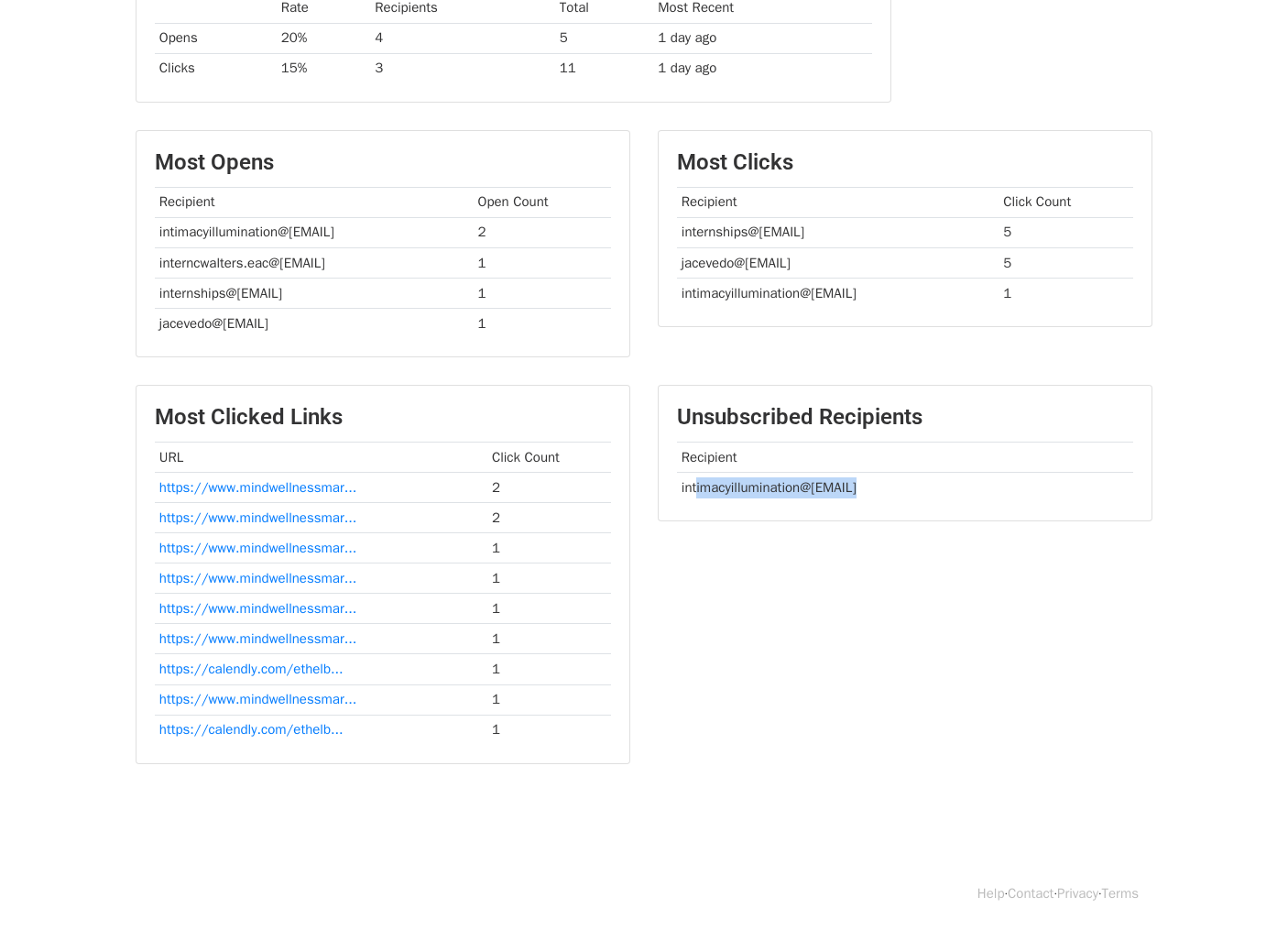 drag, startPoint x: 866, startPoint y: 485, endPoint x: 696, endPoint y: 488, distance: 170.02647 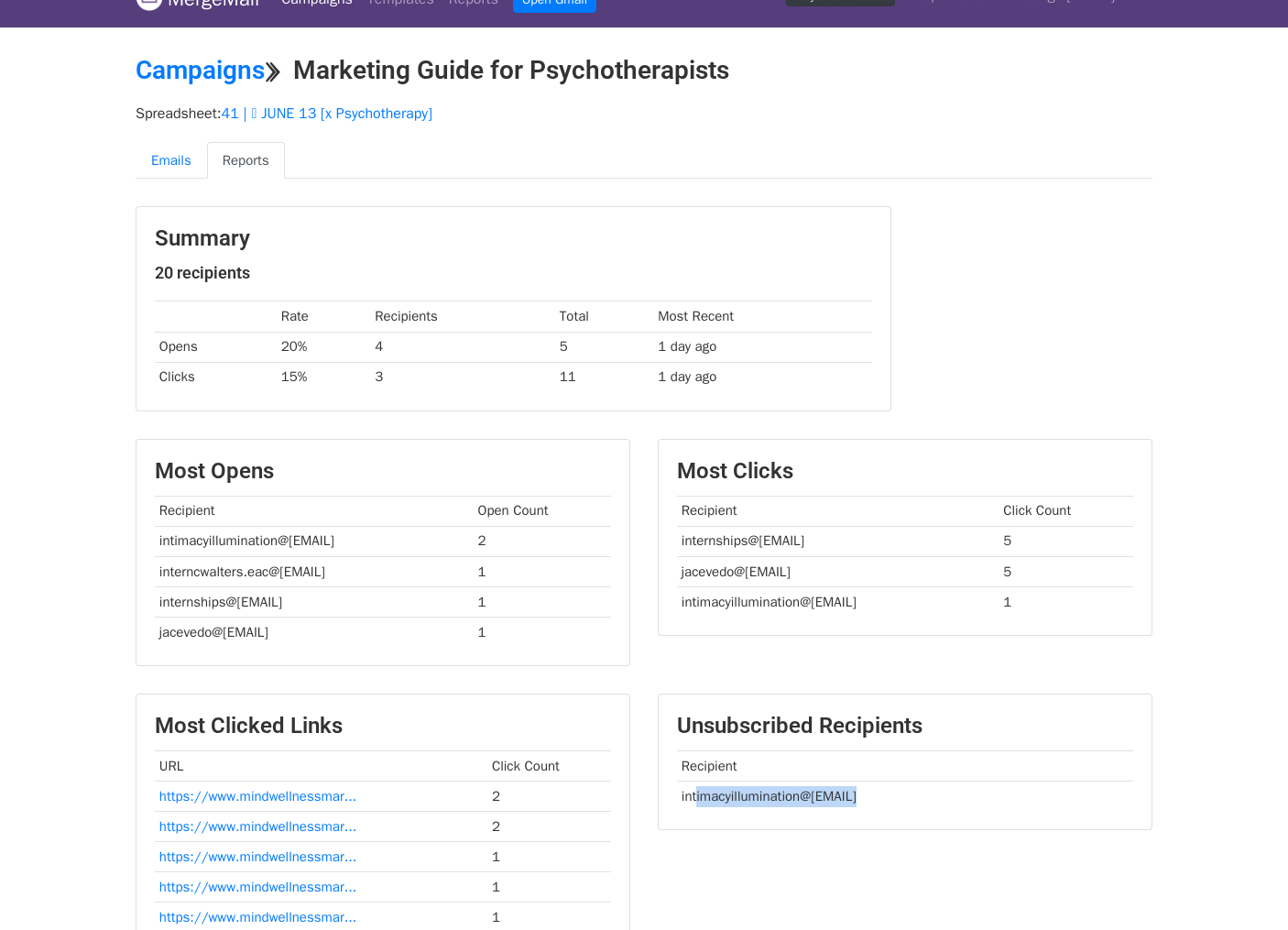 scroll, scrollTop: 34, scrollLeft: 0, axis: vertical 